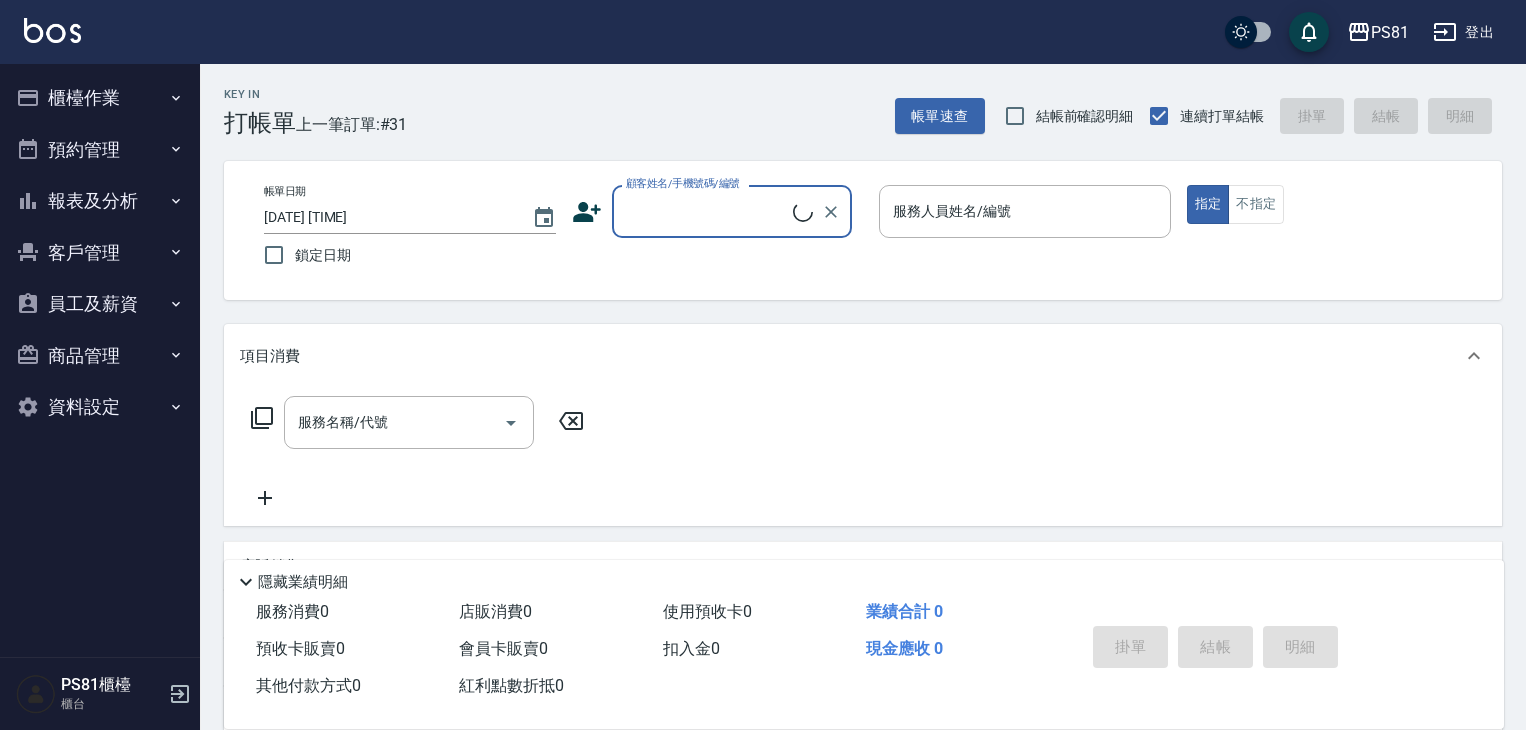 scroll, scrollTop: 0, scrollLeft: 0, axis: both 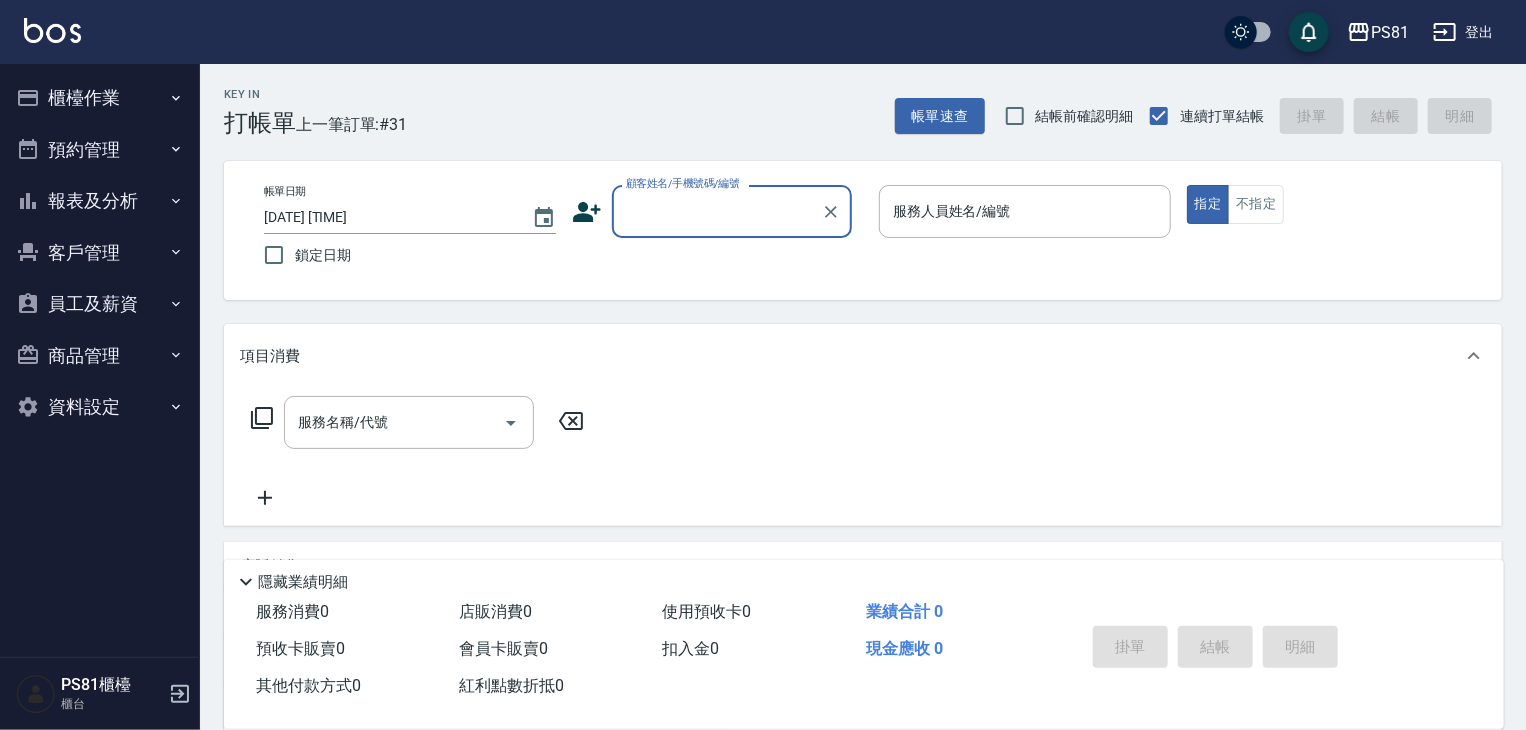 click on "櫃檯作業" at bounding box center (100, 98) 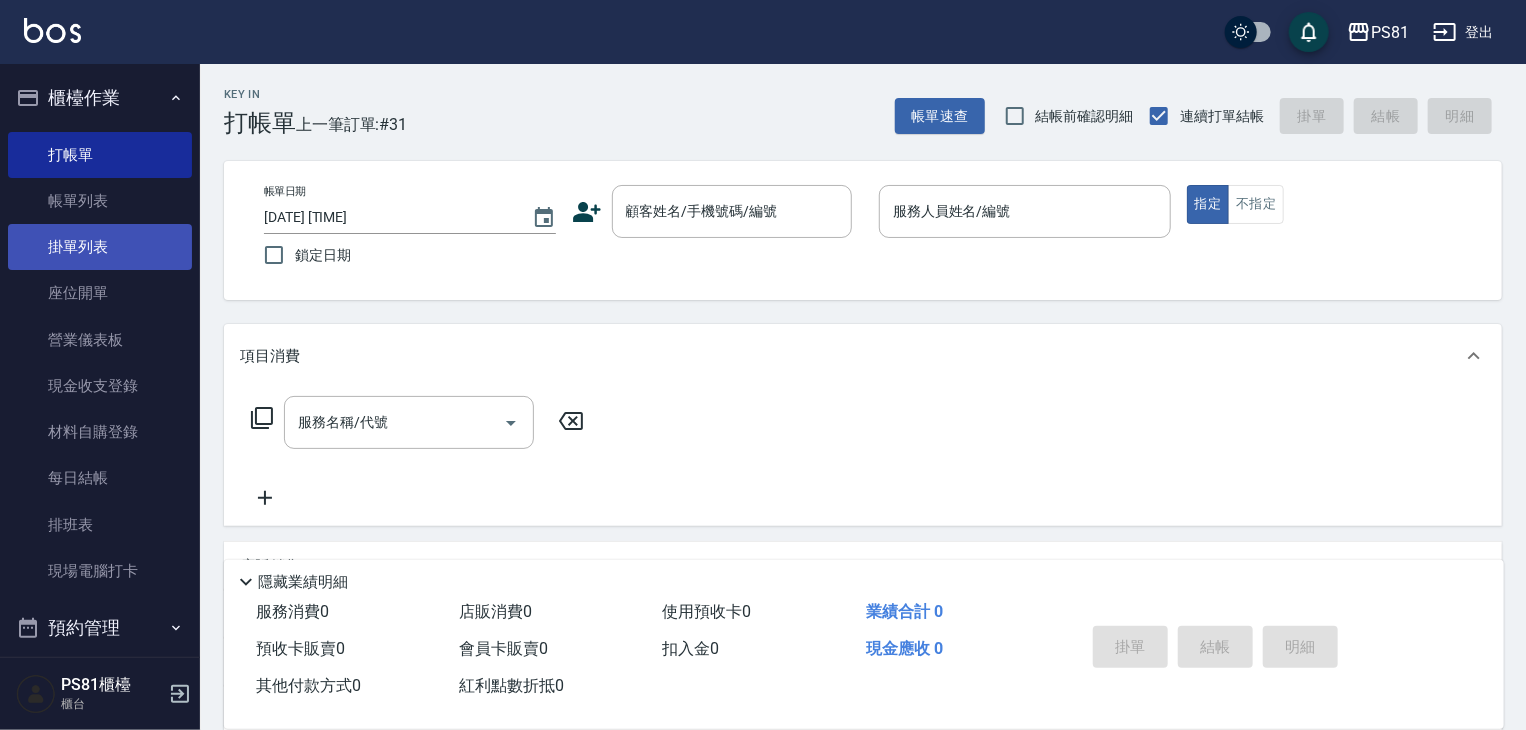 click on "掛單列表" at bounding box center [100, 247] 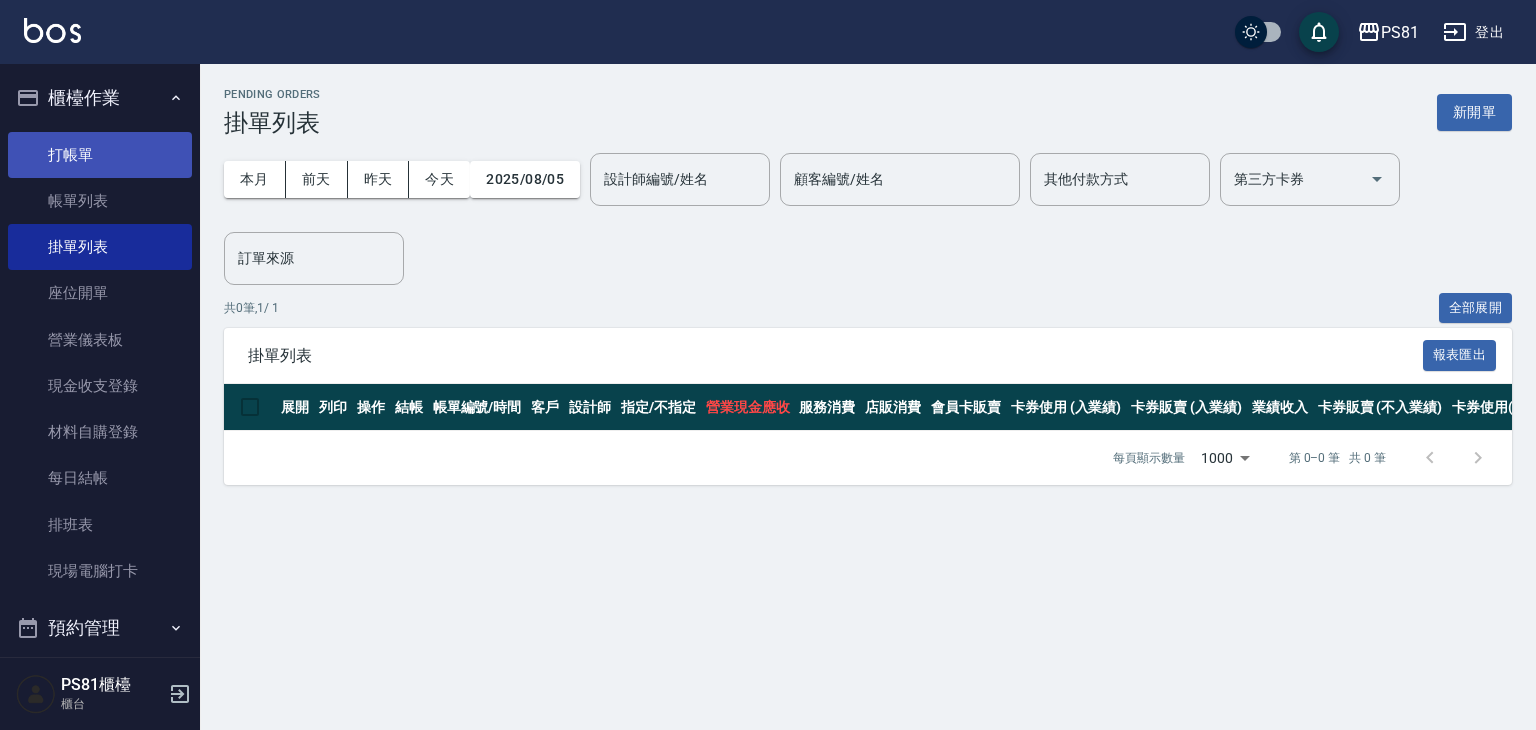 click on "打帳單" at bounding box center [100, 155] 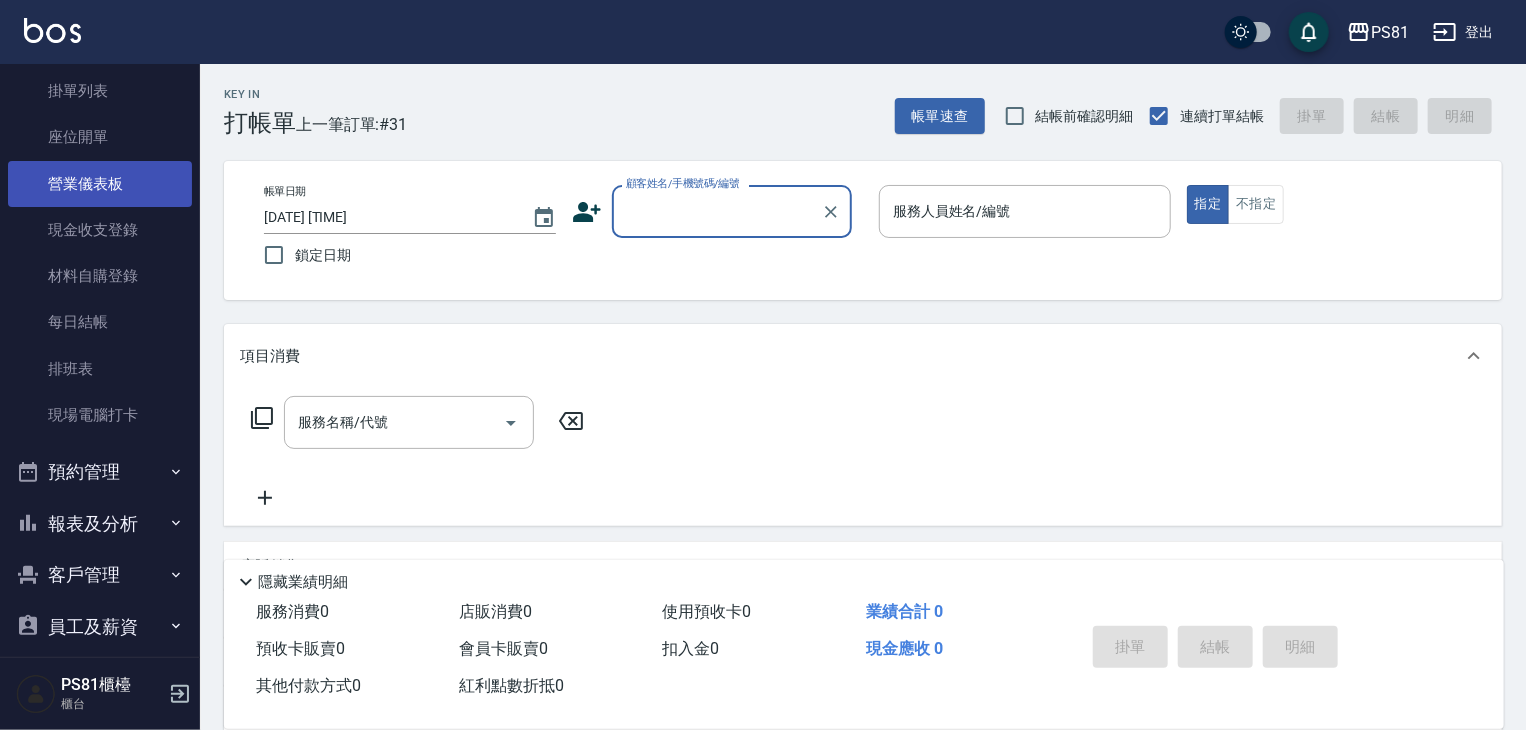 scroll, scrollTop: 278, scrollLeft: 0, axis: vertical 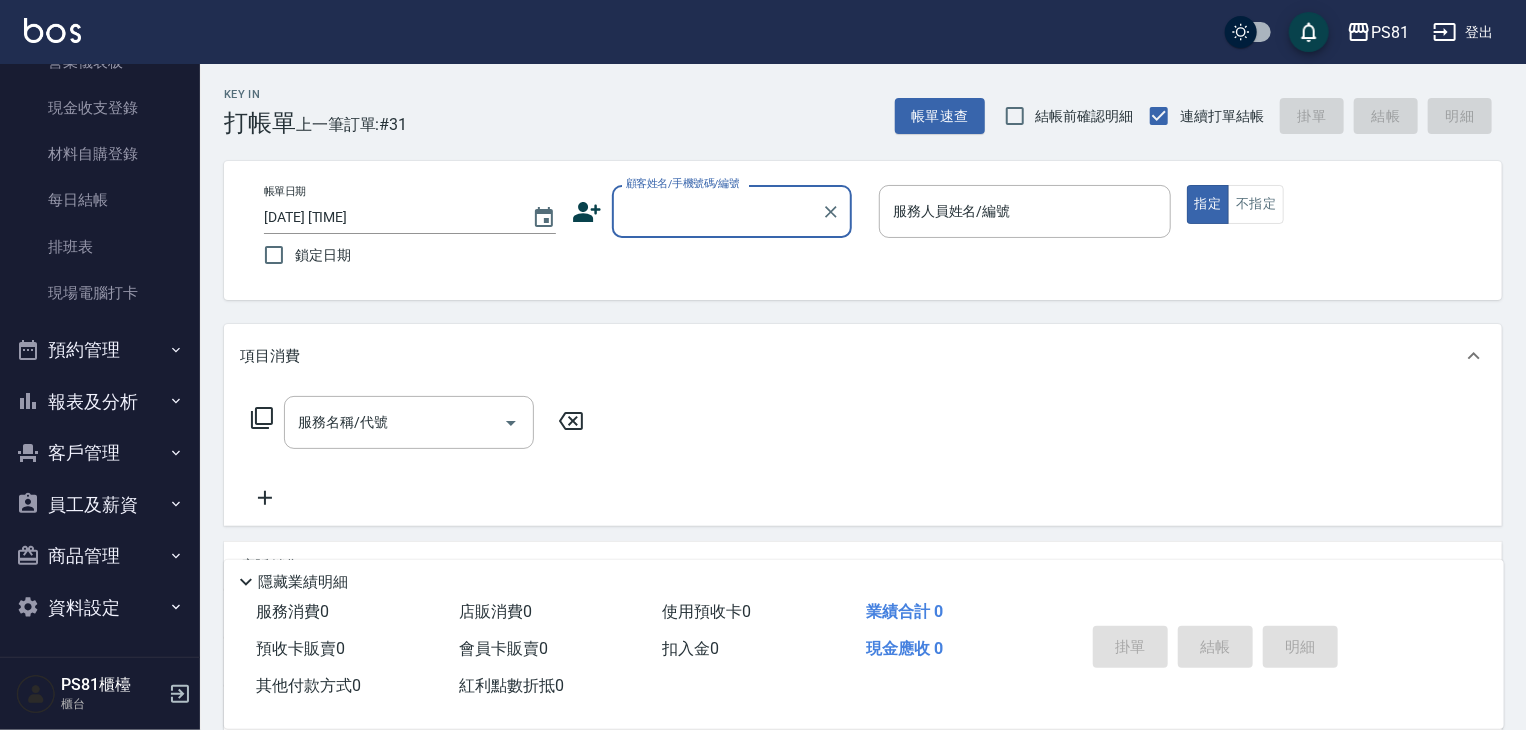 click on "報表及分析" at bounding box center (100, 402) 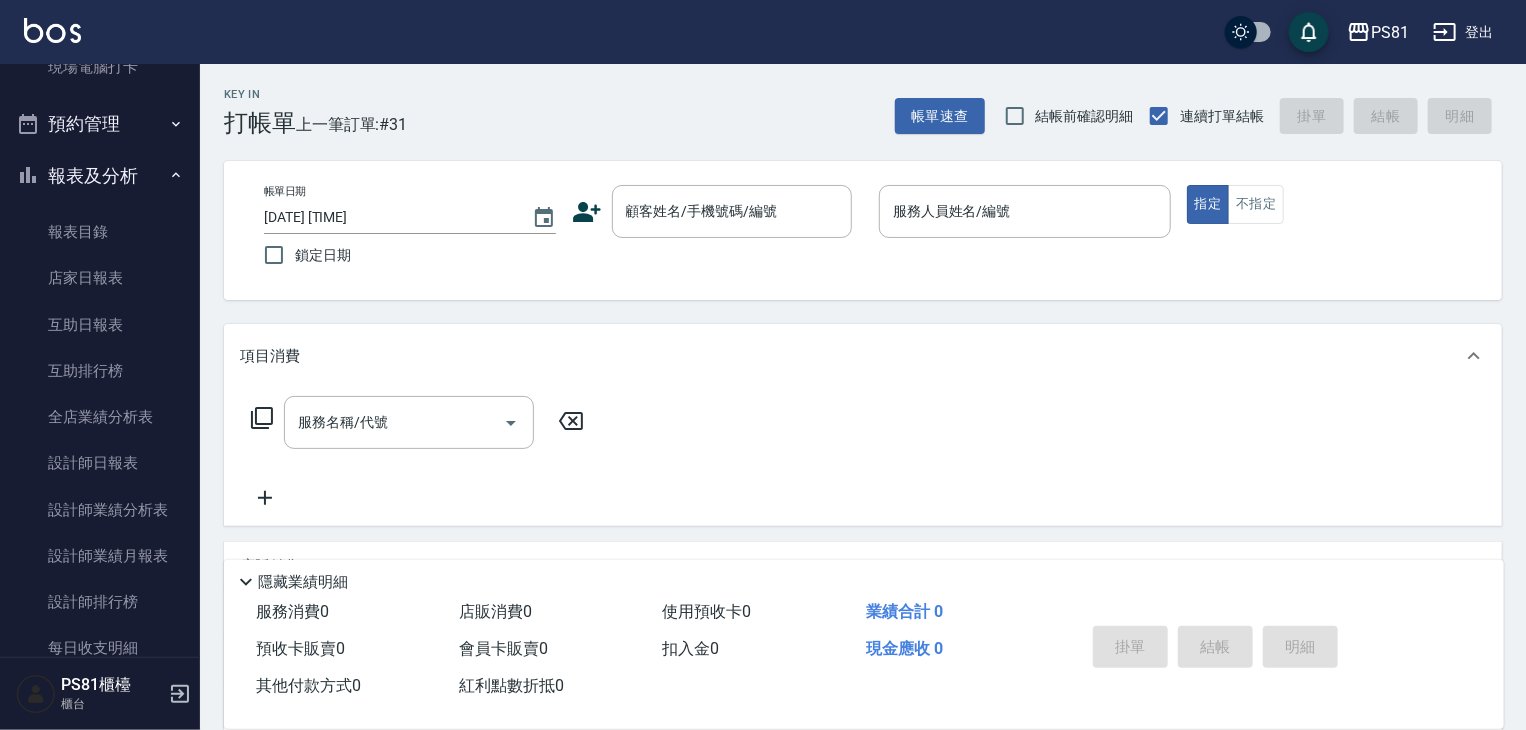 scroll, scrollTop: 303, scrollLeft: 0, axis: vertical 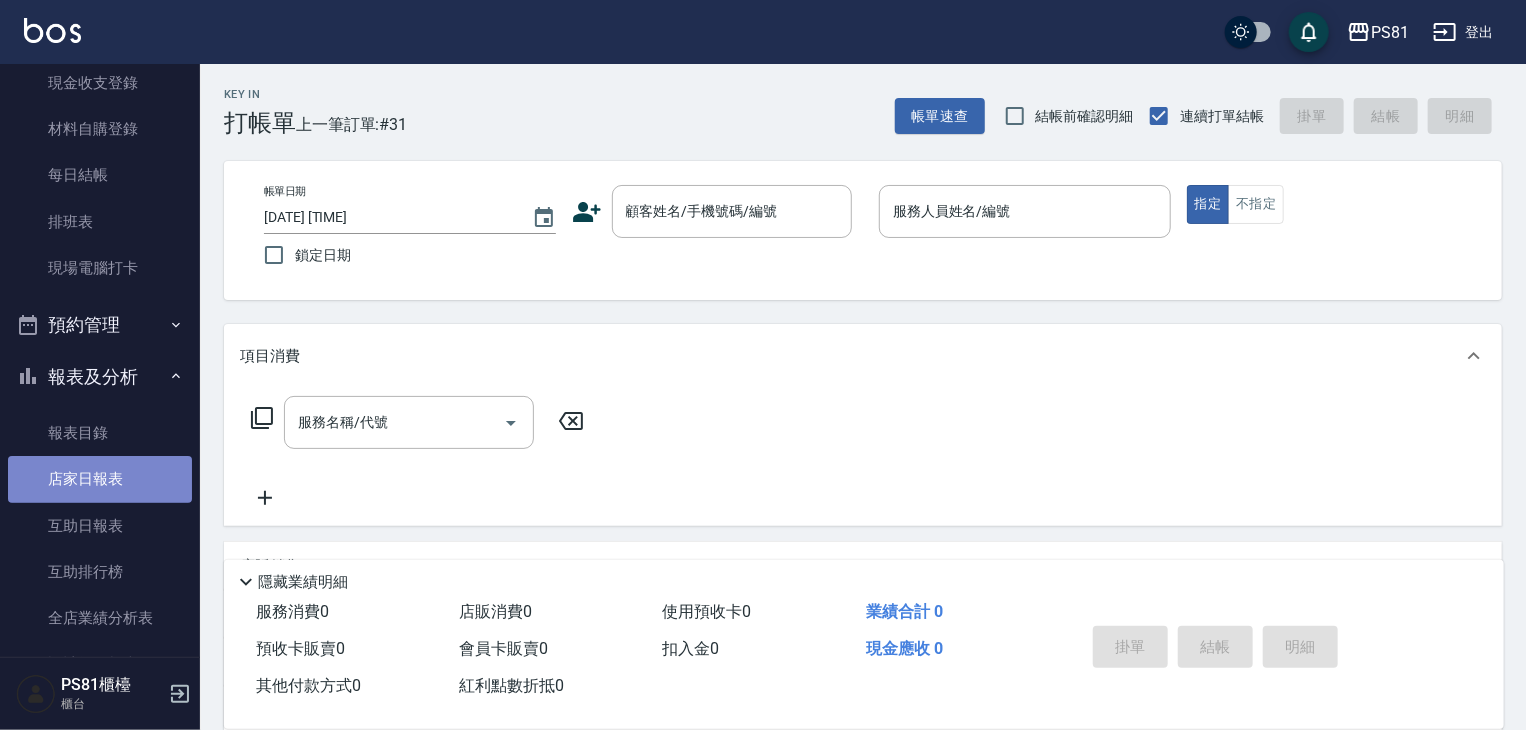 click on "店家日報表" at bounding box center (100, 479) 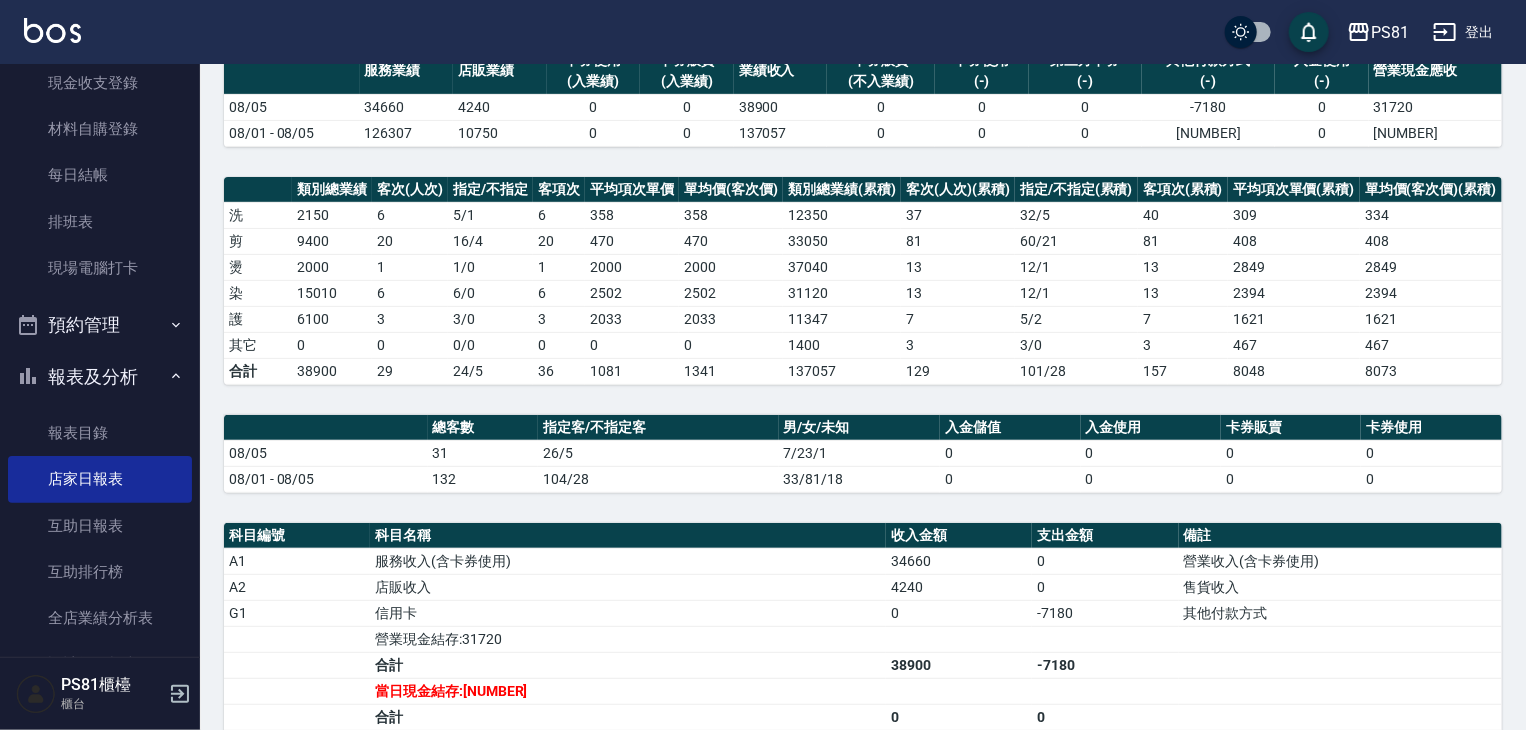 scroll, scrollTop: 481, scrollLeft: 0, axis: vertical 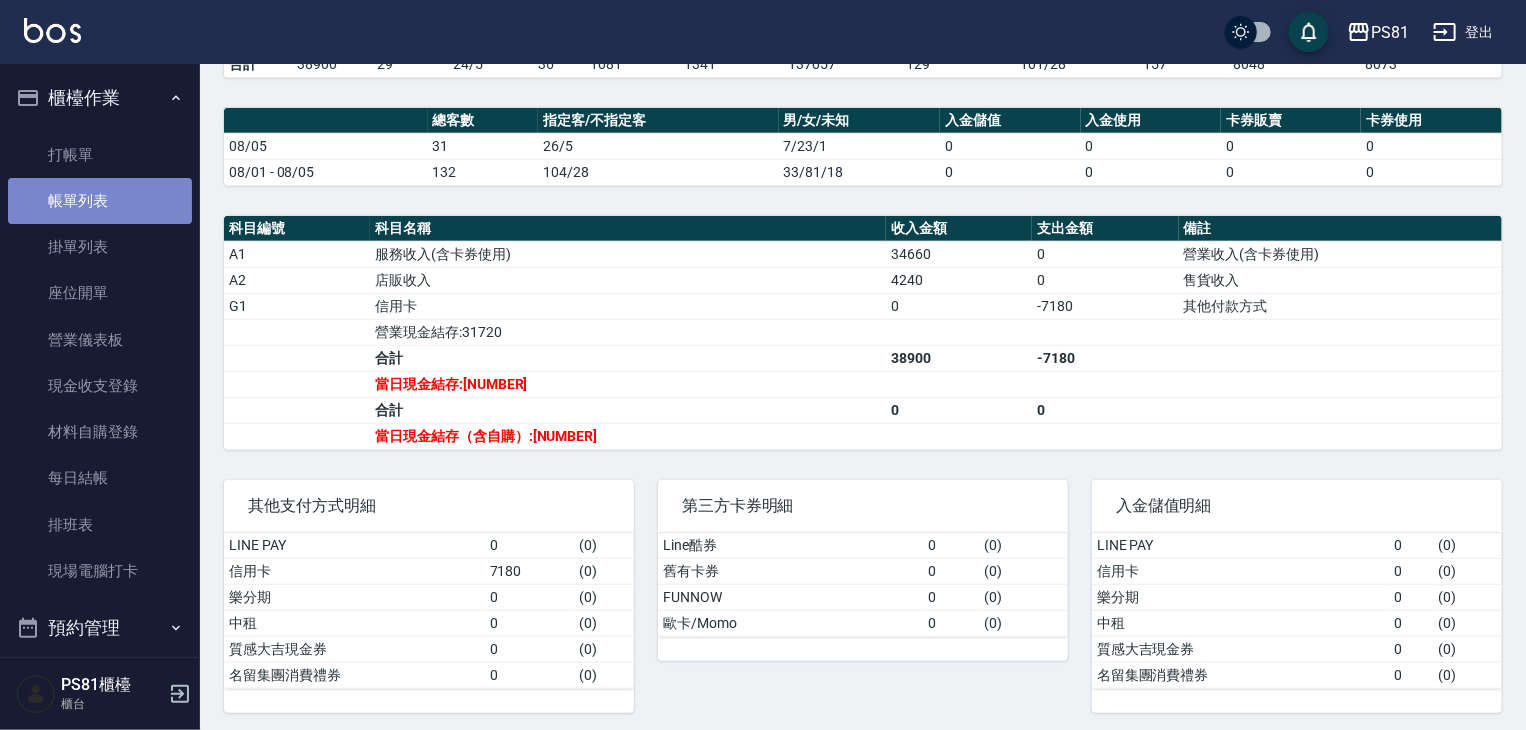 click on "帳單列表" at bounding box center (100, 201) 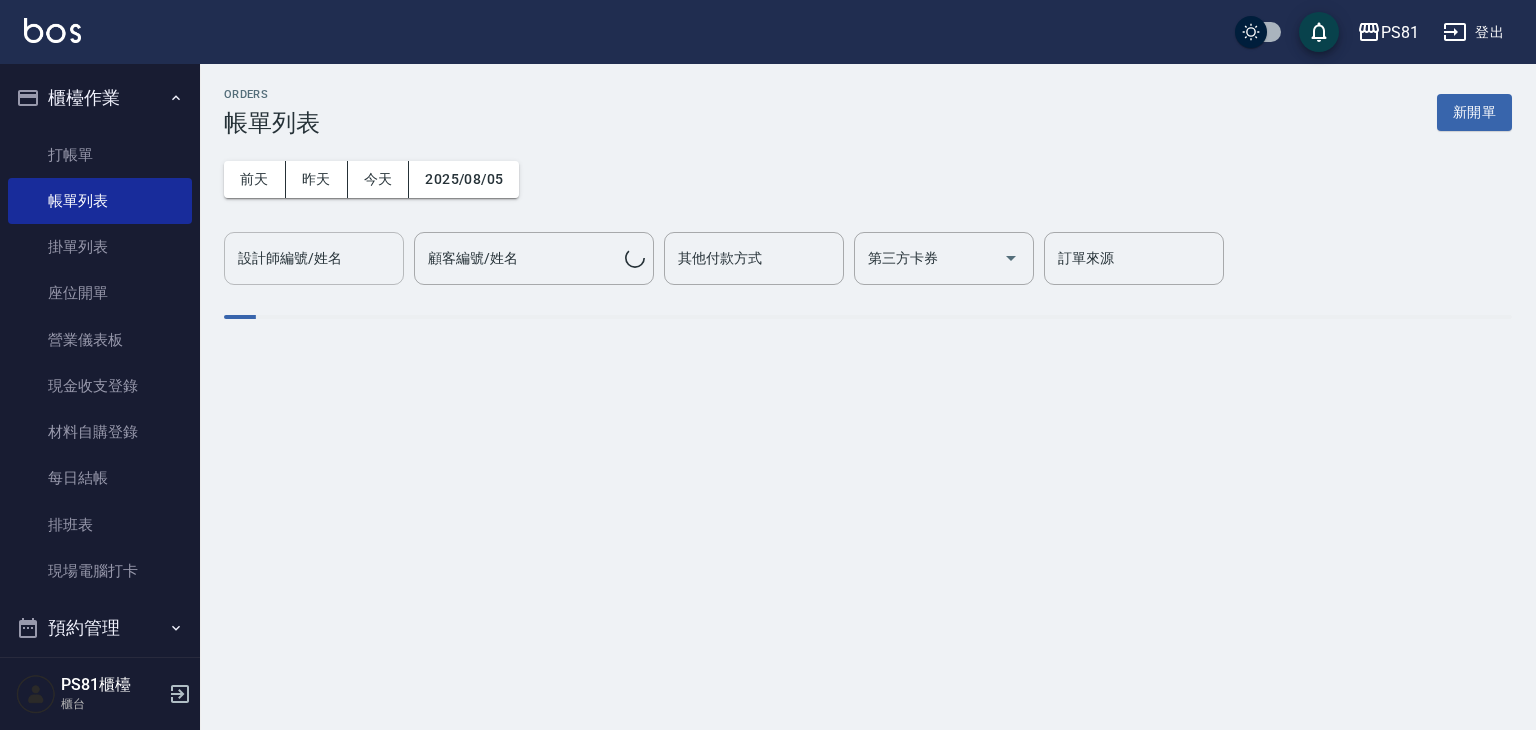 click on "設計師編號/姓名" at bounding box center [314, 258] 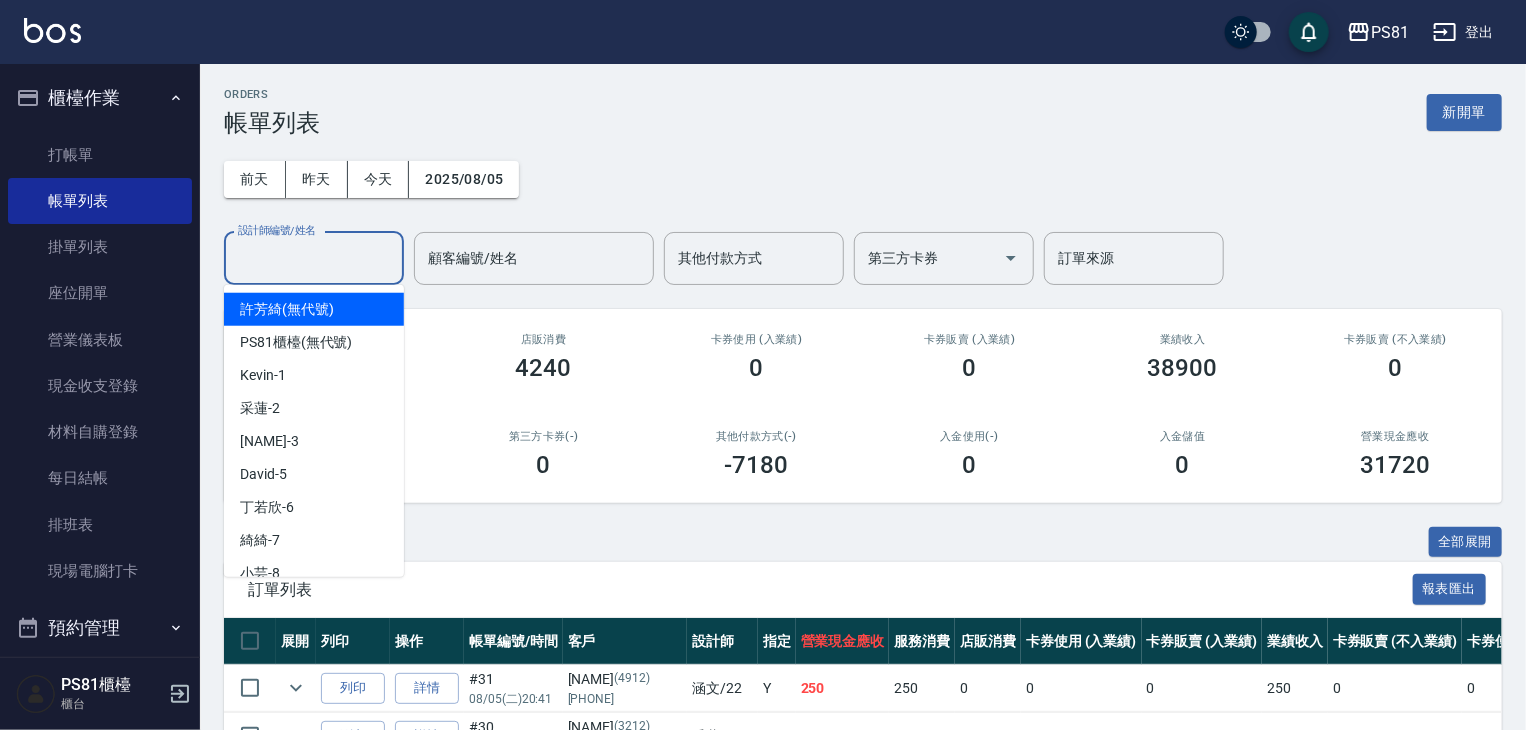 type on "2" 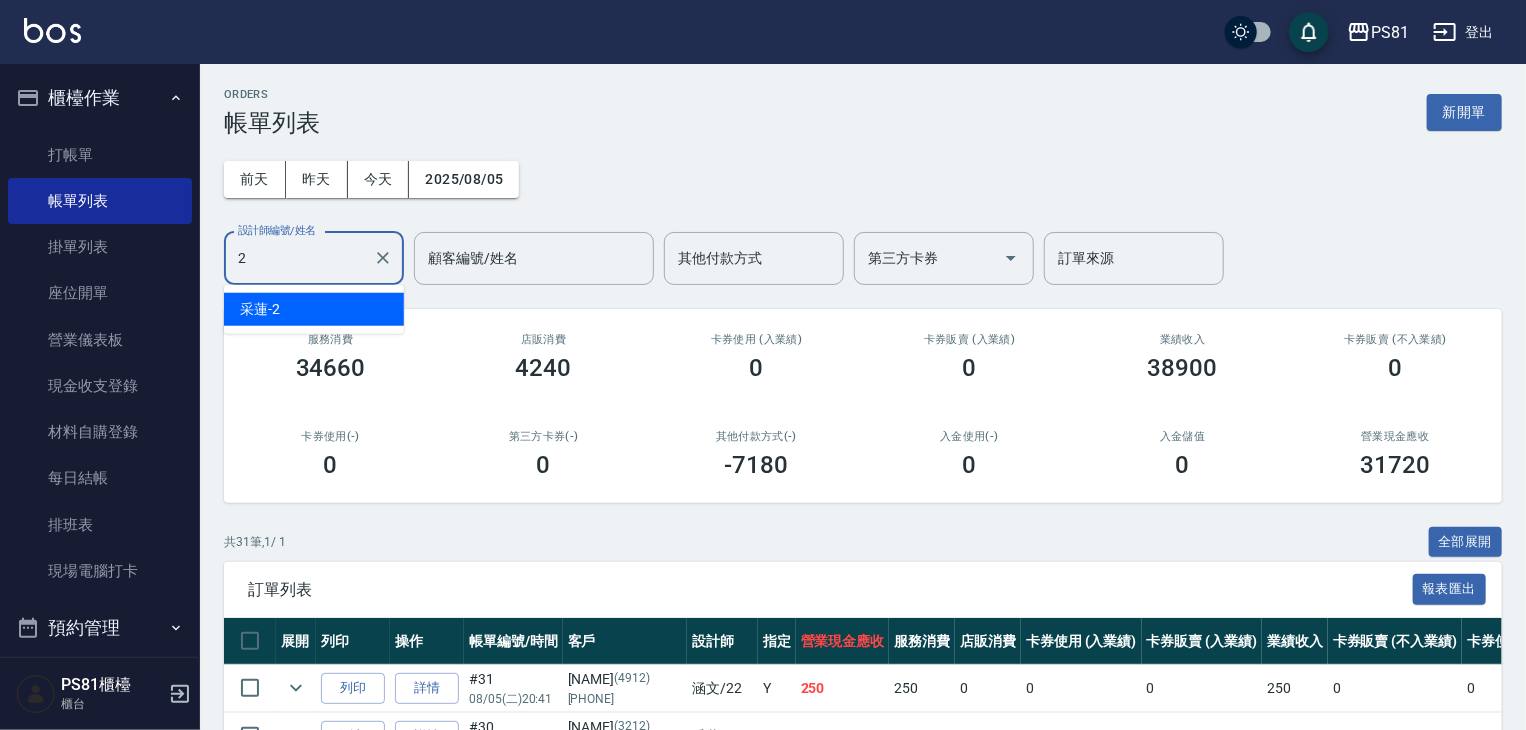 type 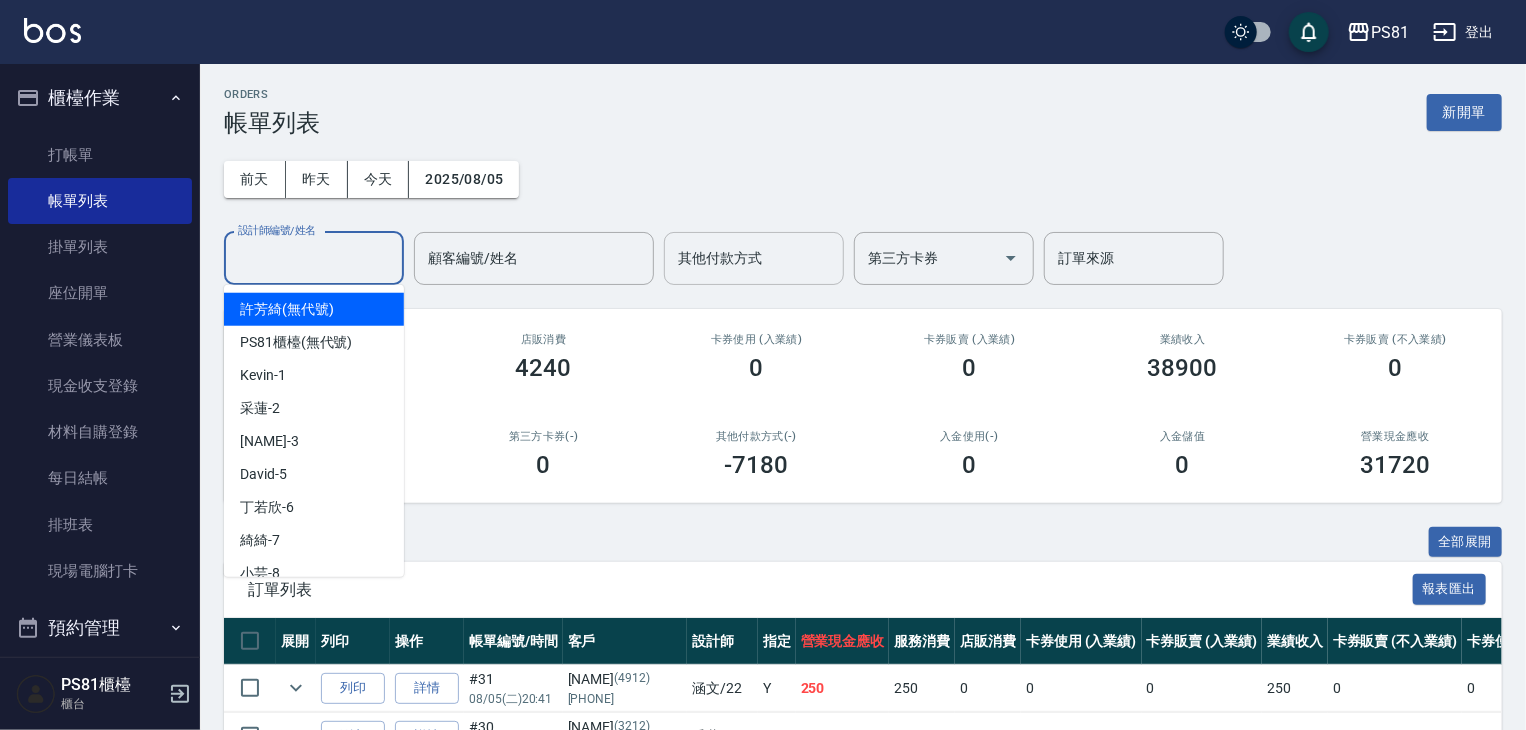 click on "其他付款方式" at bounding box center [754, 258] 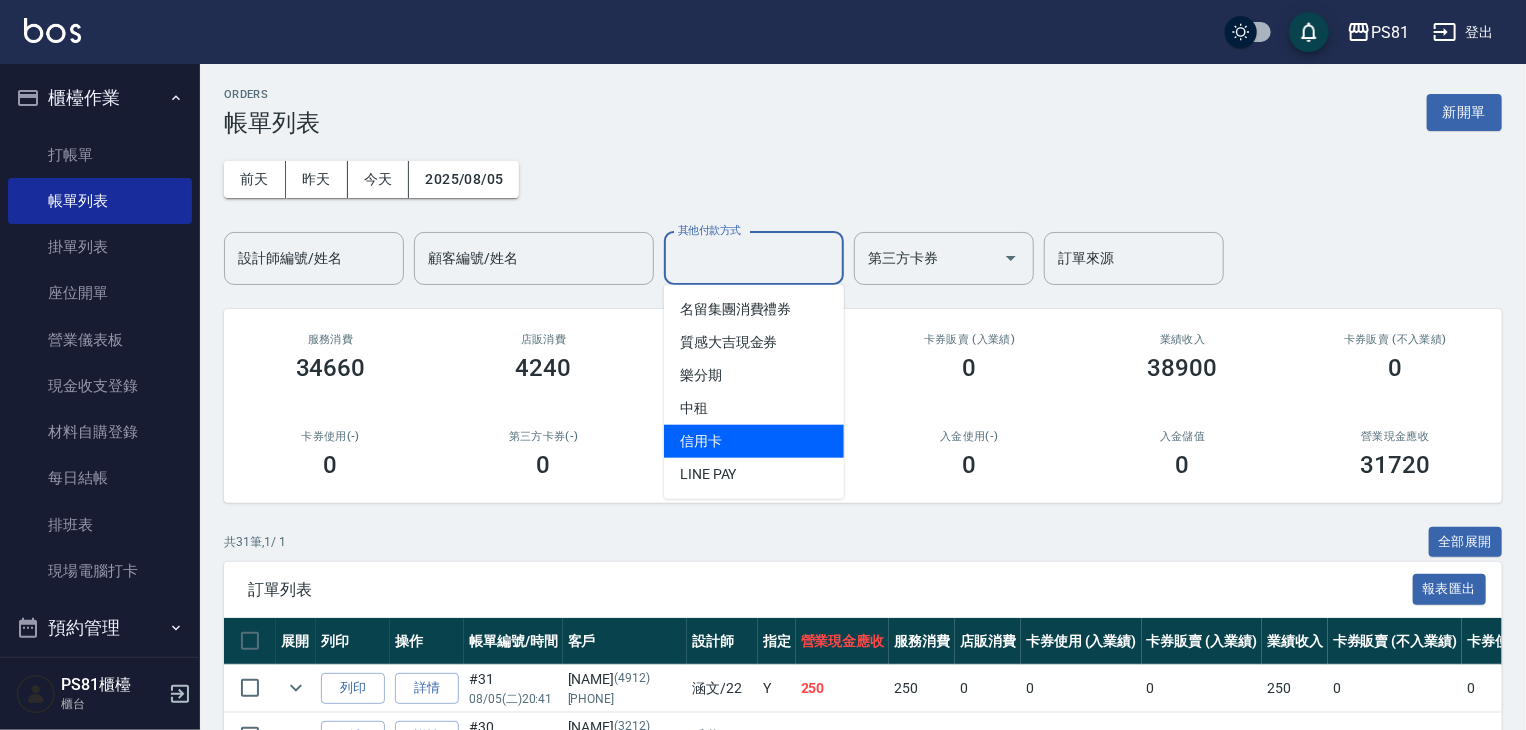 click on "信用卡" at bounding box center (754, 441) 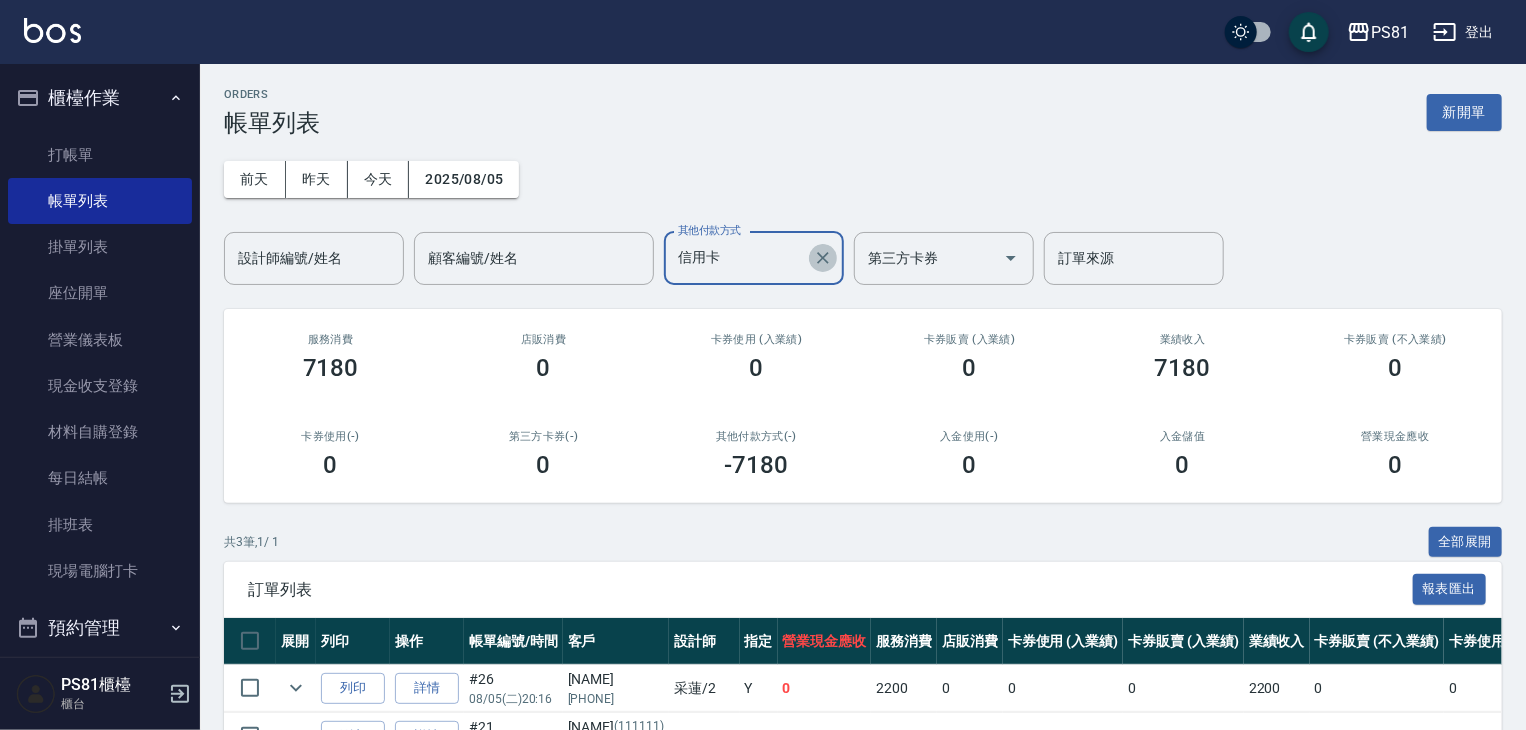 click 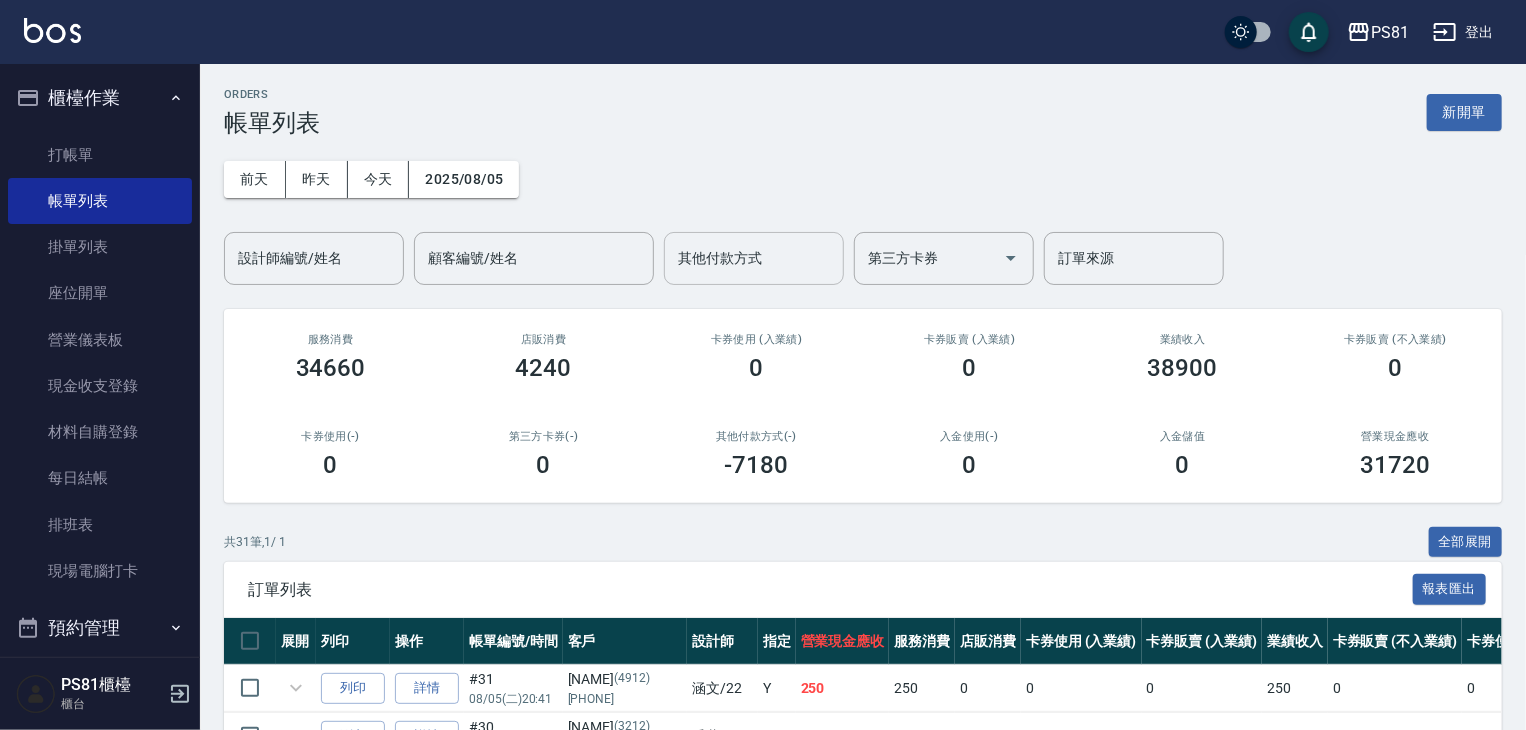 click on "卡券販賣 (入業績) 0" at bounding box center (969, 357) 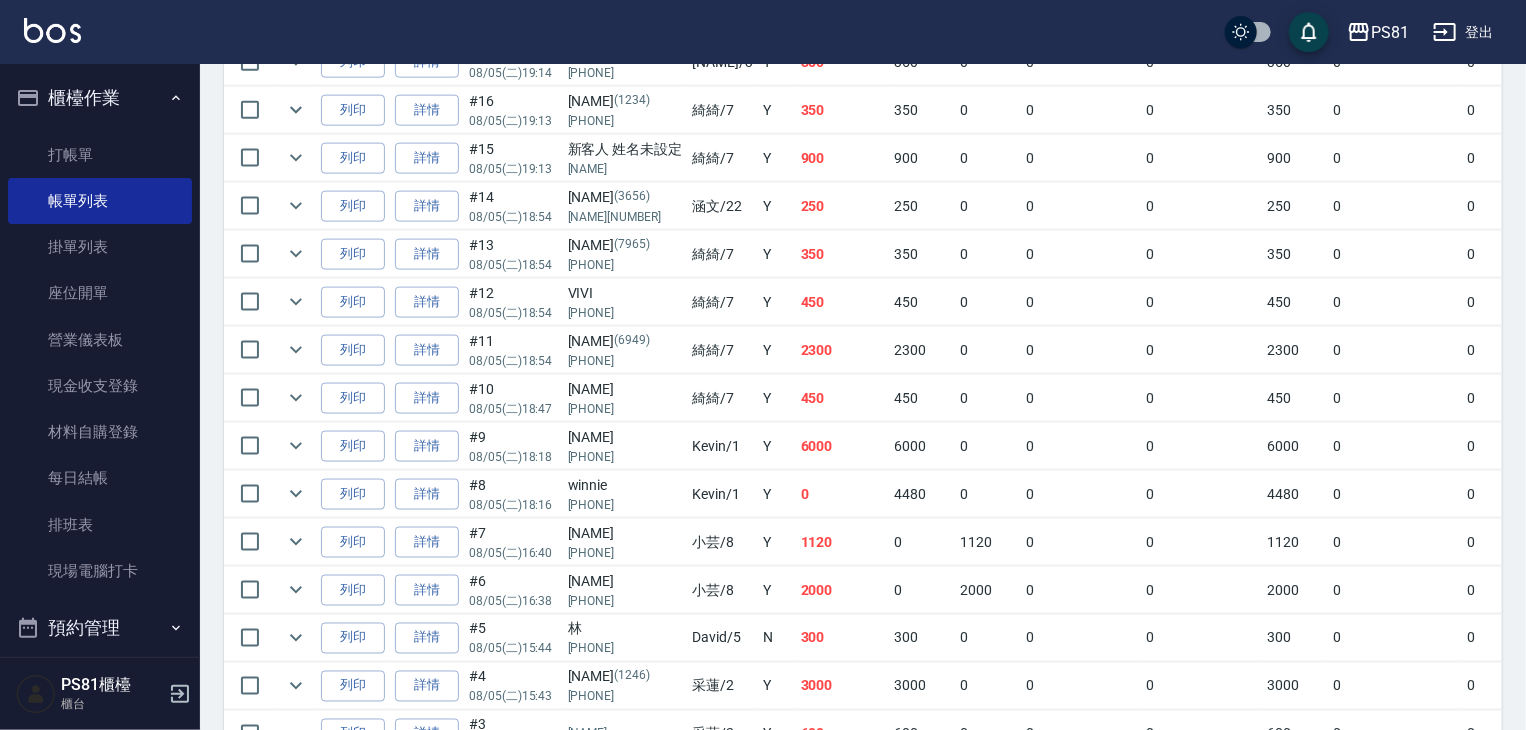 scroll, scrollTop: 1300, scrollLeft: 0, axis: vertical 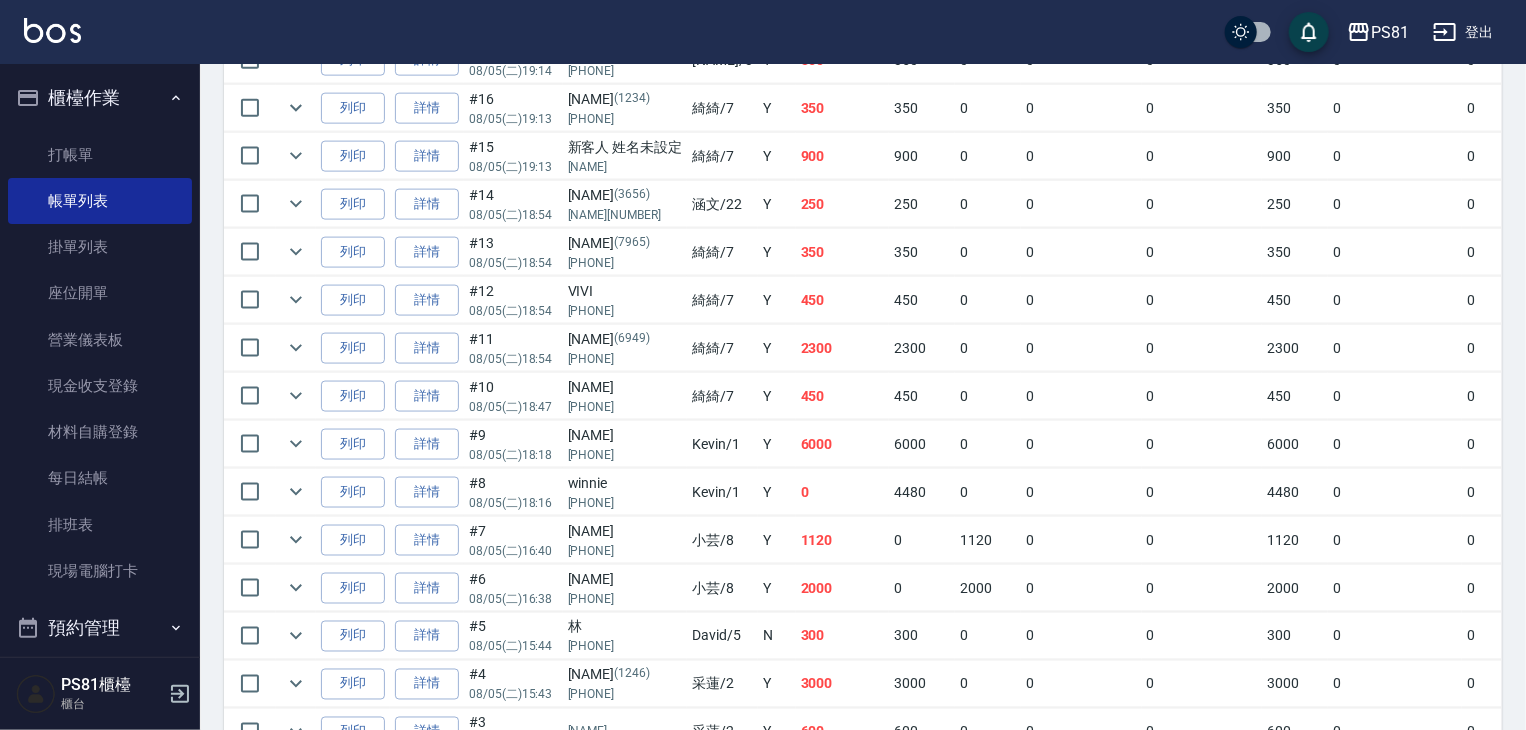 click on "[NAME]" at bounding box center [625, 435] 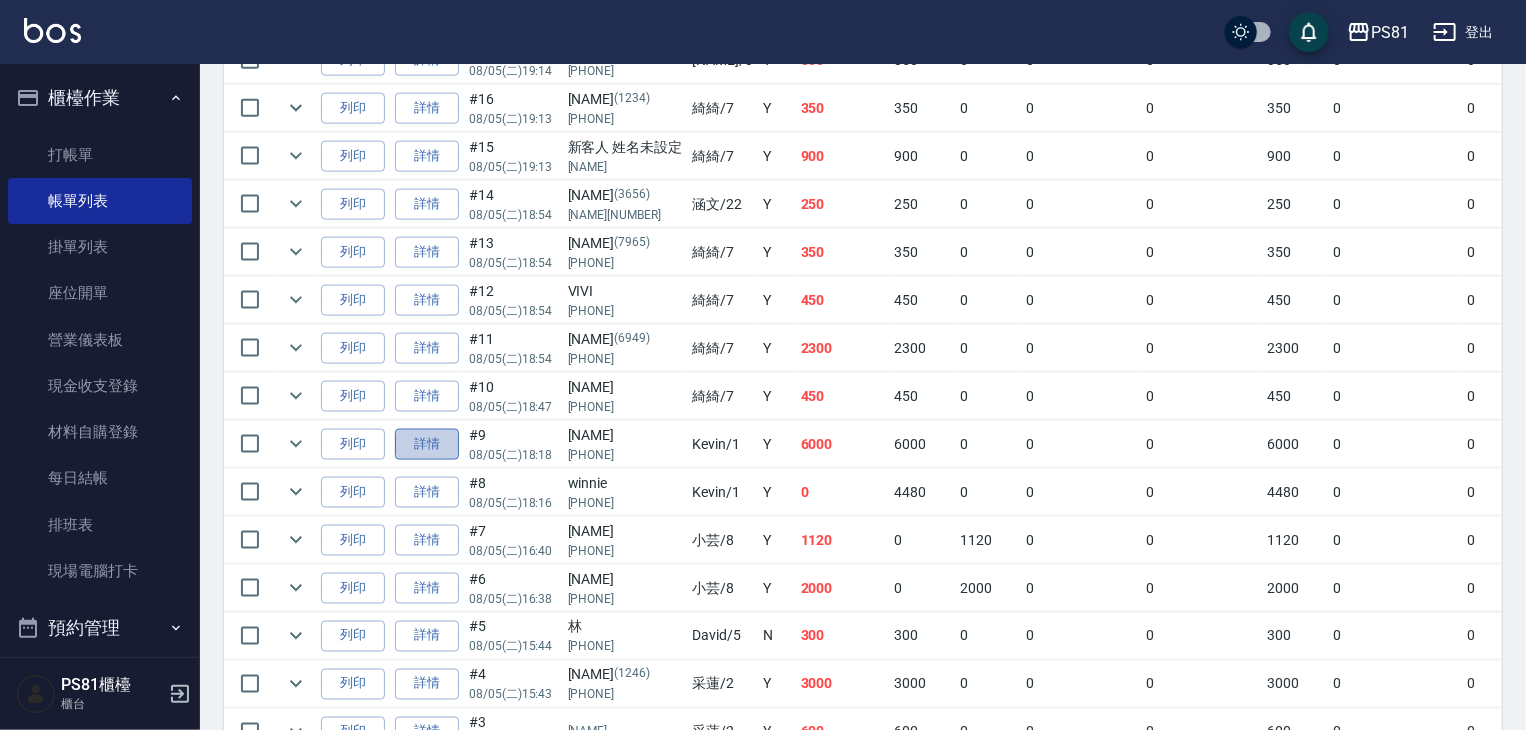 click on "詳情" at bounding box center (427, 444) 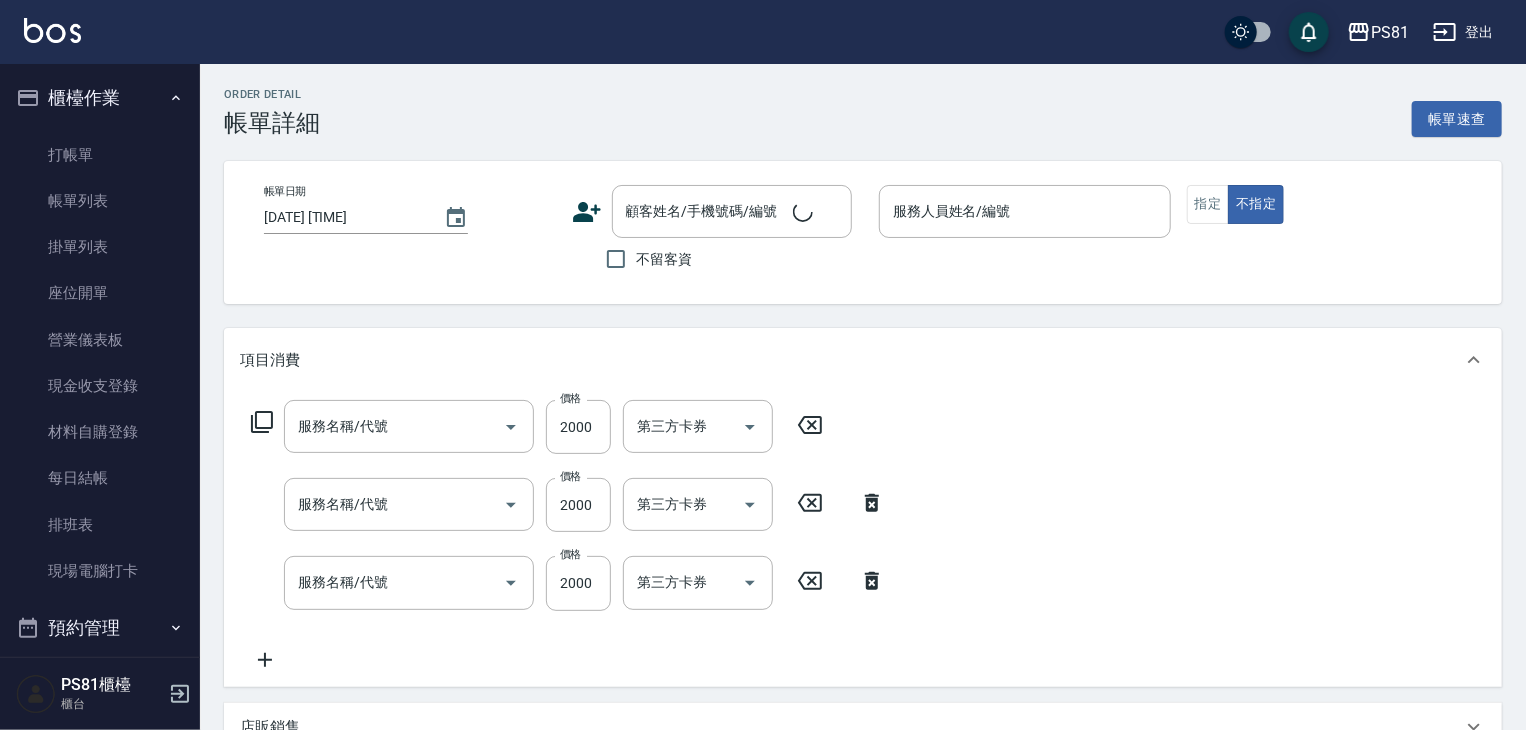 type on "2025/08/05 18:18" 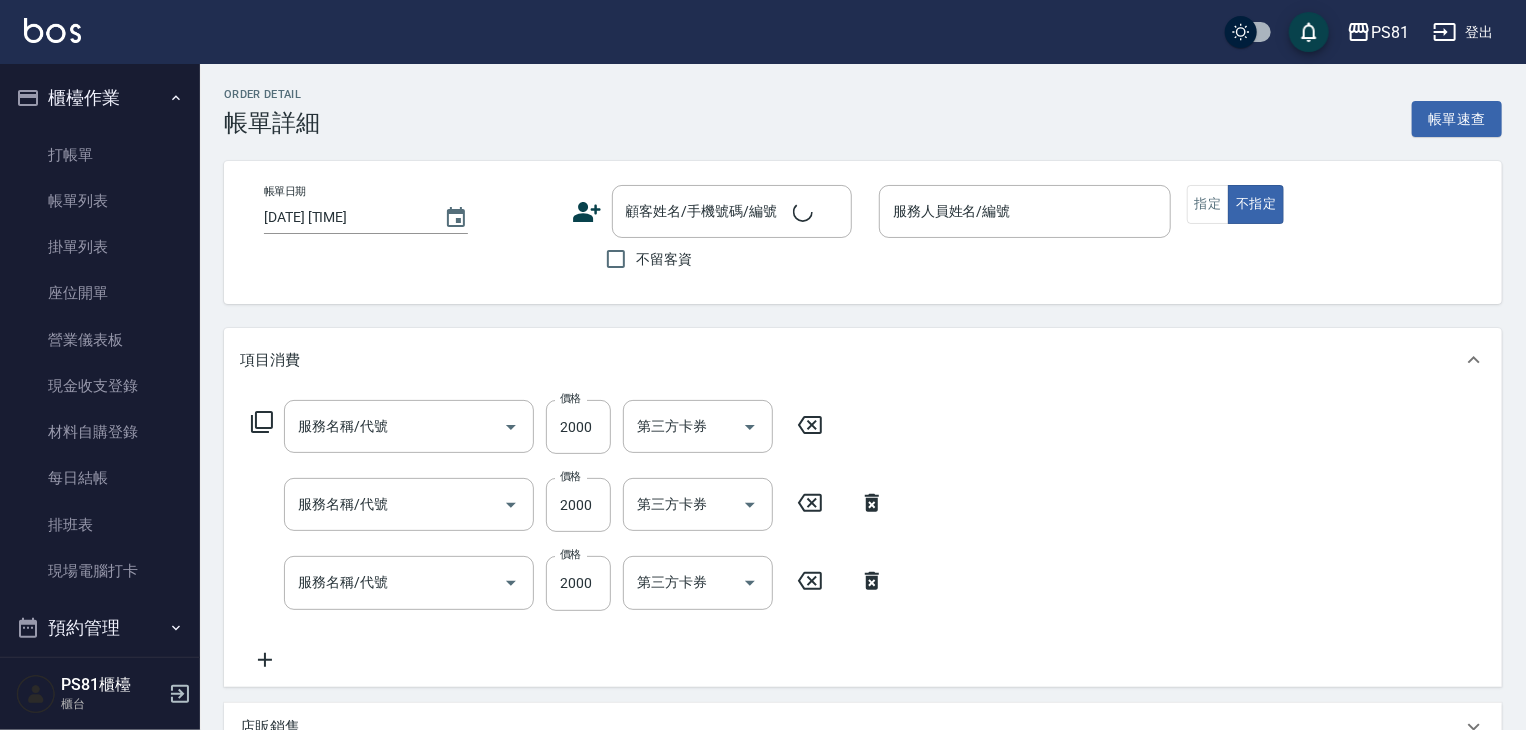 type on "Kevin-1" 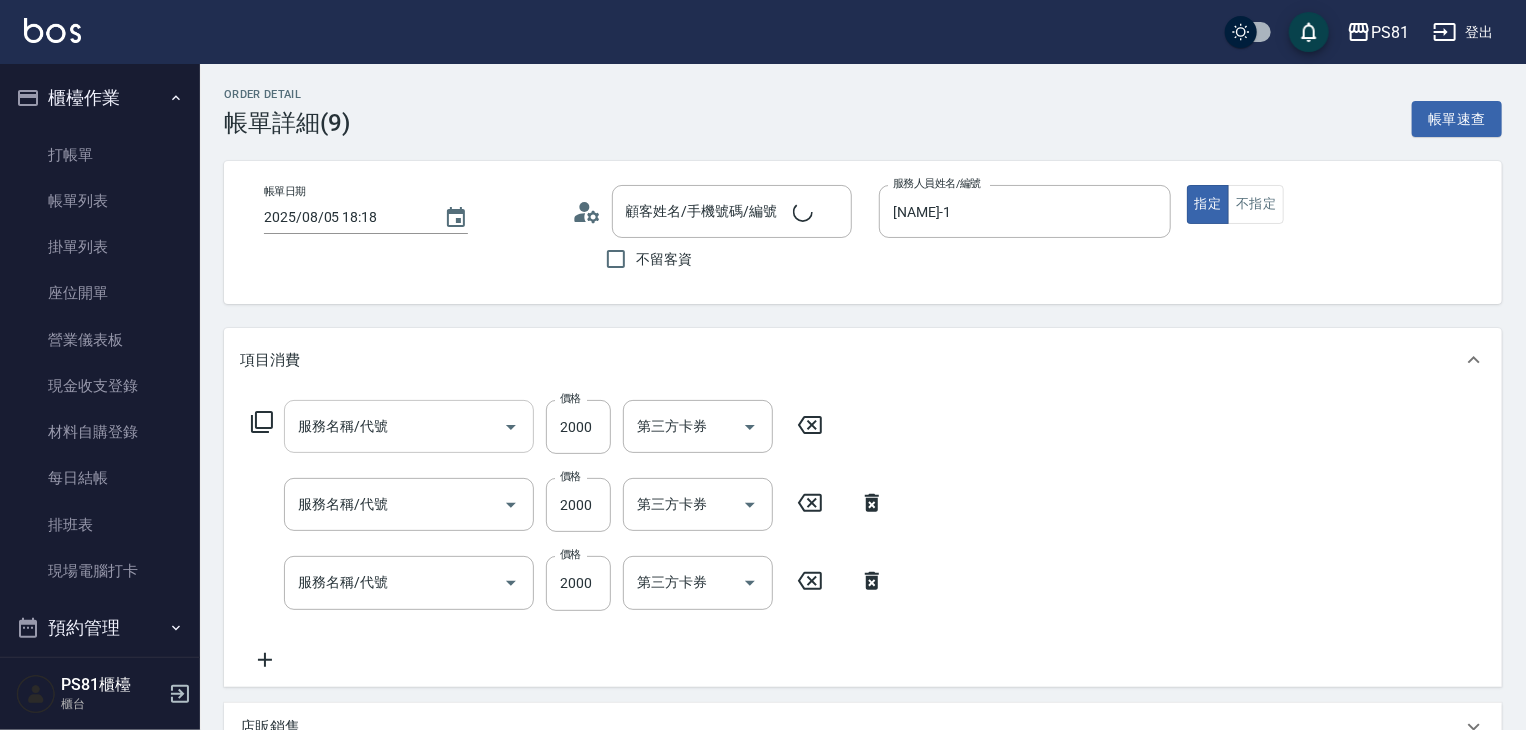 type on "陳品蓉/0985765264/" 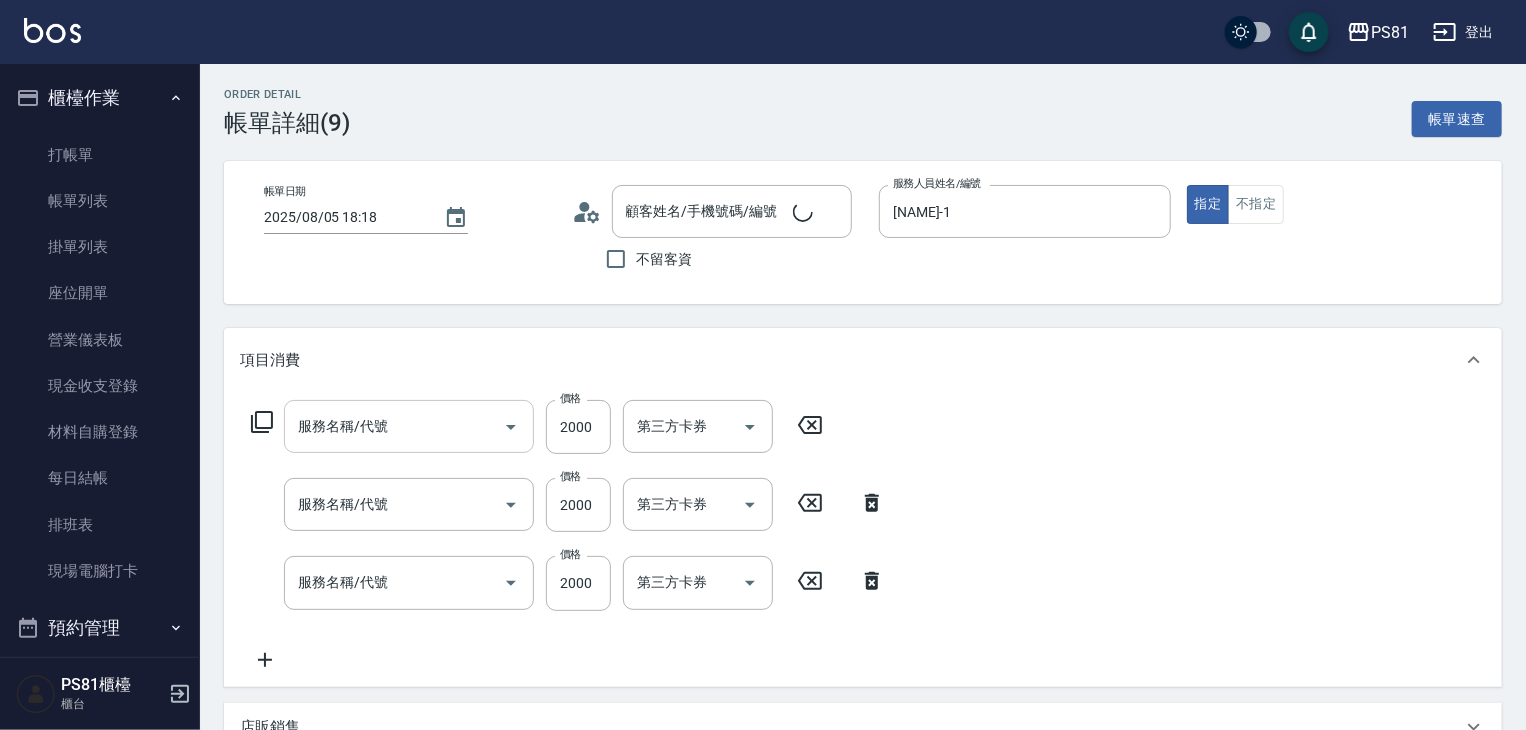 type on "日本結構護髮(108)" 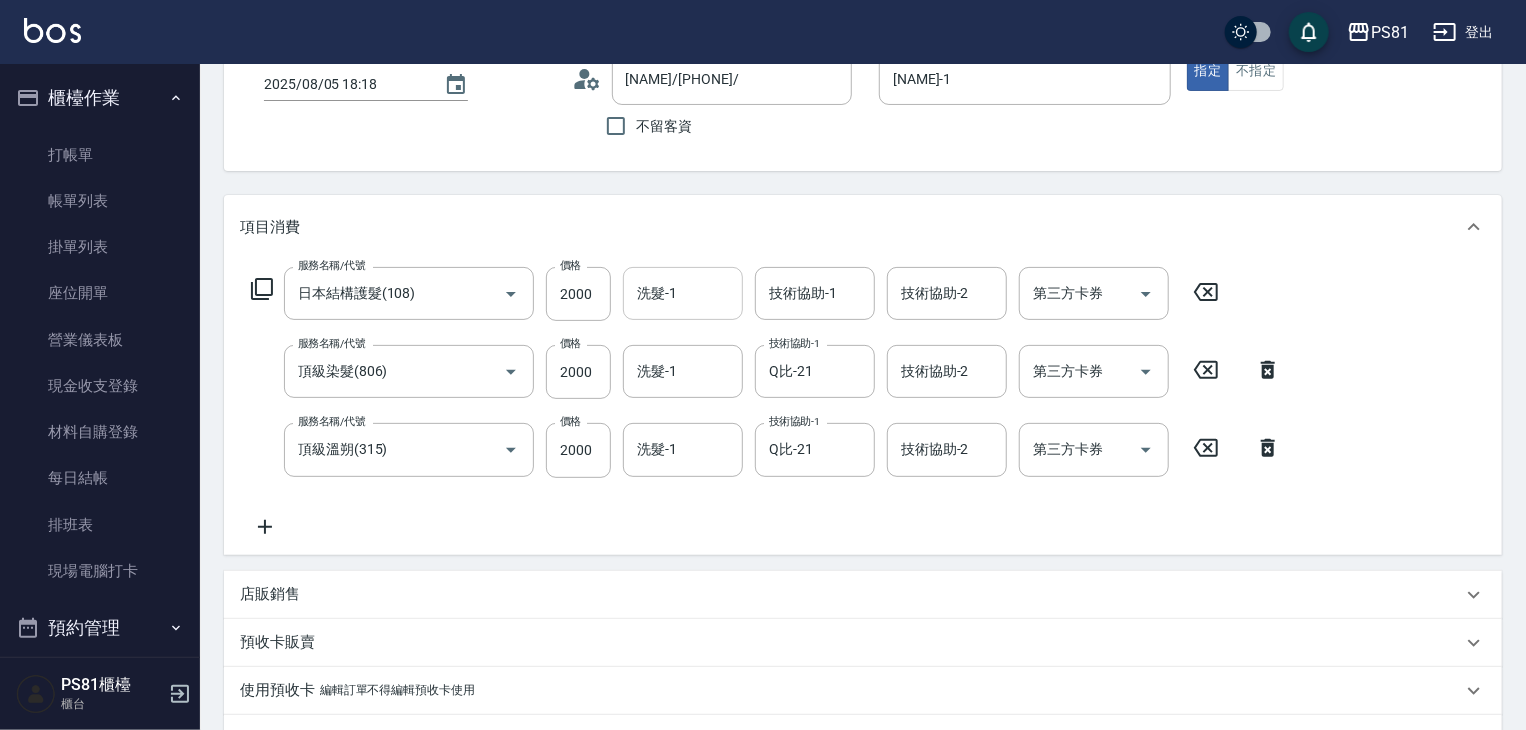 scroll, scrollTop: 475, scrollLeft: 0, axis: vertical 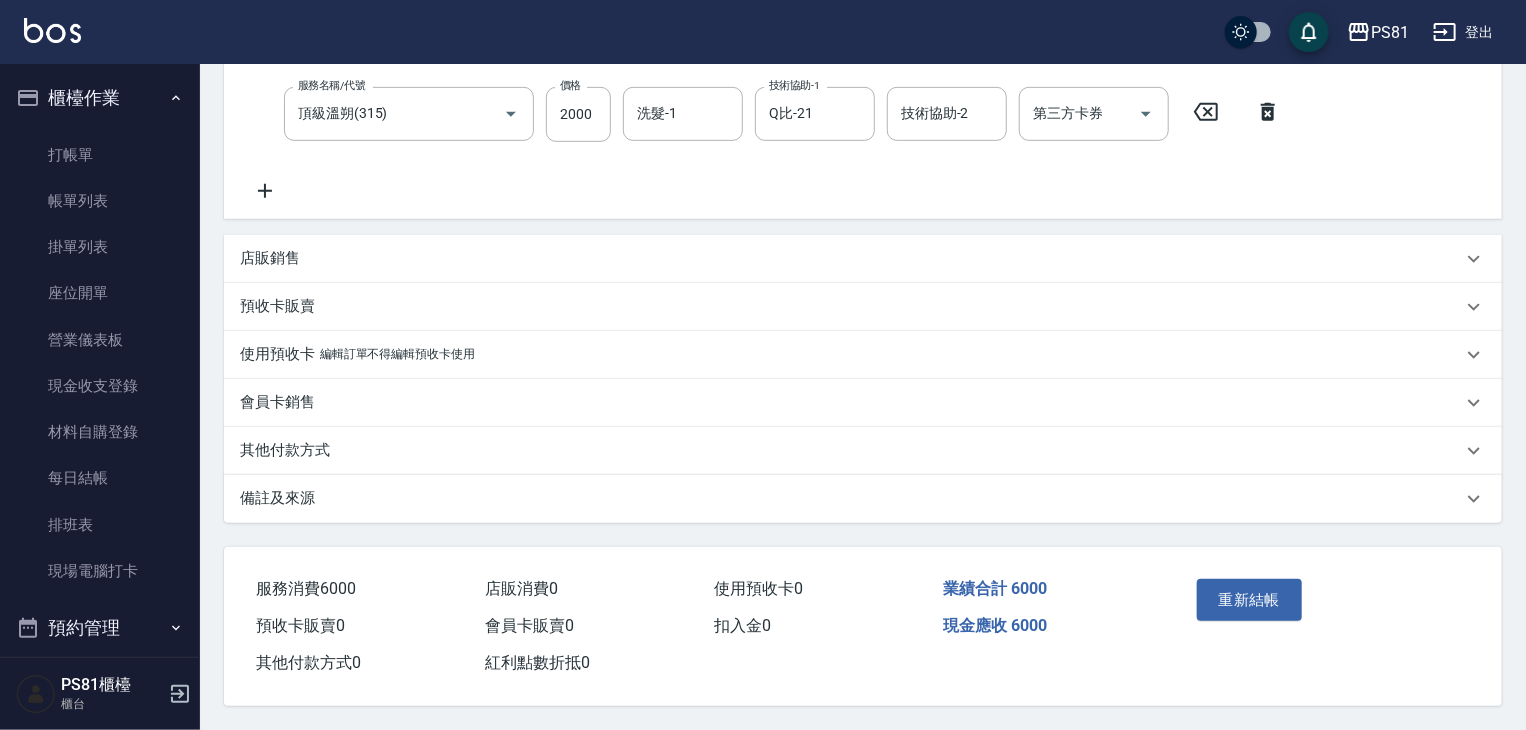 click on "其他付款方式" at bounding box center (851, 450) 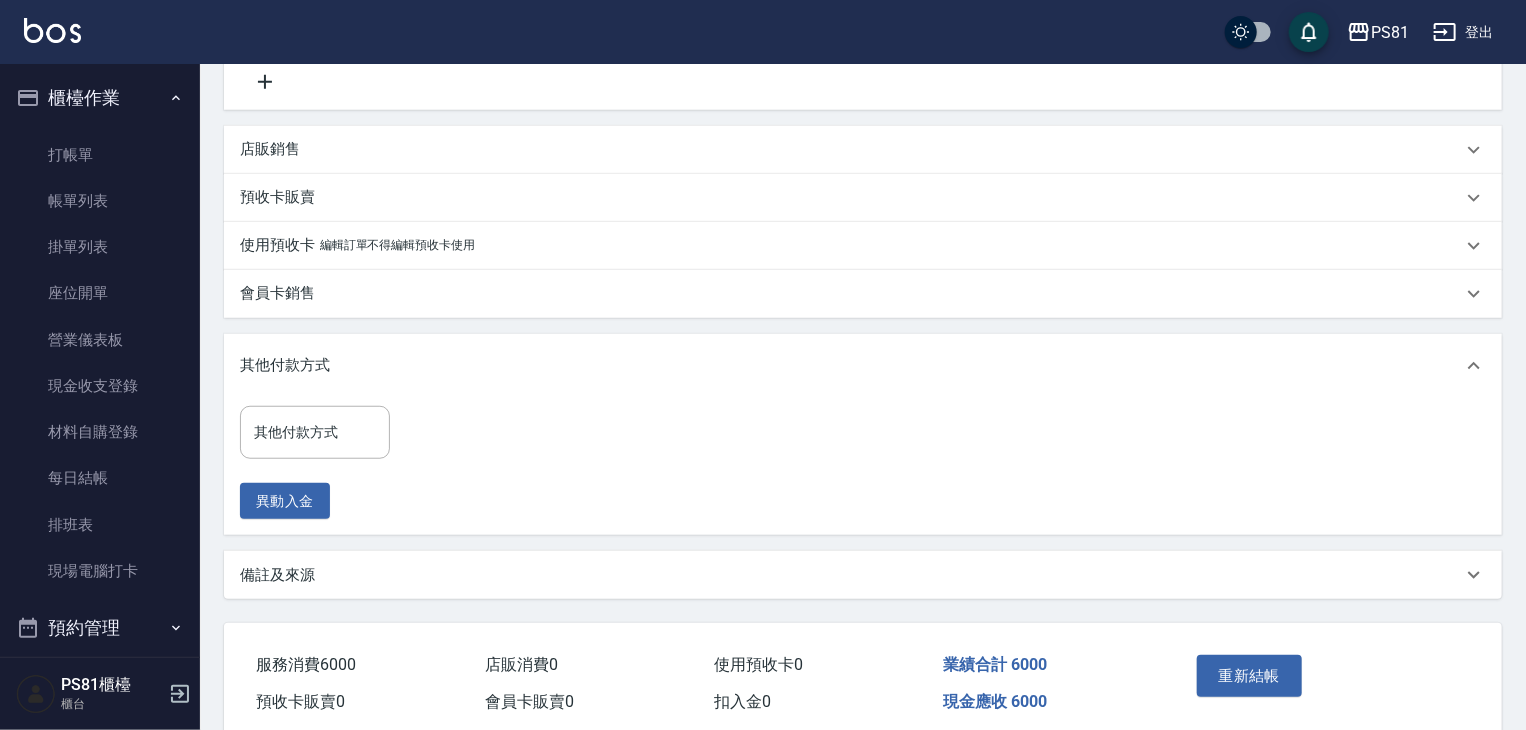 scroll, scrollTop: 660, scrollLeft: 0, axis: vertical 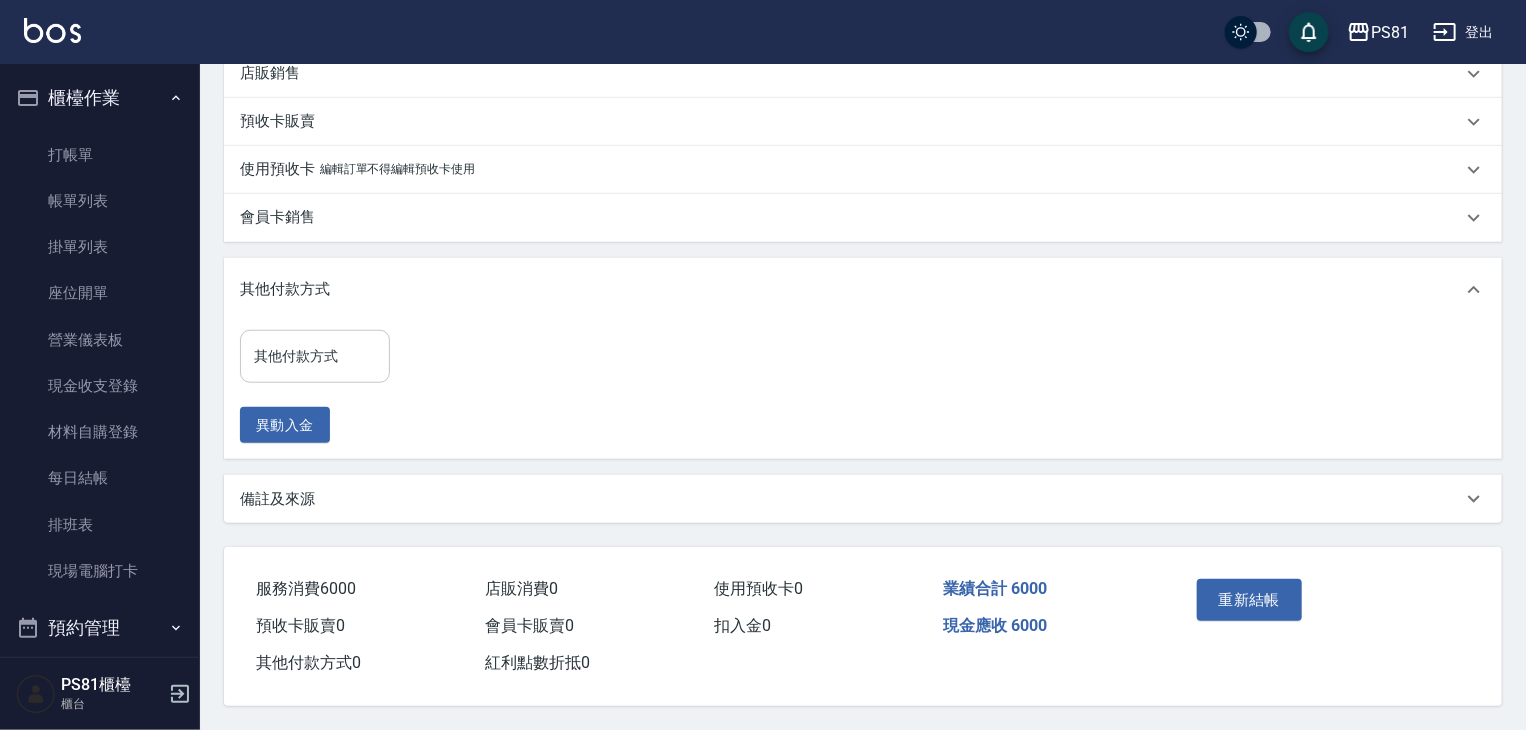 drag, startPoint x: 356, startPoint y: 358, endPoint x: 349, endPoint y: 369, distance: 13.038404 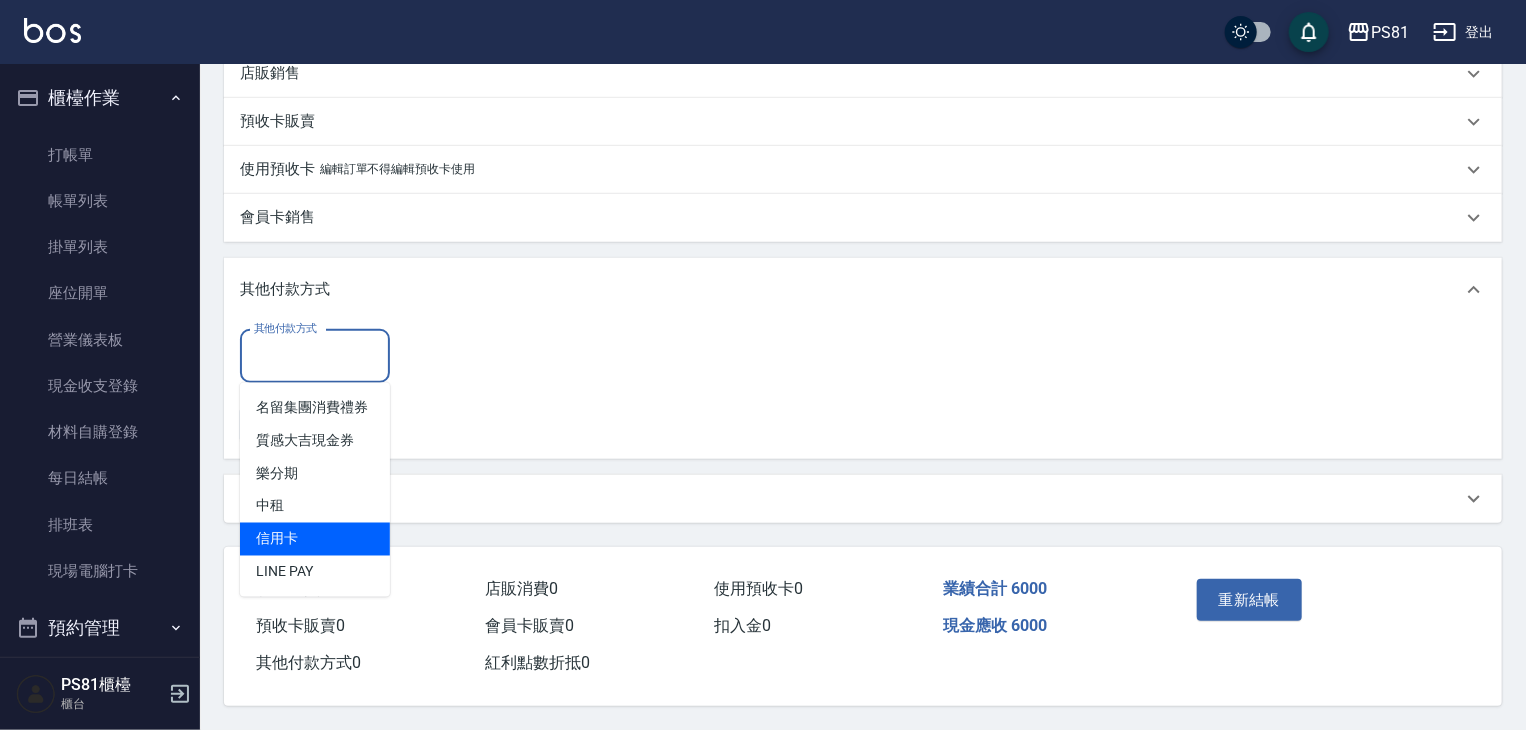 click on "信用卡" at bounding box center [315, 539] 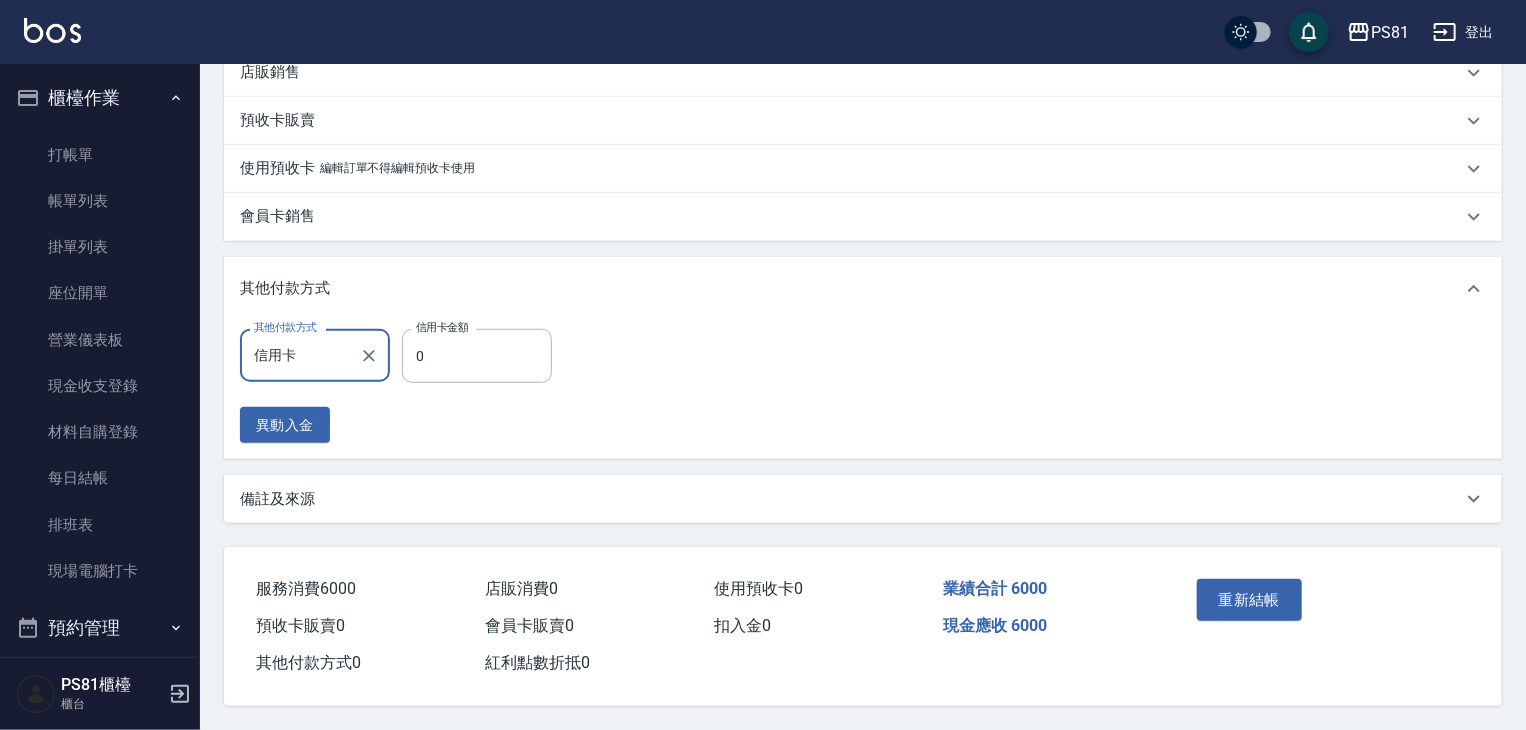 click on "其他付款方式 信用卡 其他付款方式 信用卡金額 0 信用卡金額 異動入金" at bounding box center (863, 390) 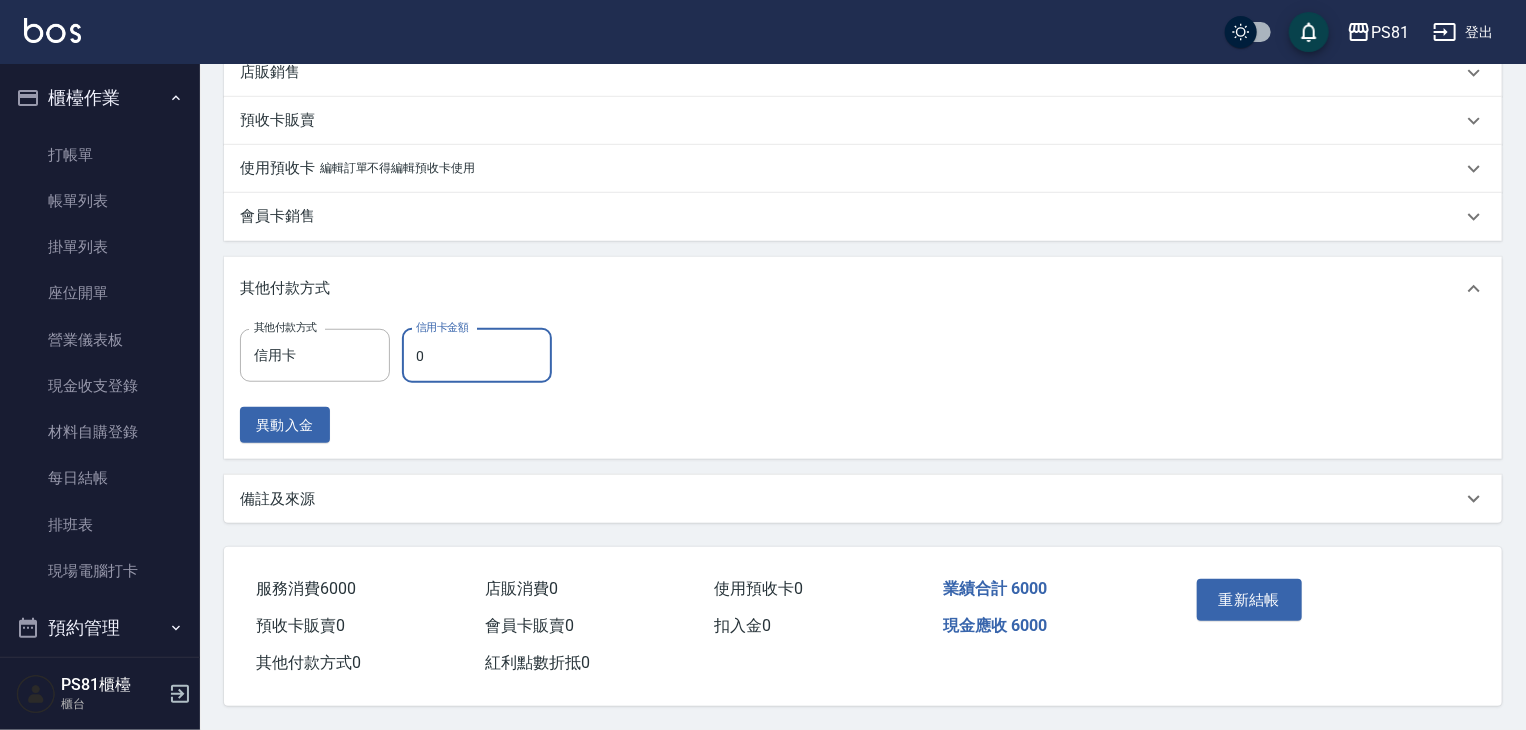 click on "0" at bounding box center (477, 356) 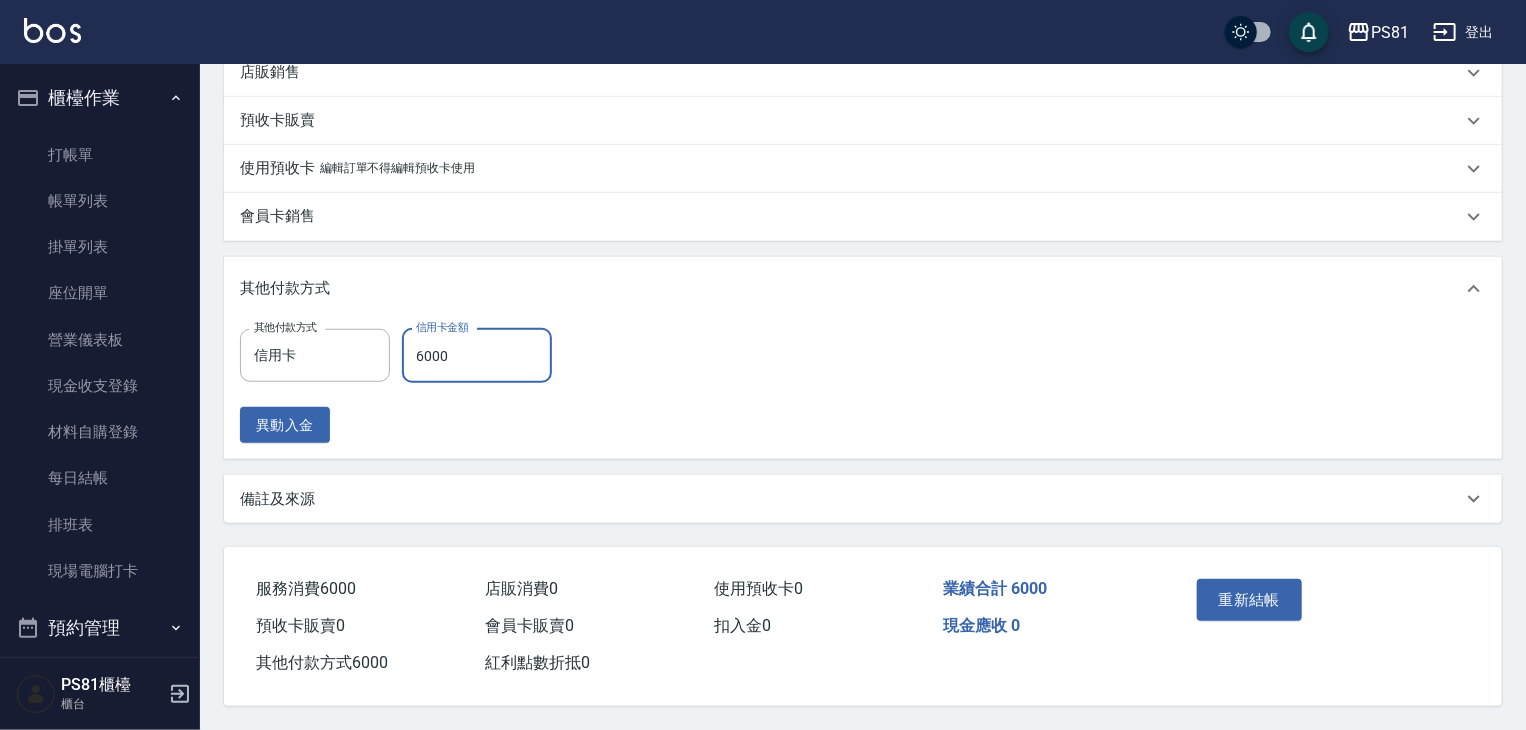 type on "6000" 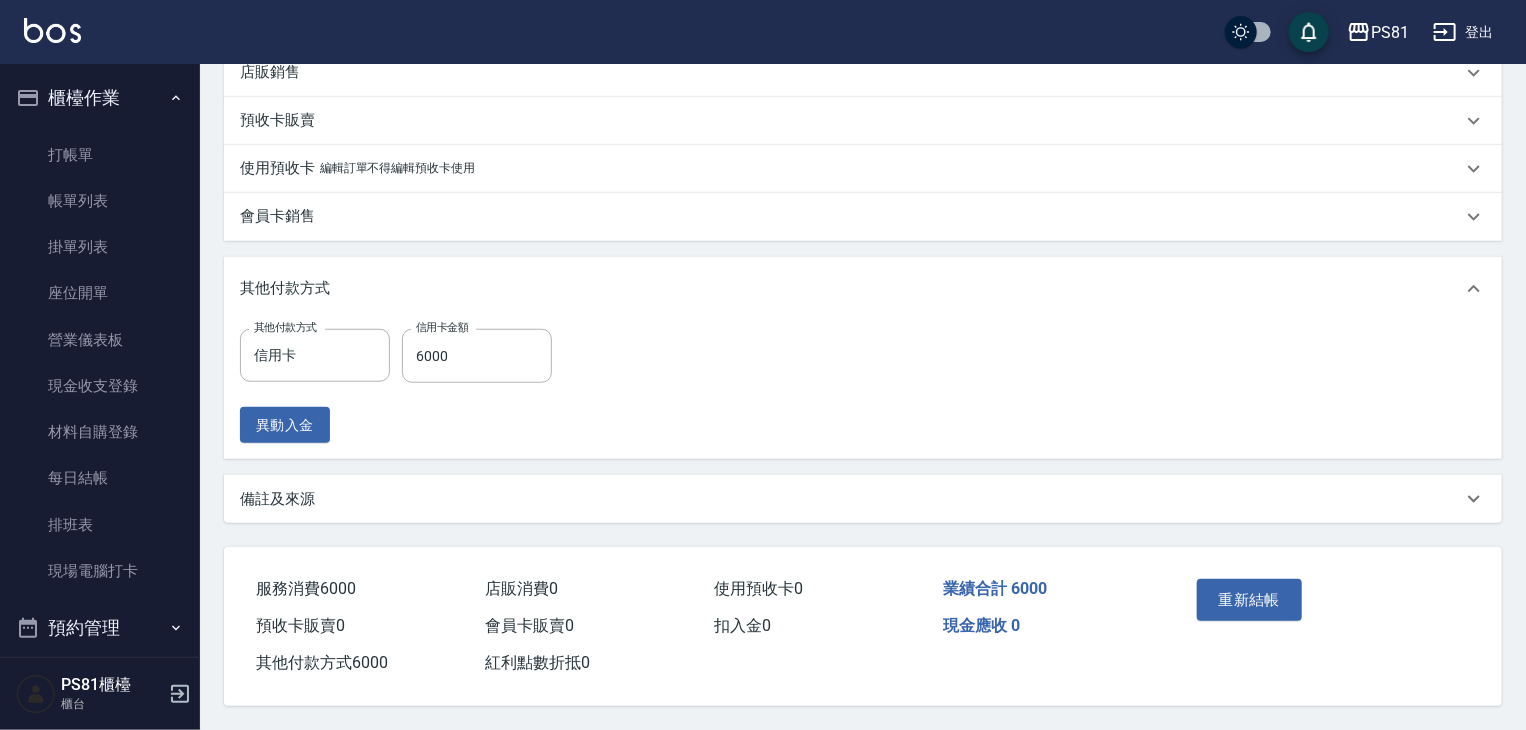 drag, startPoint x: 643, startPoint y: 365, endPoint x: 986, endPoint y: 441, distance: 351.31894 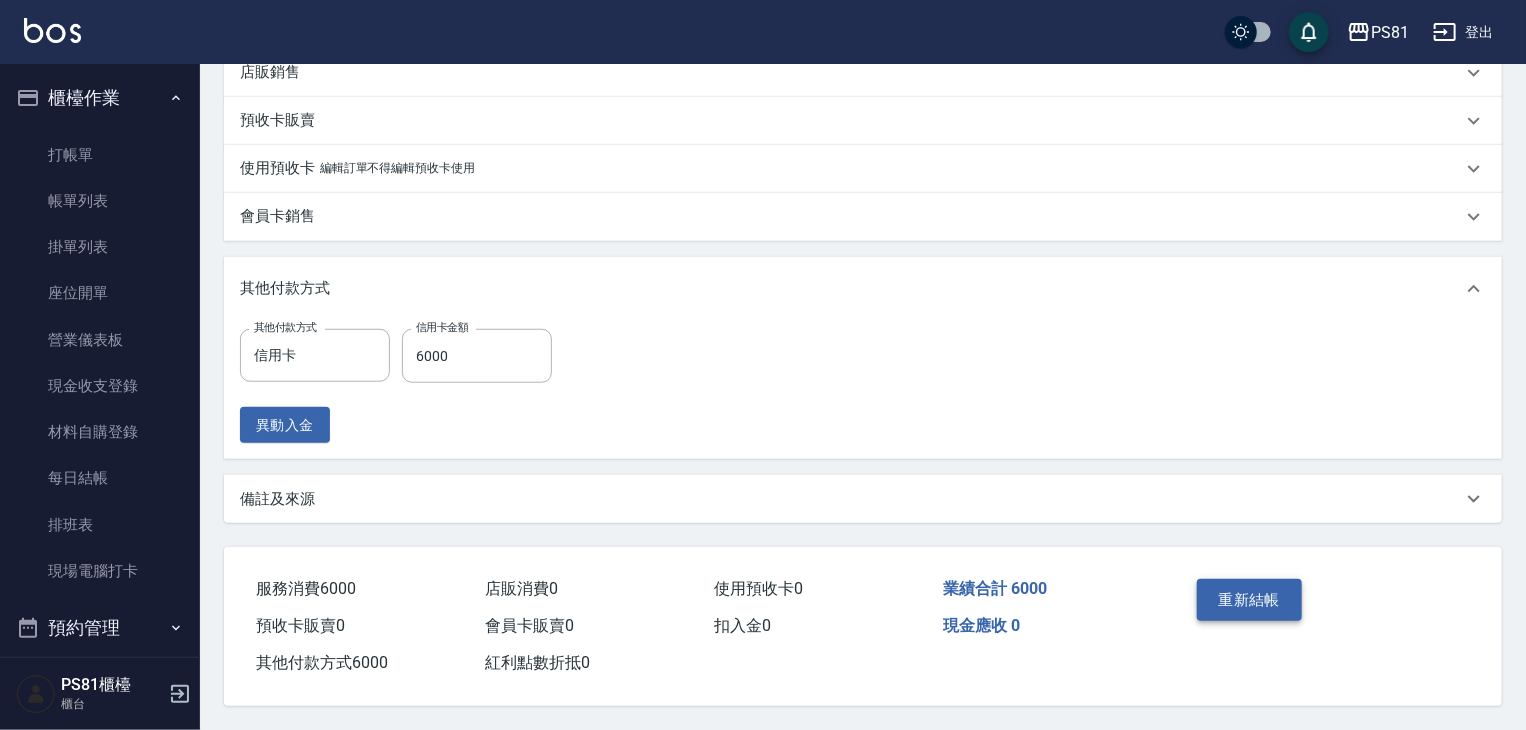 click on "重新結帳" at bounding box center (1250, 600) 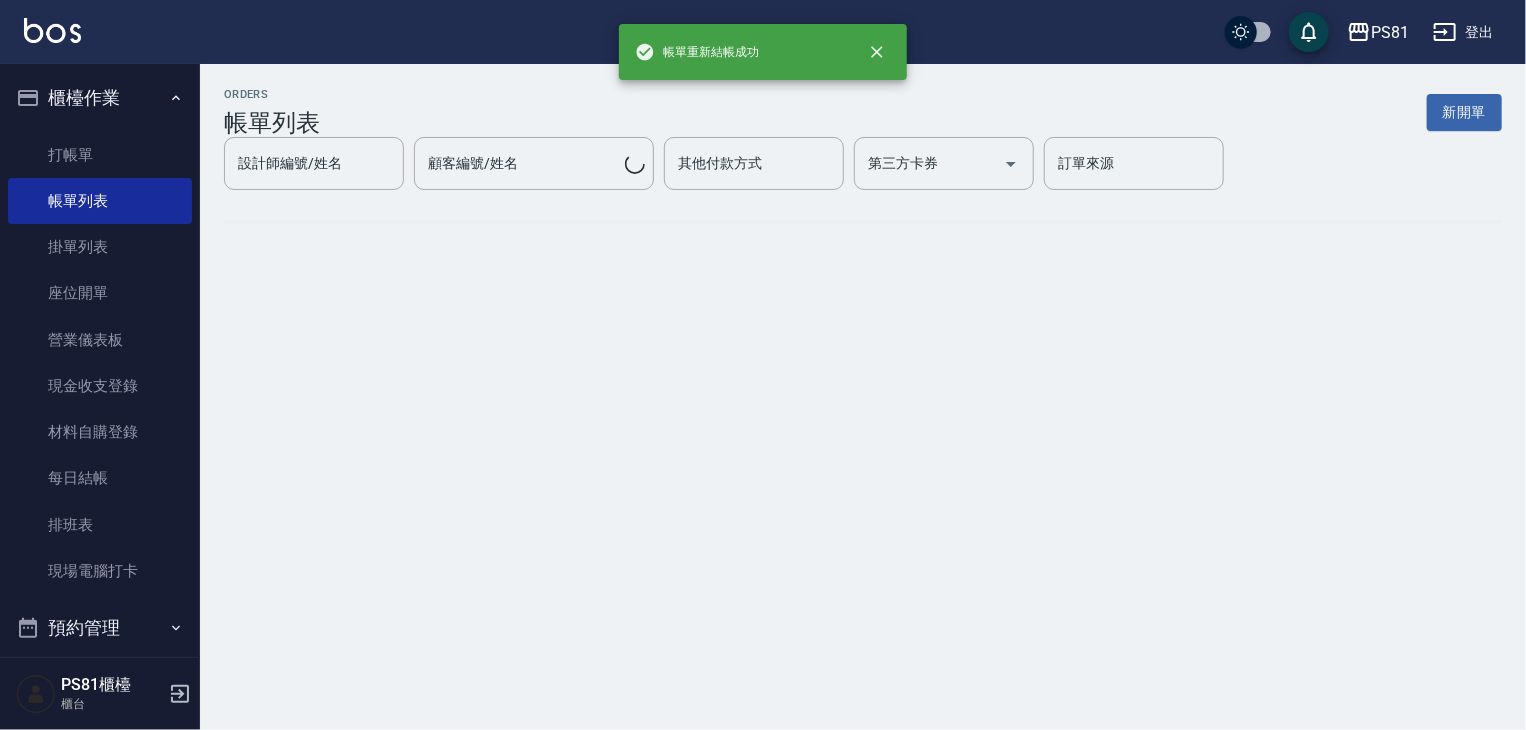 scroll, scrollTop: 0, scrollLeft: 0, axis: both 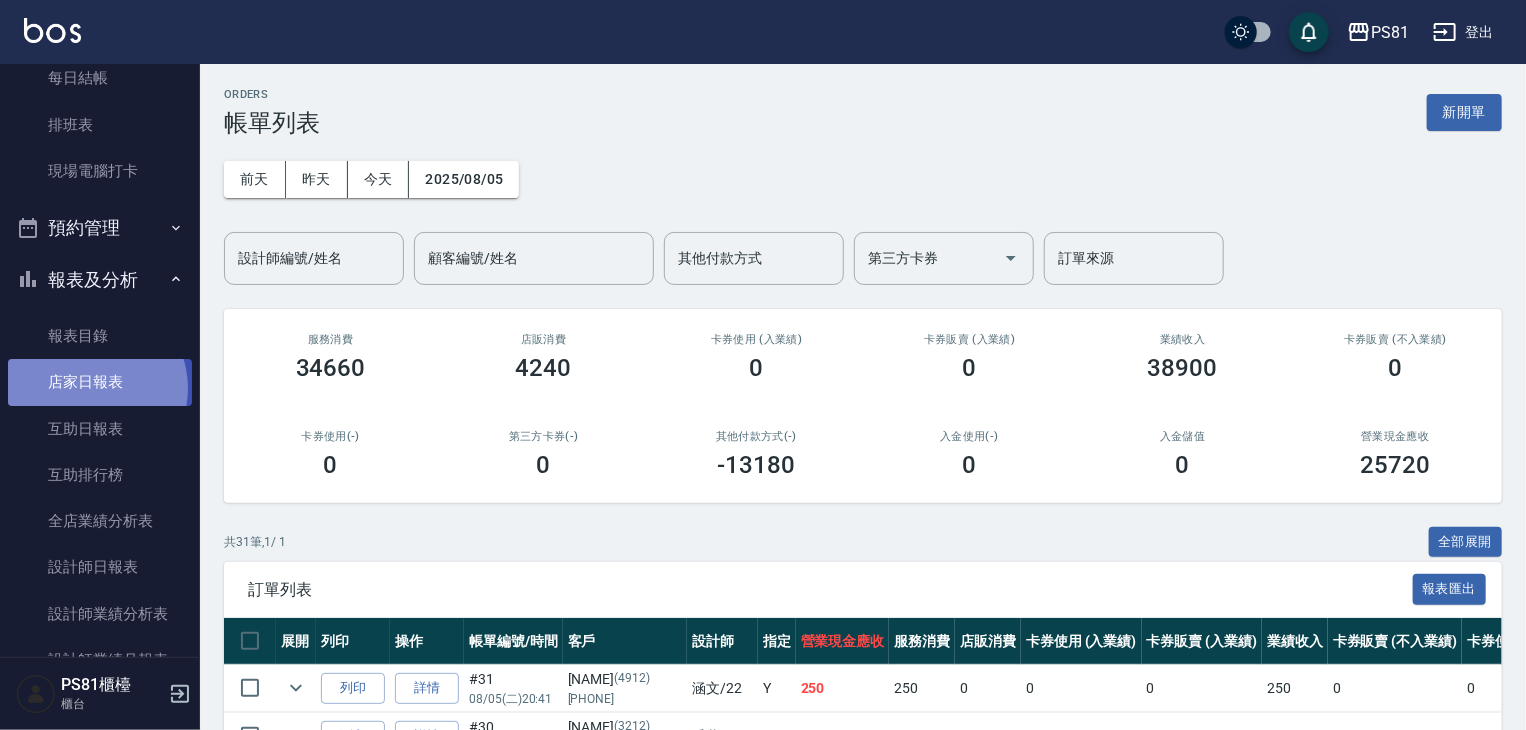 click on "店家日報表" at bounding box center (100, 382) 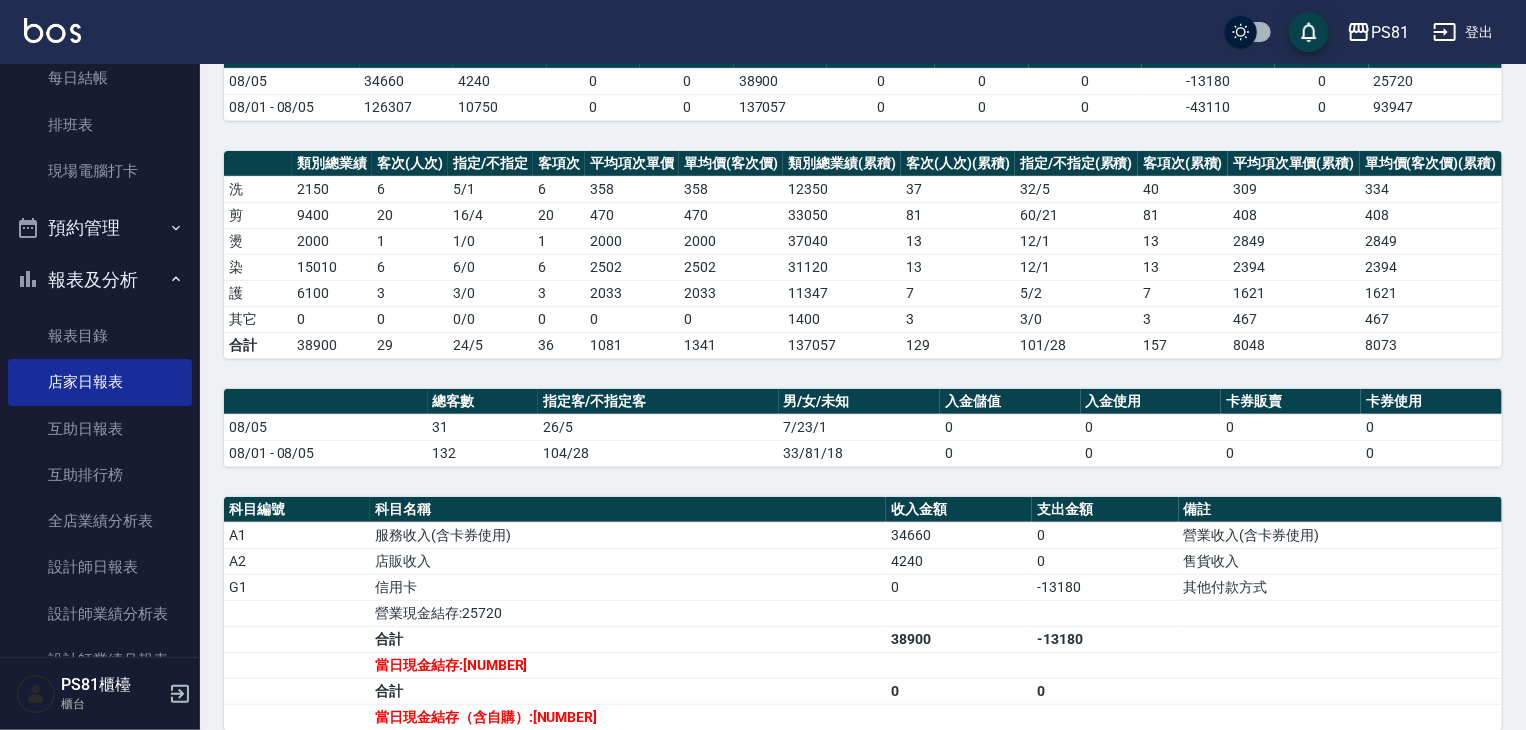 scroll, scrollTop: 481, scrollLeft: 0, axis: vertical 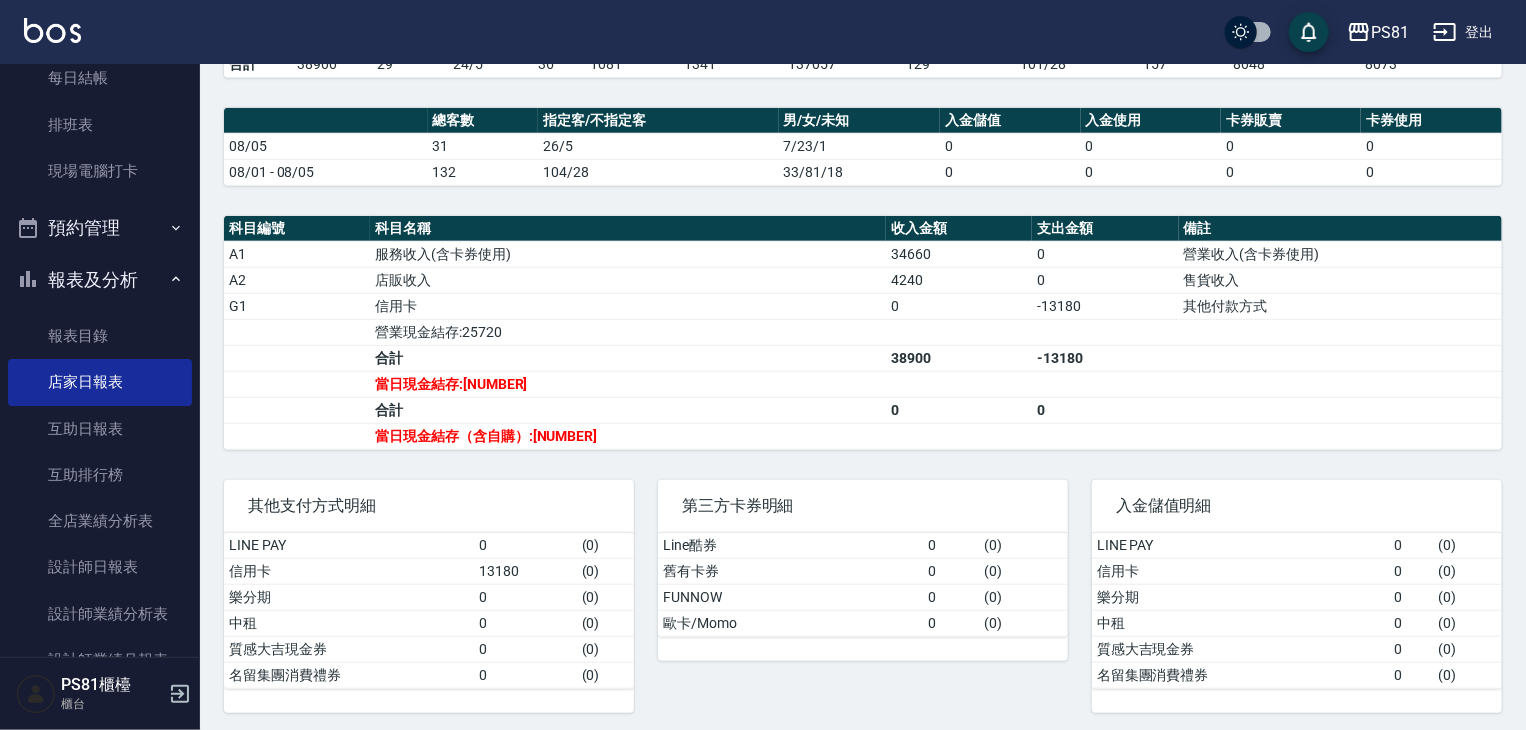 click on "0" at bounding box center [959, 410] 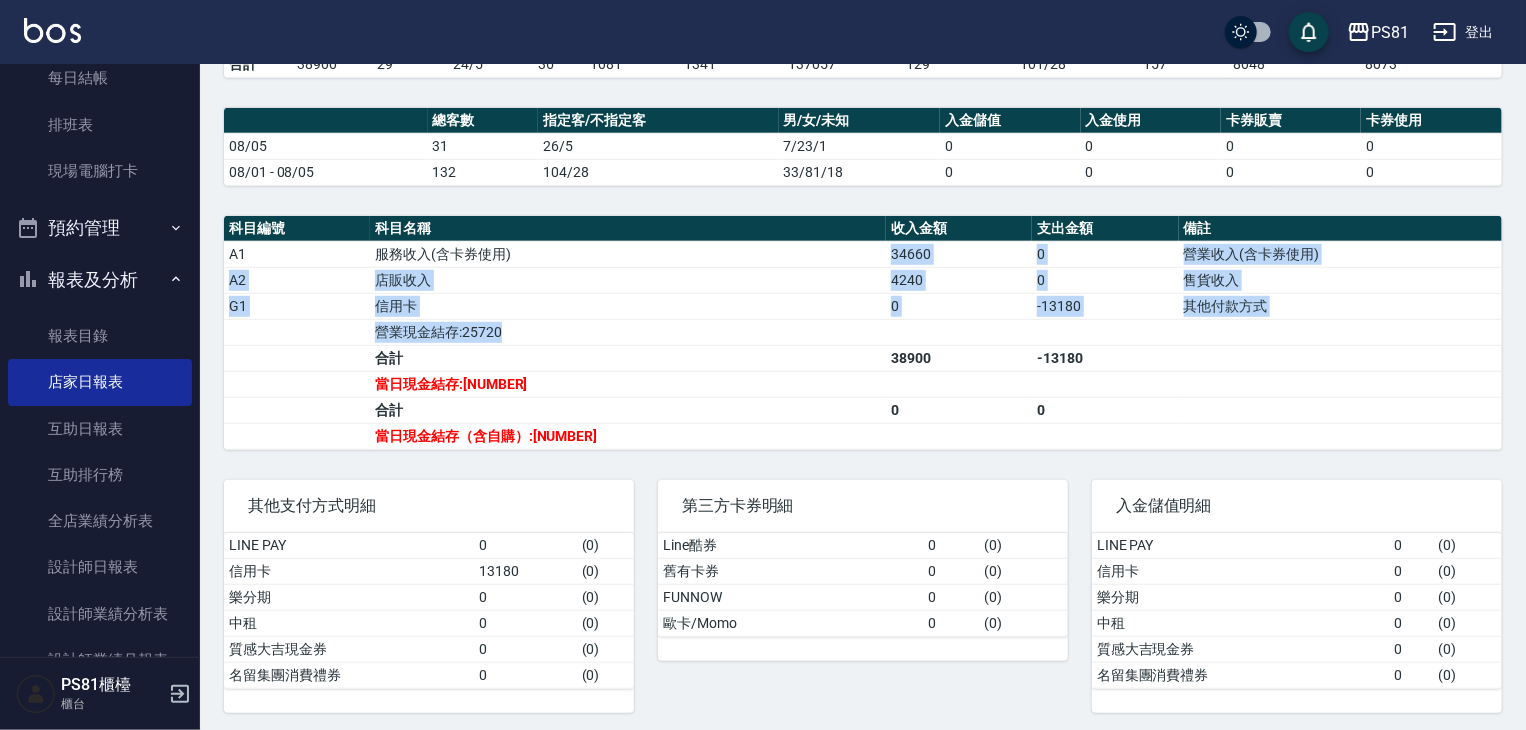 drag, startPoint x: 716, startPoint y: 253, endPoint x: 774, endPoint y: 345, distance: 108.75661 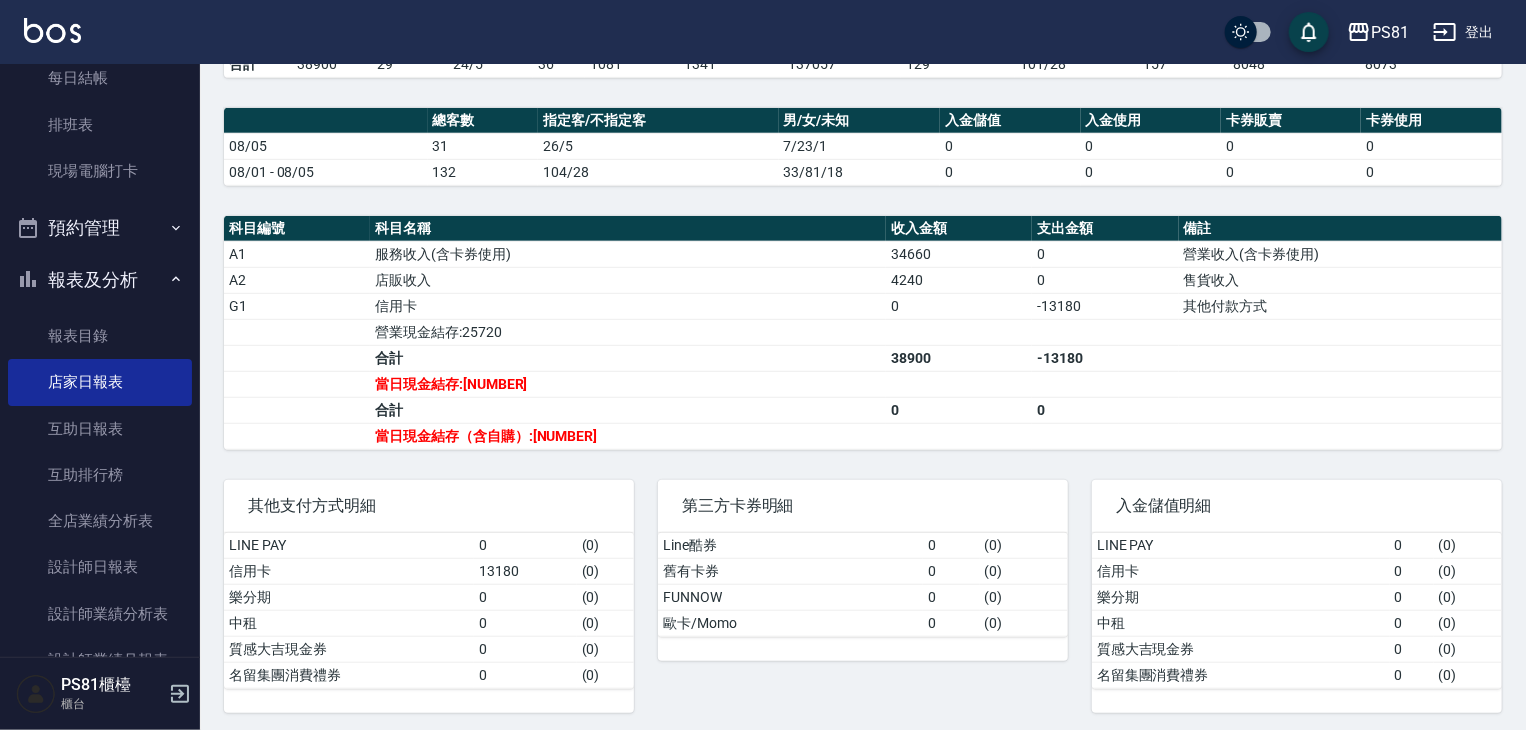 click on "合計" at bounding box center [628, 358] 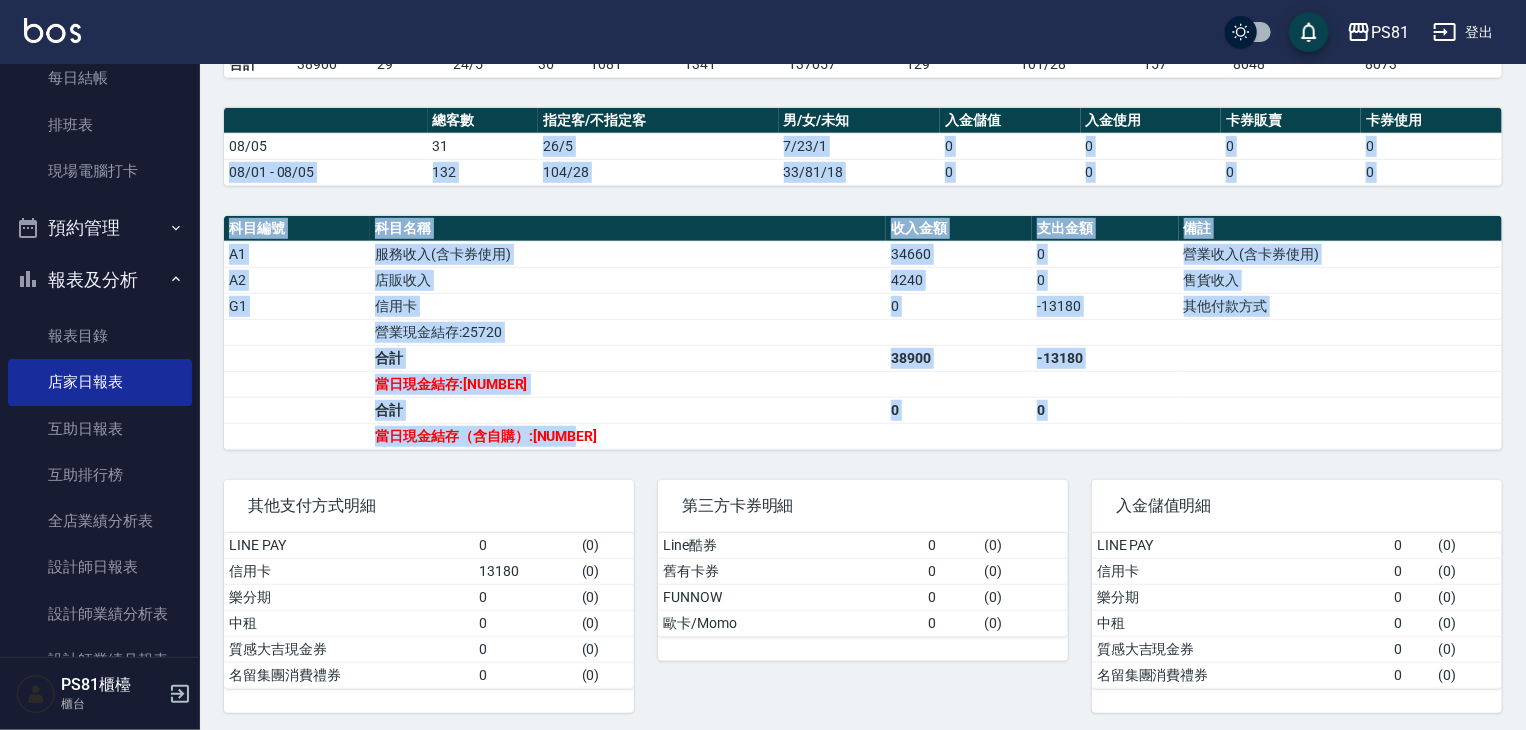 drag, startPoint x: 823, startPoint y: 431, endPoint x: 444, endPoint y: 133, distance: 482.1255 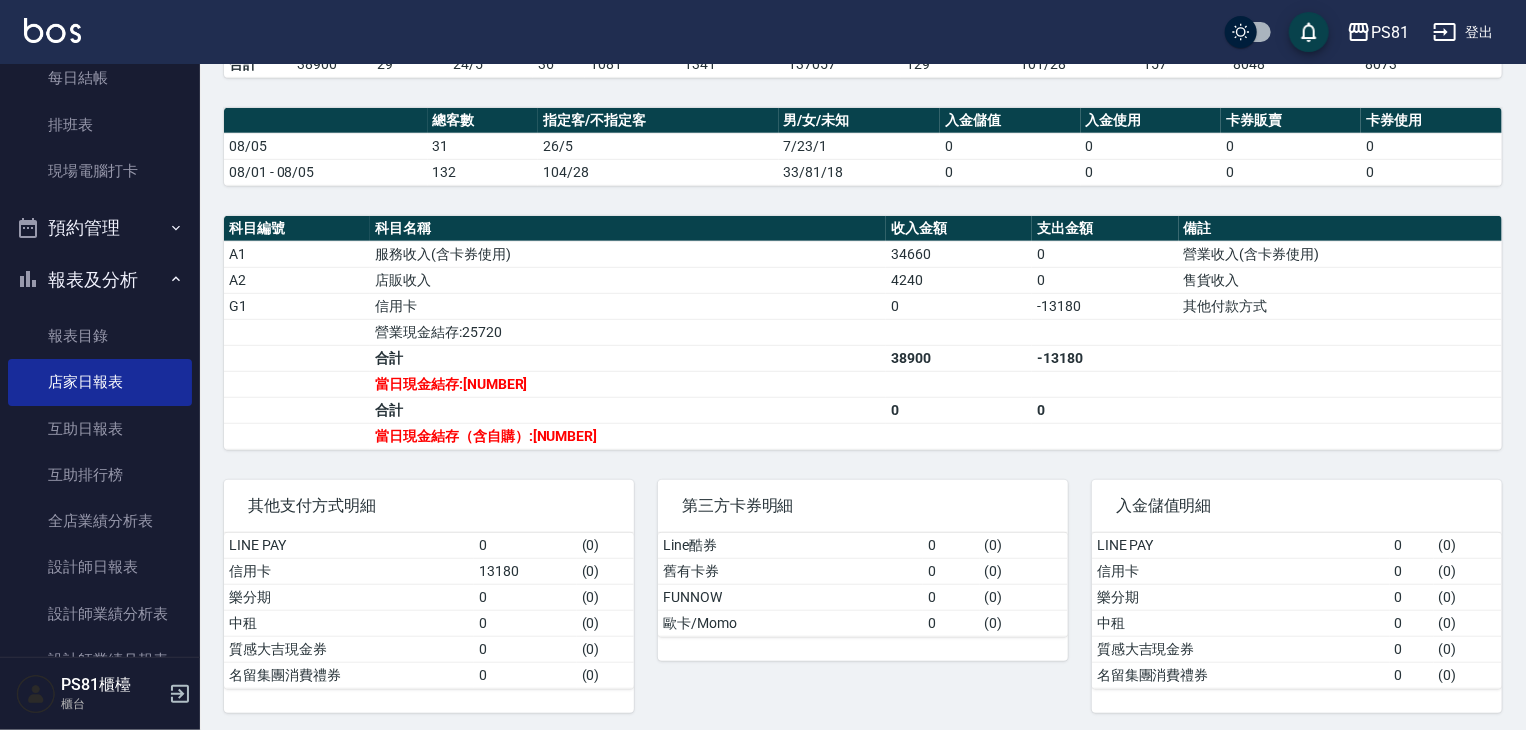 click on "店販收入" at bounding box center [628, 280] 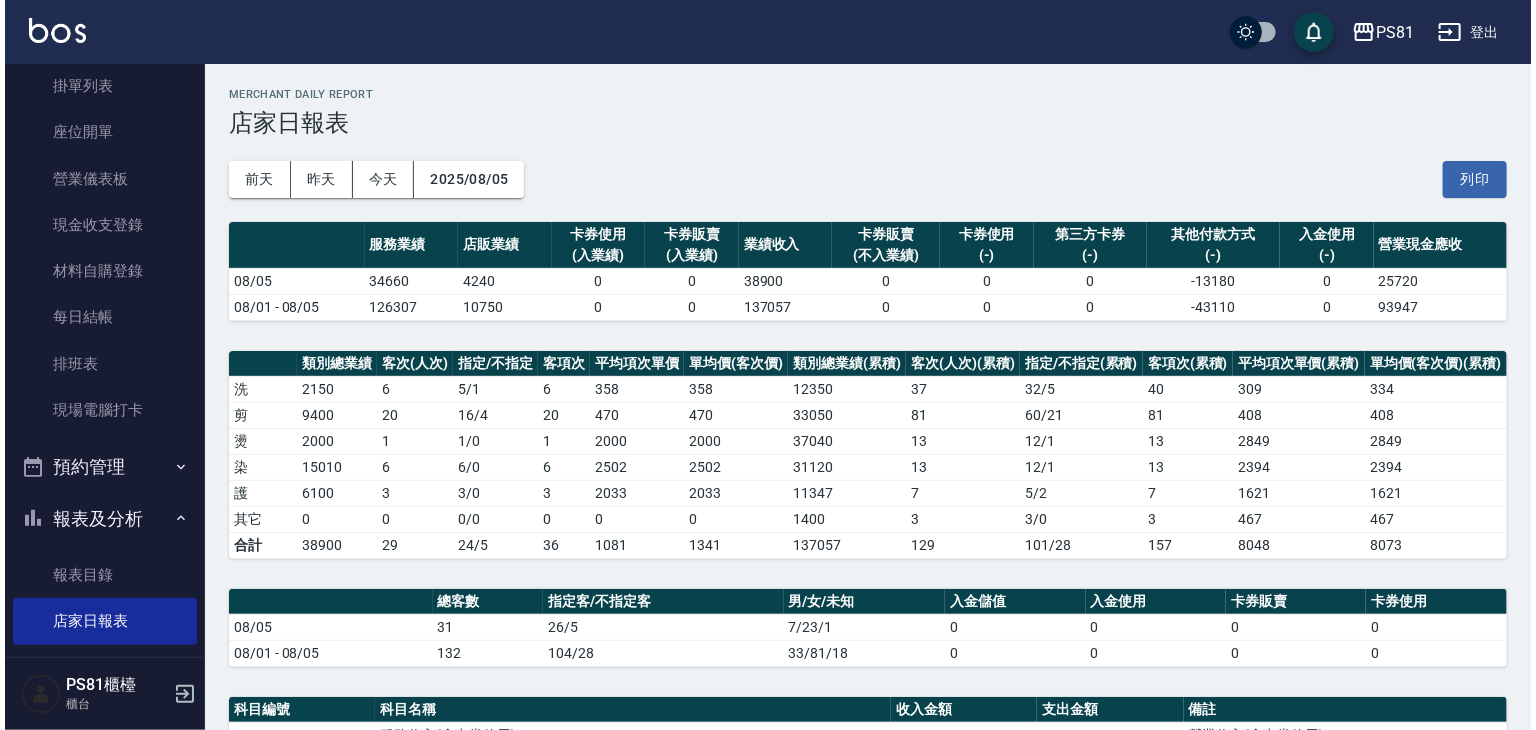 scroll, scrollTop: 0, scrollLeft: 0, axis: both 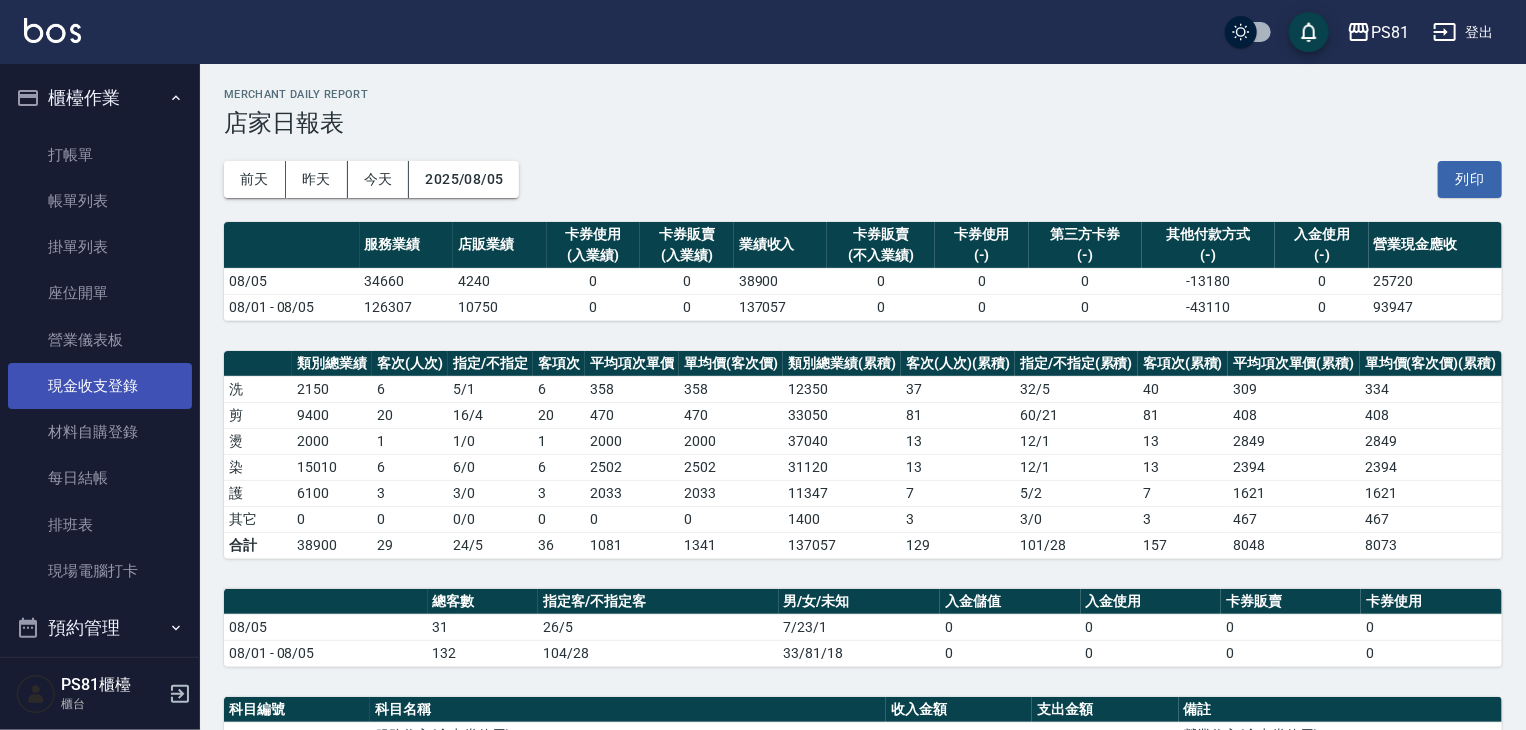 click on "現金收支登錄" at bounding box center (100, 386) 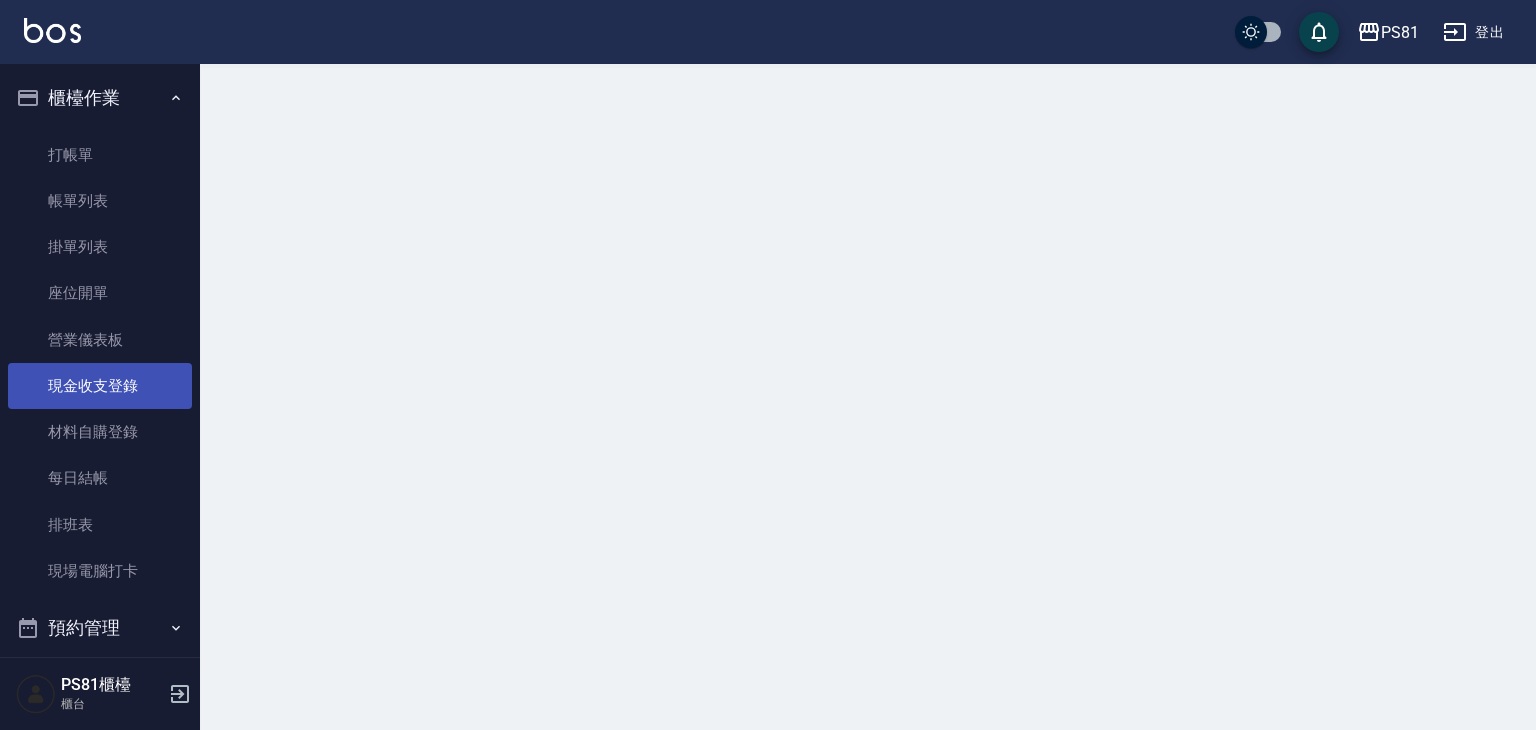 click on "現金收支登錄" at bounding box center (100, 386) 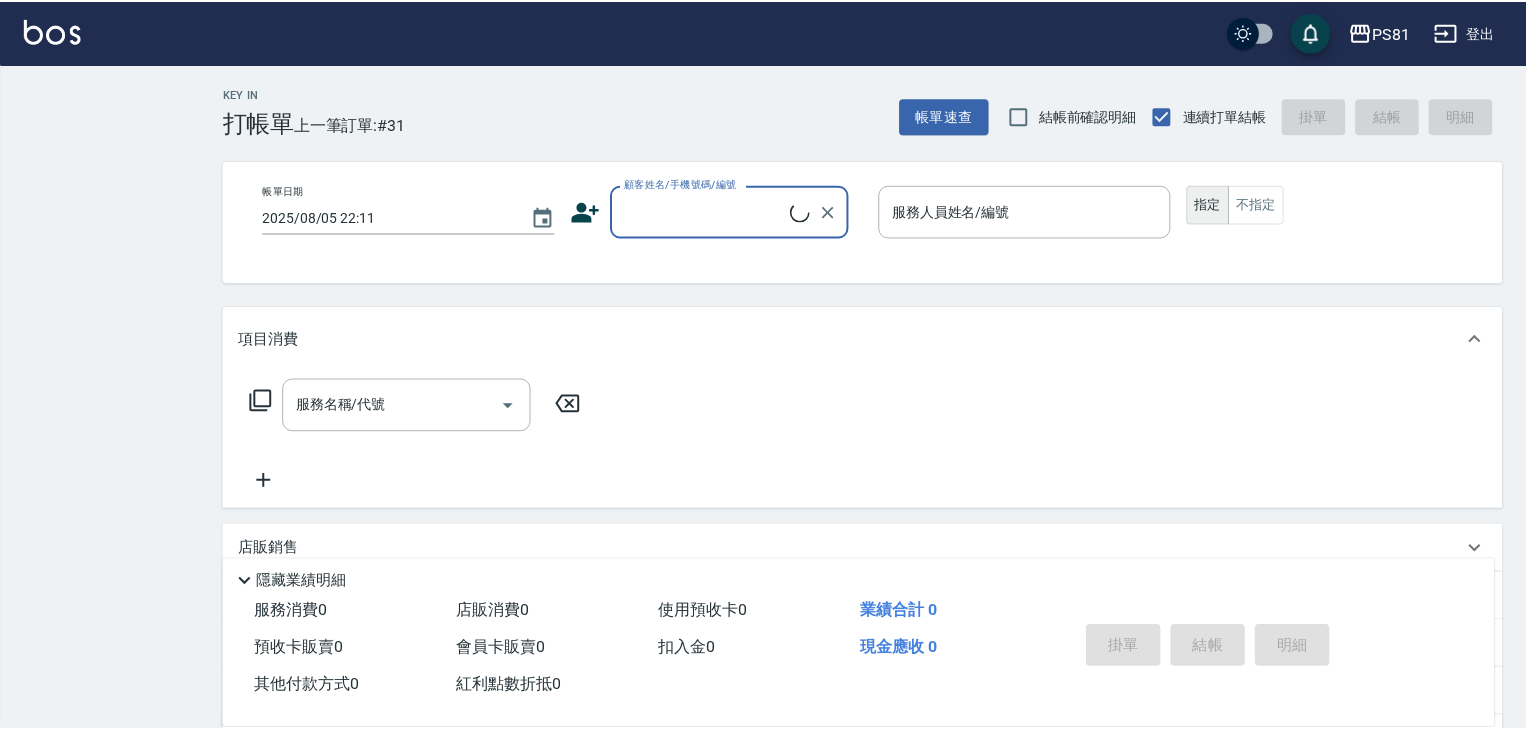 scroll, scrollTop: 0, scrollLeft: 0, axis: both 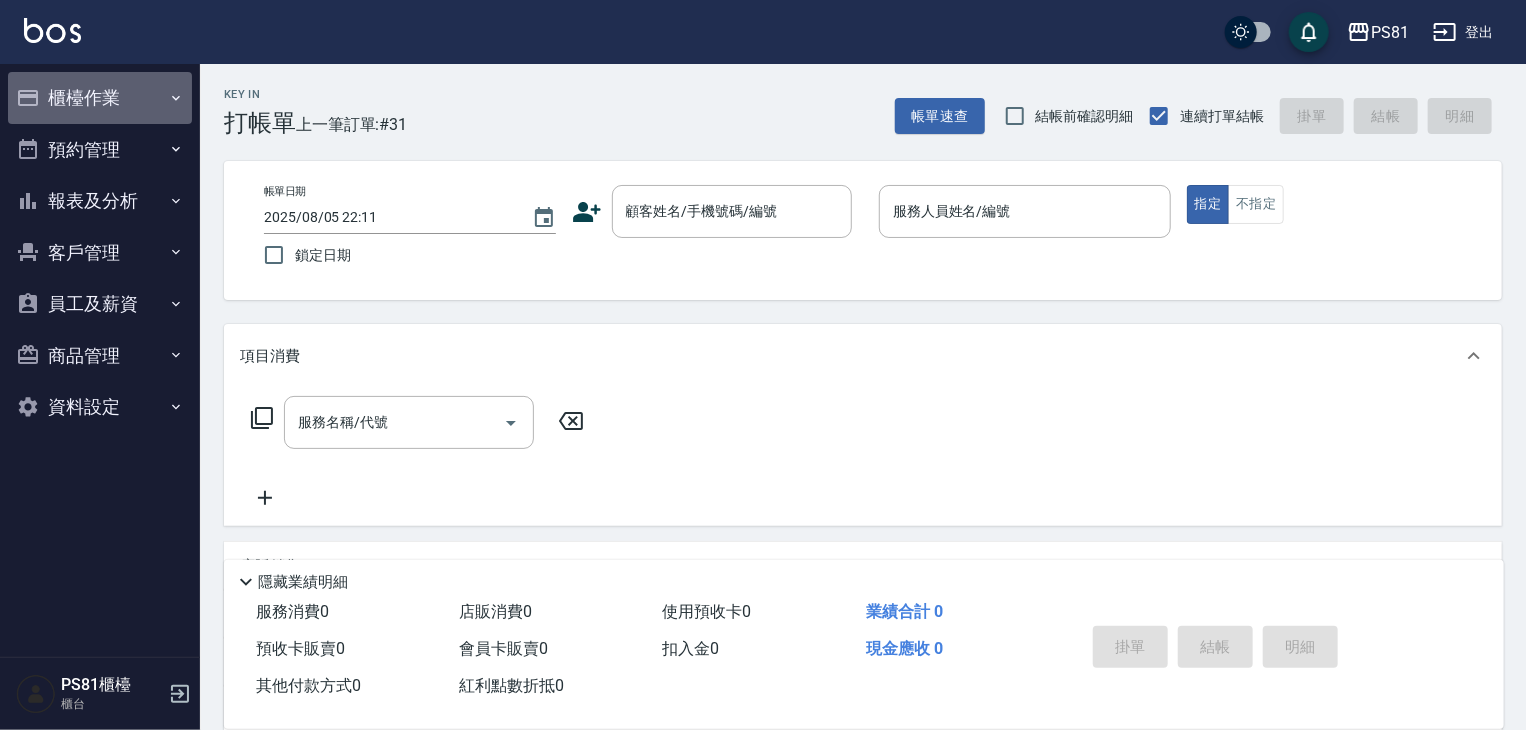 click on "櫃檯作業" at bounding box center [100, 98] 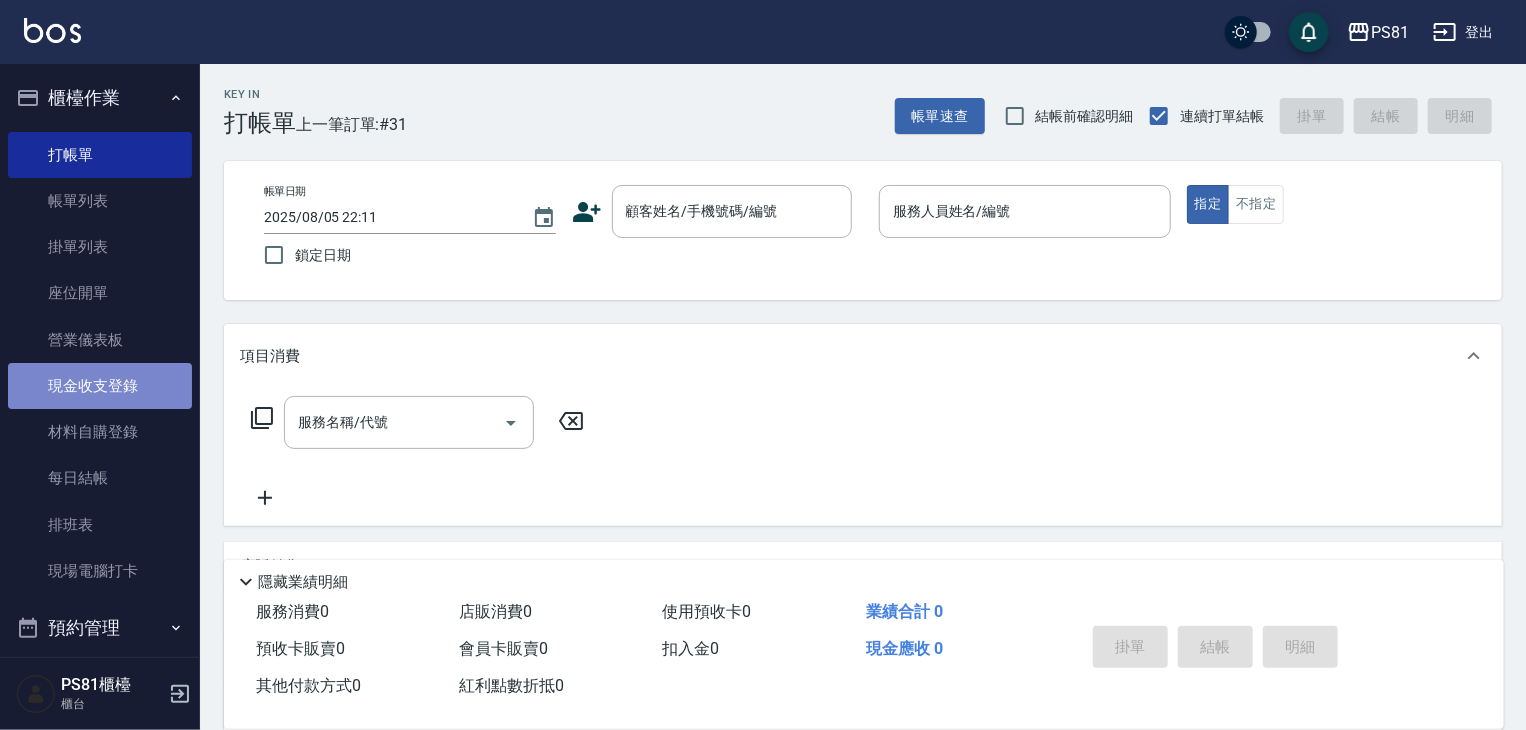 click on "現金收支登錄" at bounding box center (100, 386) 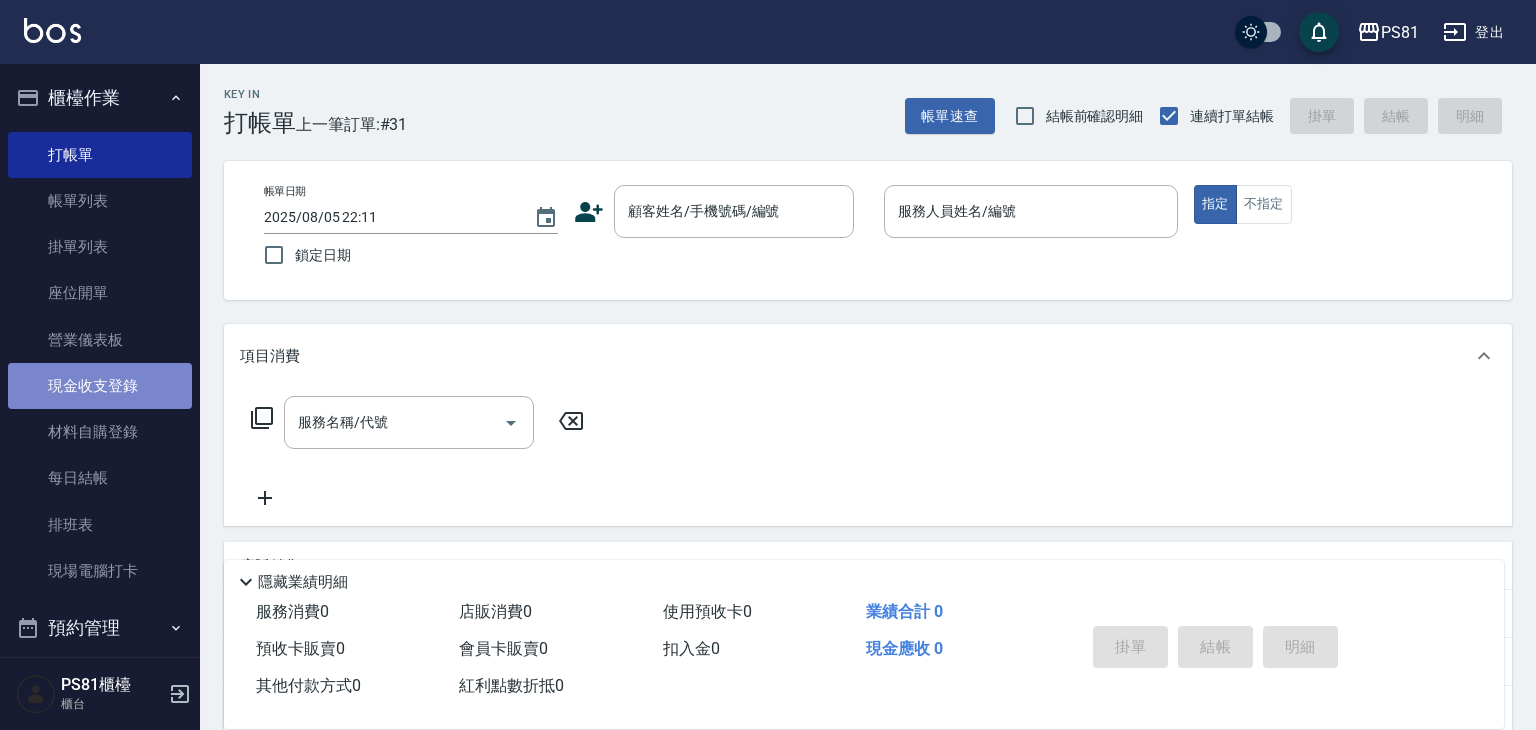 click on "現金收支登錄" at bounding box center [100, 386] 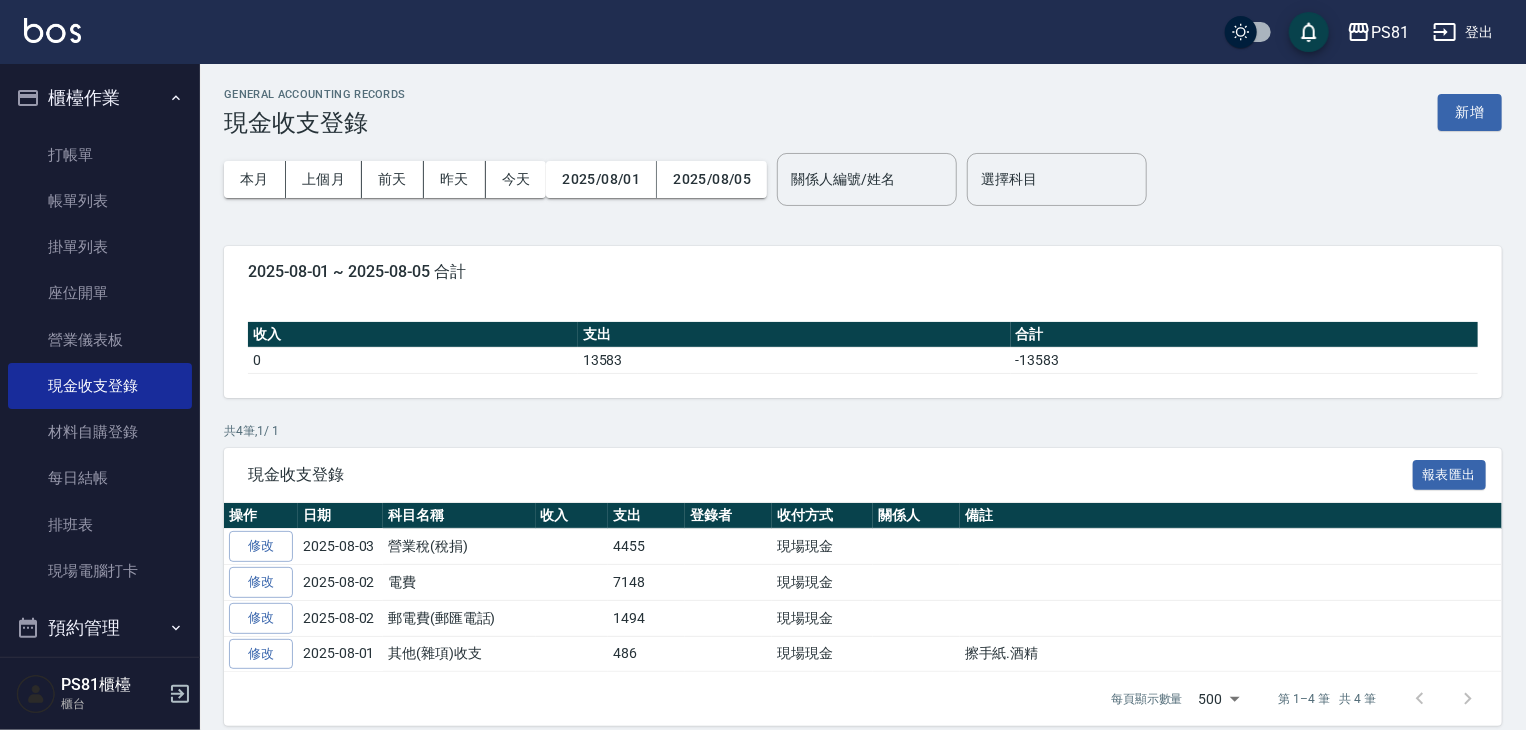 click on "GENERAL ACCOUNTING RECORDS 現金收支登錄 新增 本月 上個月 前天 昨天 今天 2025/08/01 2025/08/05 關係人編號/姓名 關係人編號/姓名 選擇科目 選擇科目 2025-08-01 ~ 2025-08-05 合計 收入 支出 合計 0 13583 -13583 共  4  筆,  1  /   1 現金收支登錄 報表匯出 操作 日期 科目名稱 收入 支出 登錄者 收付方式 關係人 備註 修改 2025-08-03 營業稅(稅捐) 4455 現場現金 修改 2025-08-02 電費 7148 現場現金 修改 2025-08-02 郵電費(郵匯電話) 1494 現場現金 修改 2025-08-01 其他(雜項)收支 486 現場現金 擦手紙.酒精 每頁顯示數量 500 500 第 1–4 筆   共 4 筆" at bounding box center (863, 407) 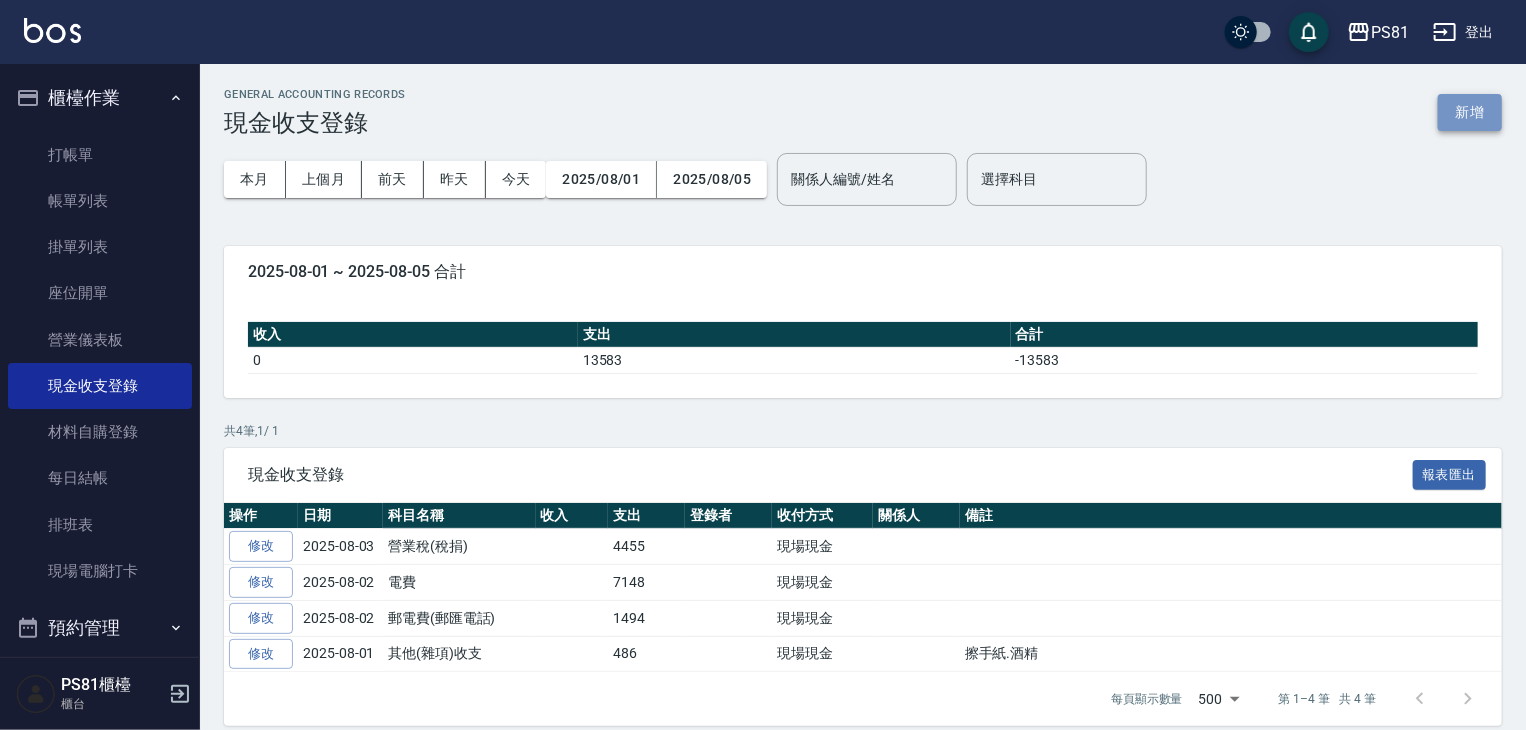 click on "新增" at bounding box center [1470, 112] 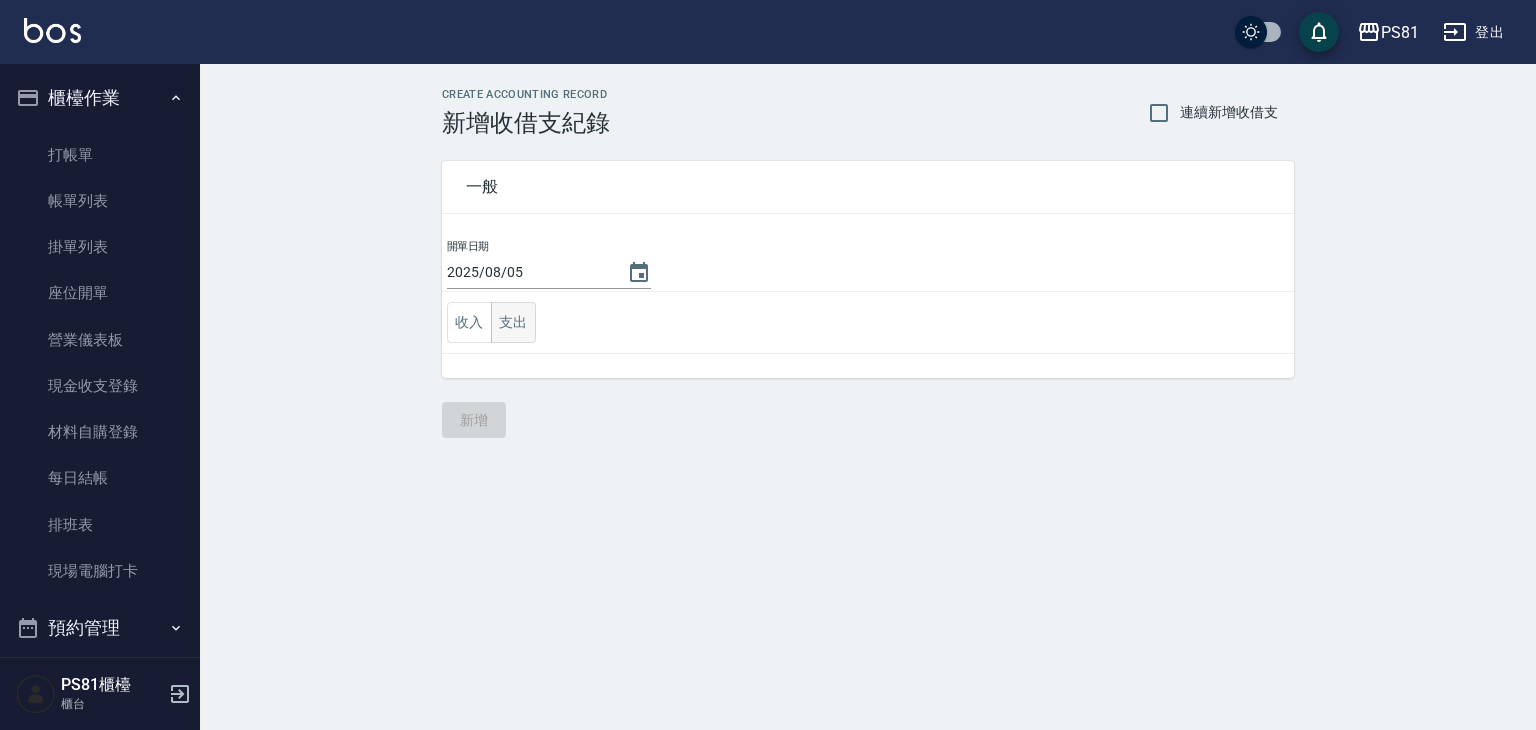 click on "支出" at bounding box center (513, 322) 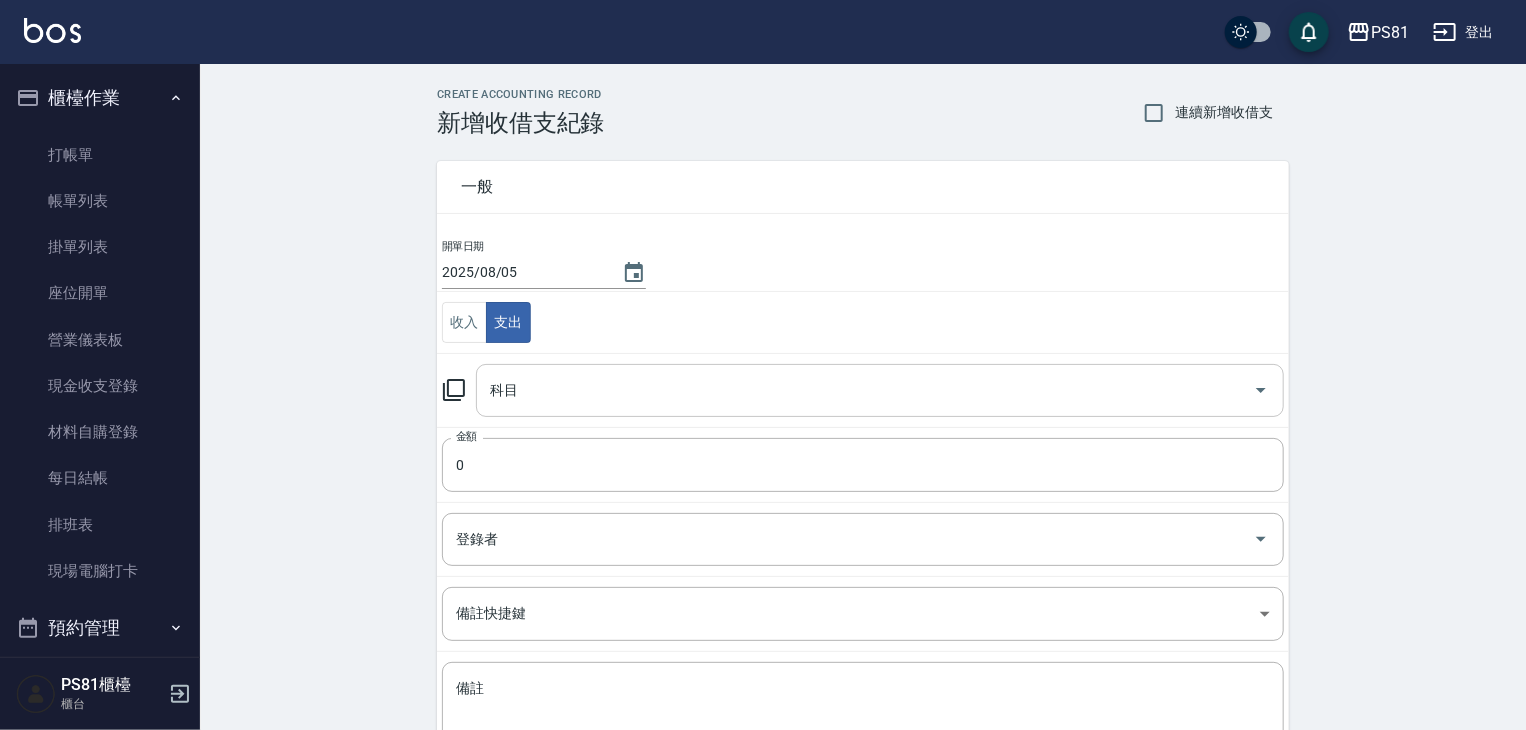 click on "科目" at bounding box center [880, 390] 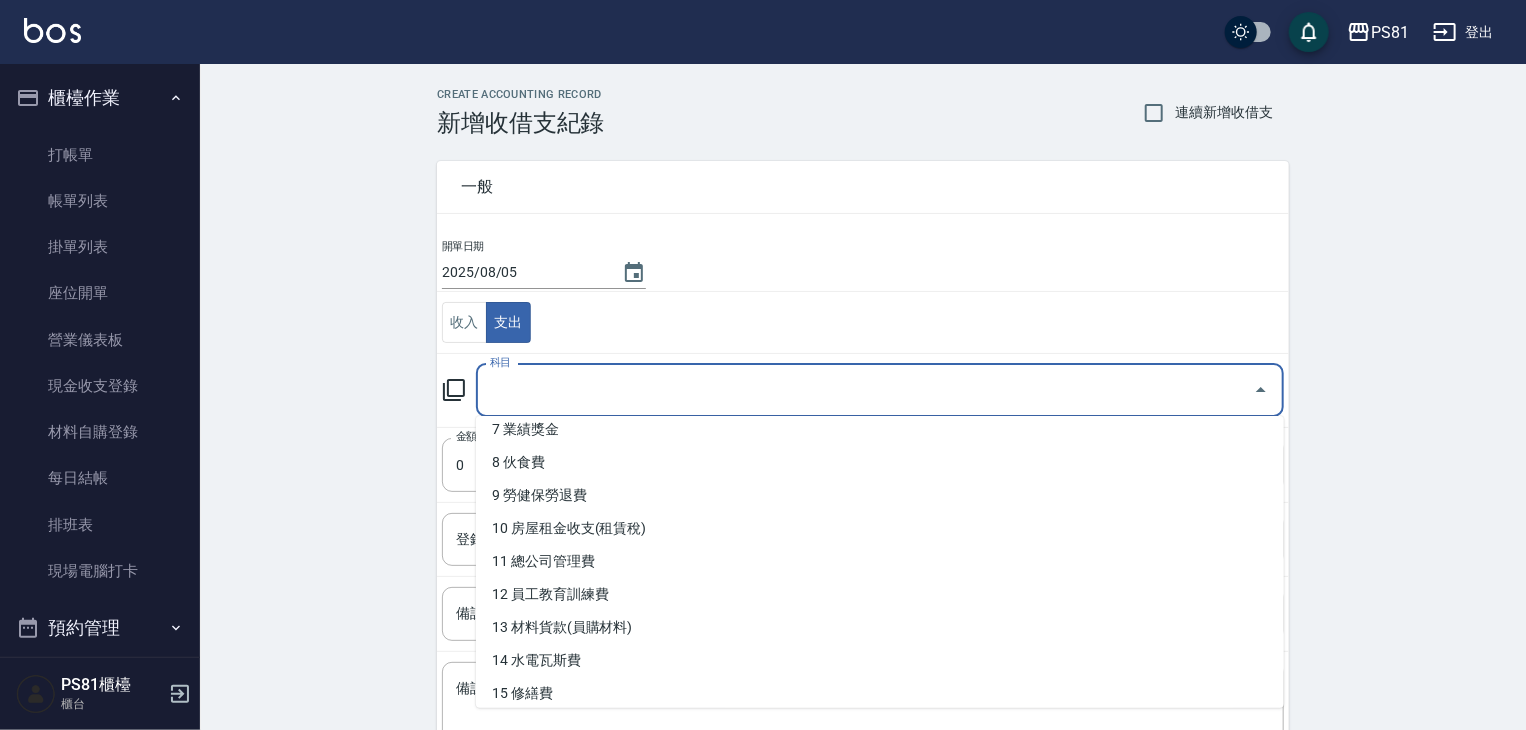 scroll, scrollTop: 400, scrollLeft: 0, axis: vertical 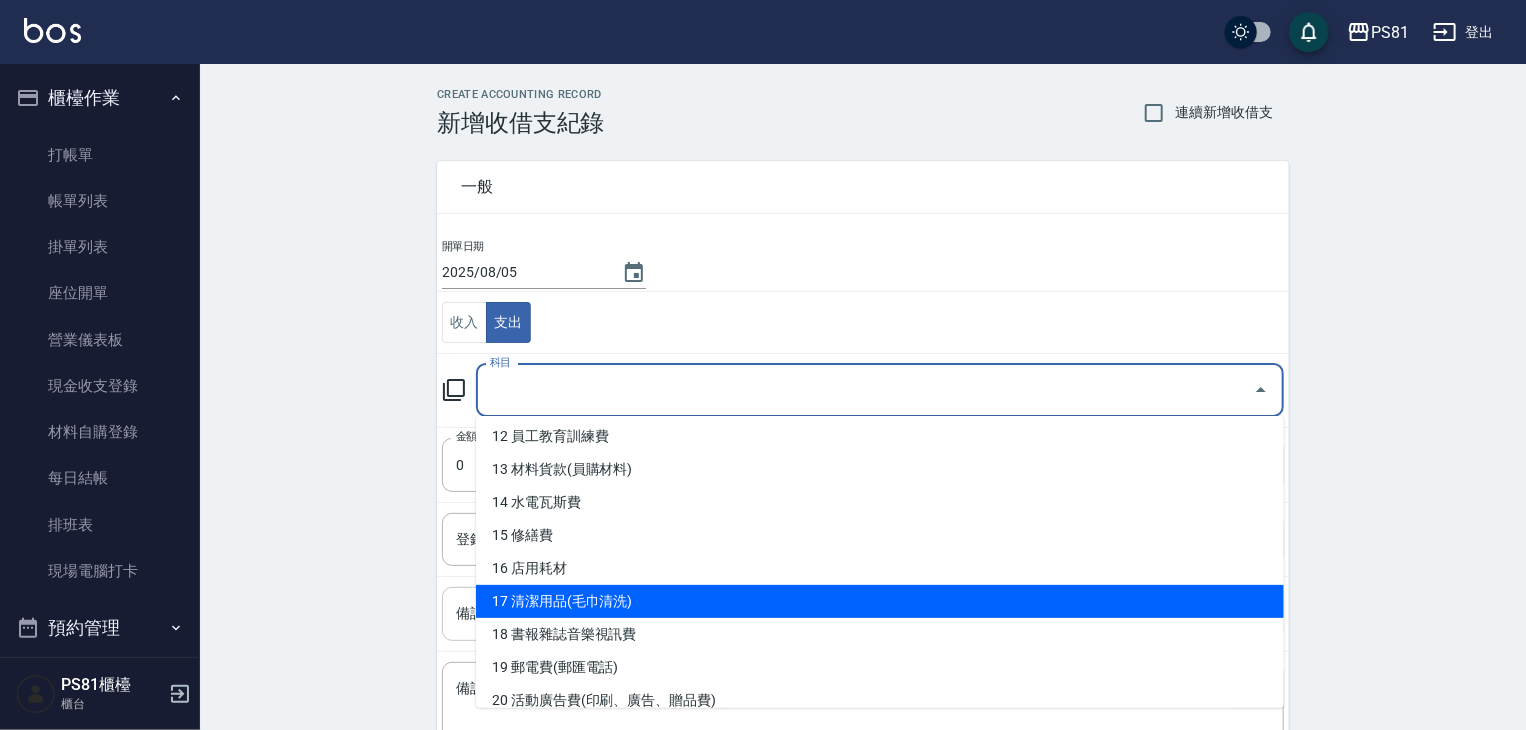 click on "17 清潔用品(毛巾清洗)" at bounding box center (880, 601) 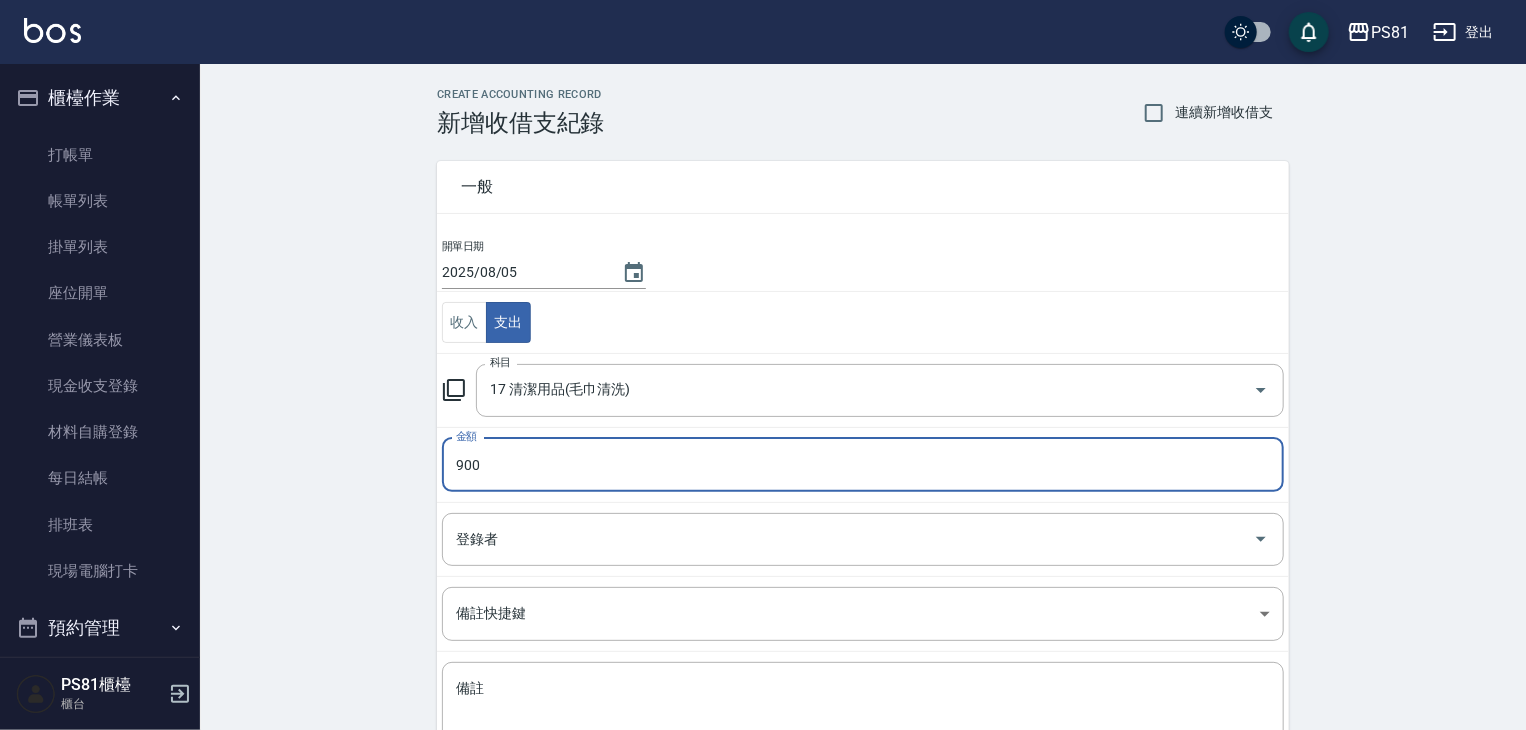 type on "900" 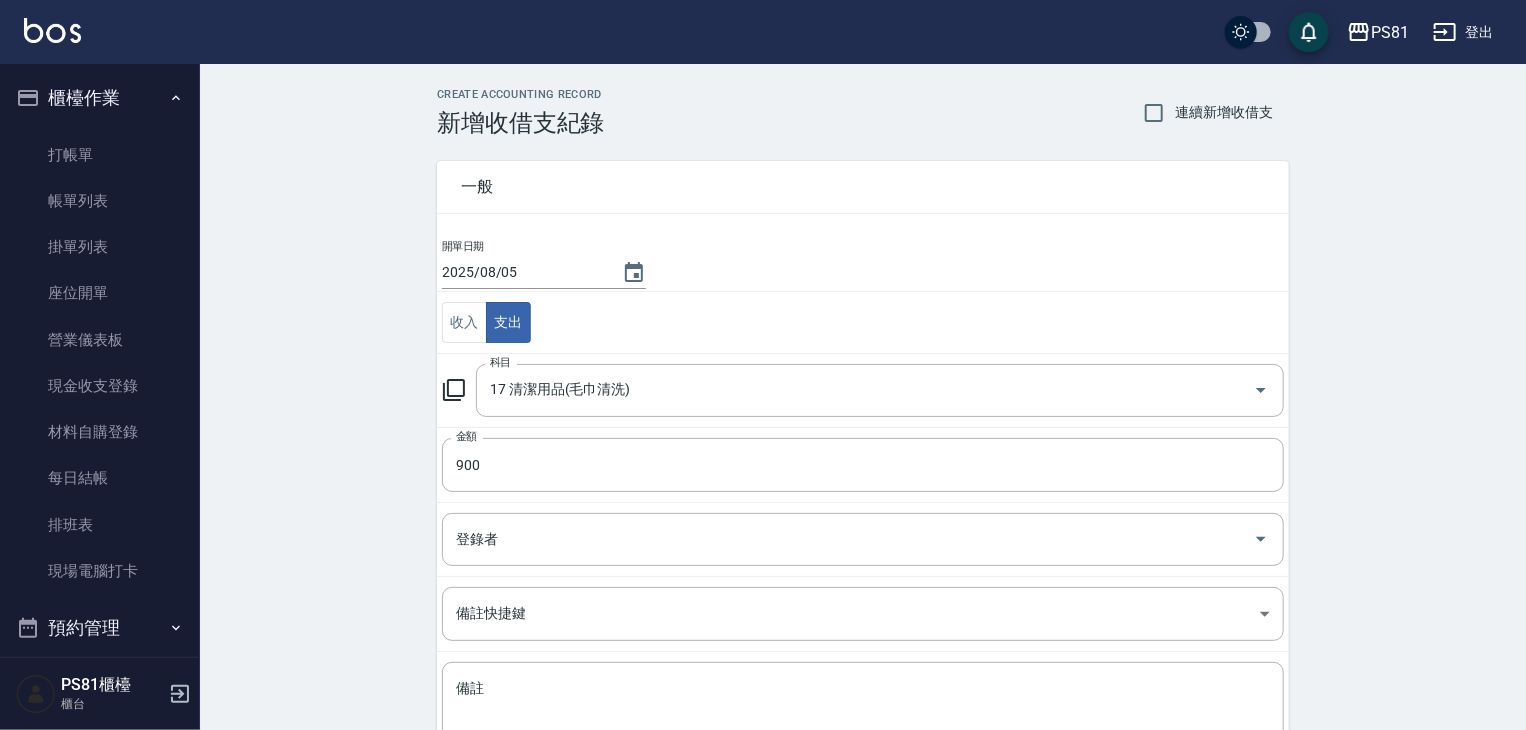 click on "CREATE ACCOUNTING RECORD 新增收借支紀錄 連續新增收借支 一般 開單日期 2025/08/05 收入 支出 科目 17 清潔用品(毛巾清洗) 科目 金額 900 金額 登錄者 登錄者 備註快捷鍵 ​ 備註快捷鍵 備註 x 備註 新增" at bounding box center [863, 473] 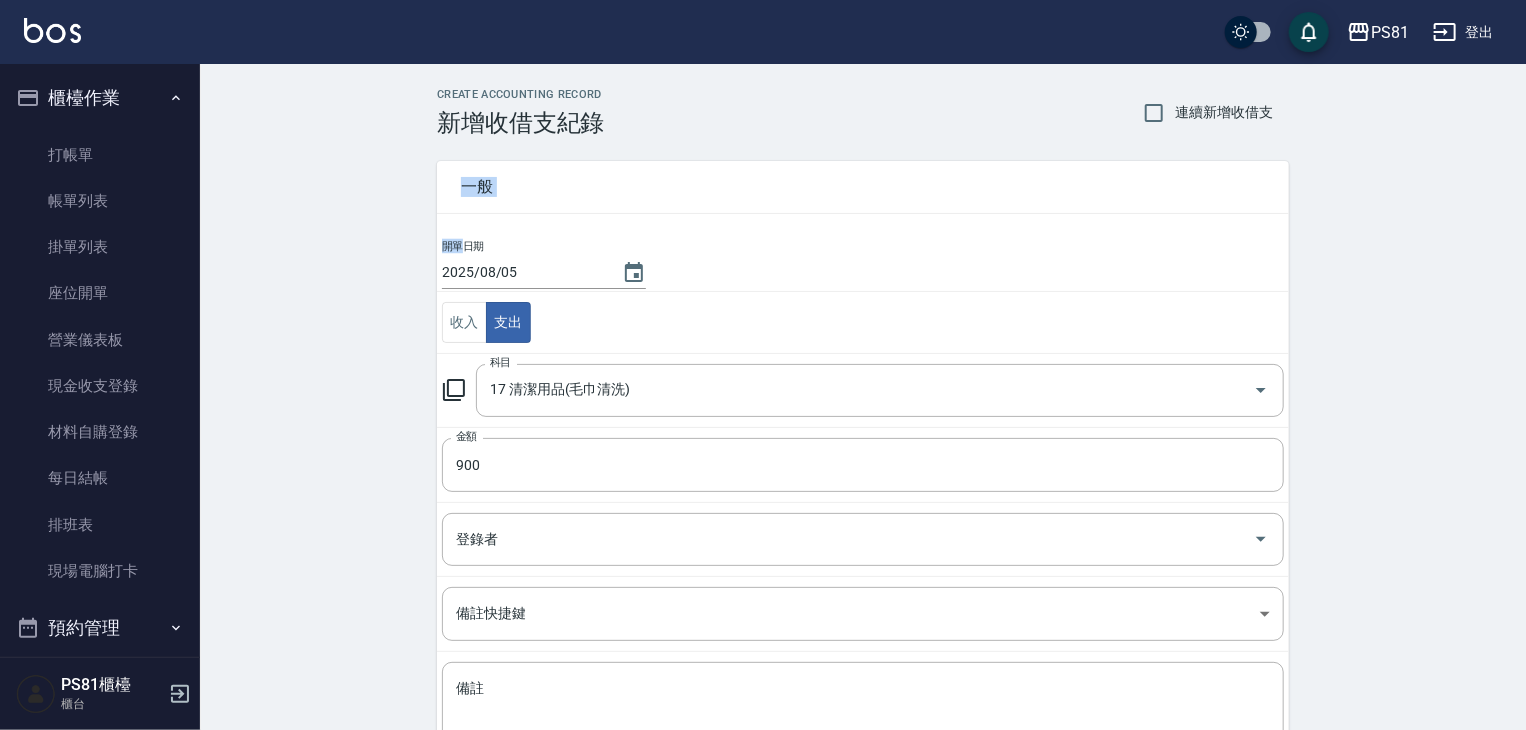 click on "CREATE ACCOUNTING RECORD 新增收借支紀錄 連續新增收借支 一般 開單日期 2025/08/05 收入 支出 科目 17 清潔用品(毛巾清洗) 科目 金額 900 金額 登錄者 登錄者 備註快捷鍵 ​ 備註快捷鍵 備註 x 備註 新增" at bounding box center [863, 473] 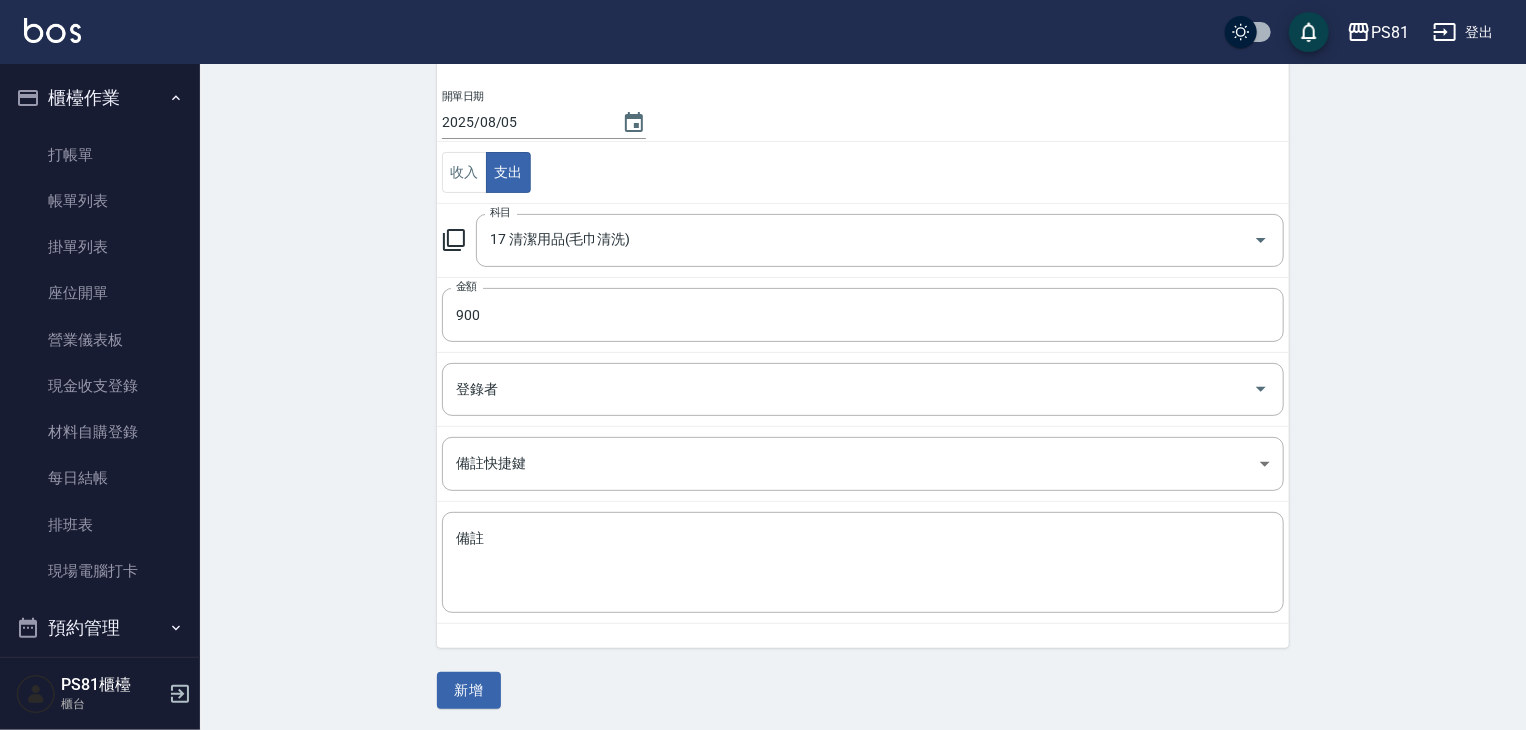 scroll, scrollTop: 151, scrollLeft: 0, axis: vertical 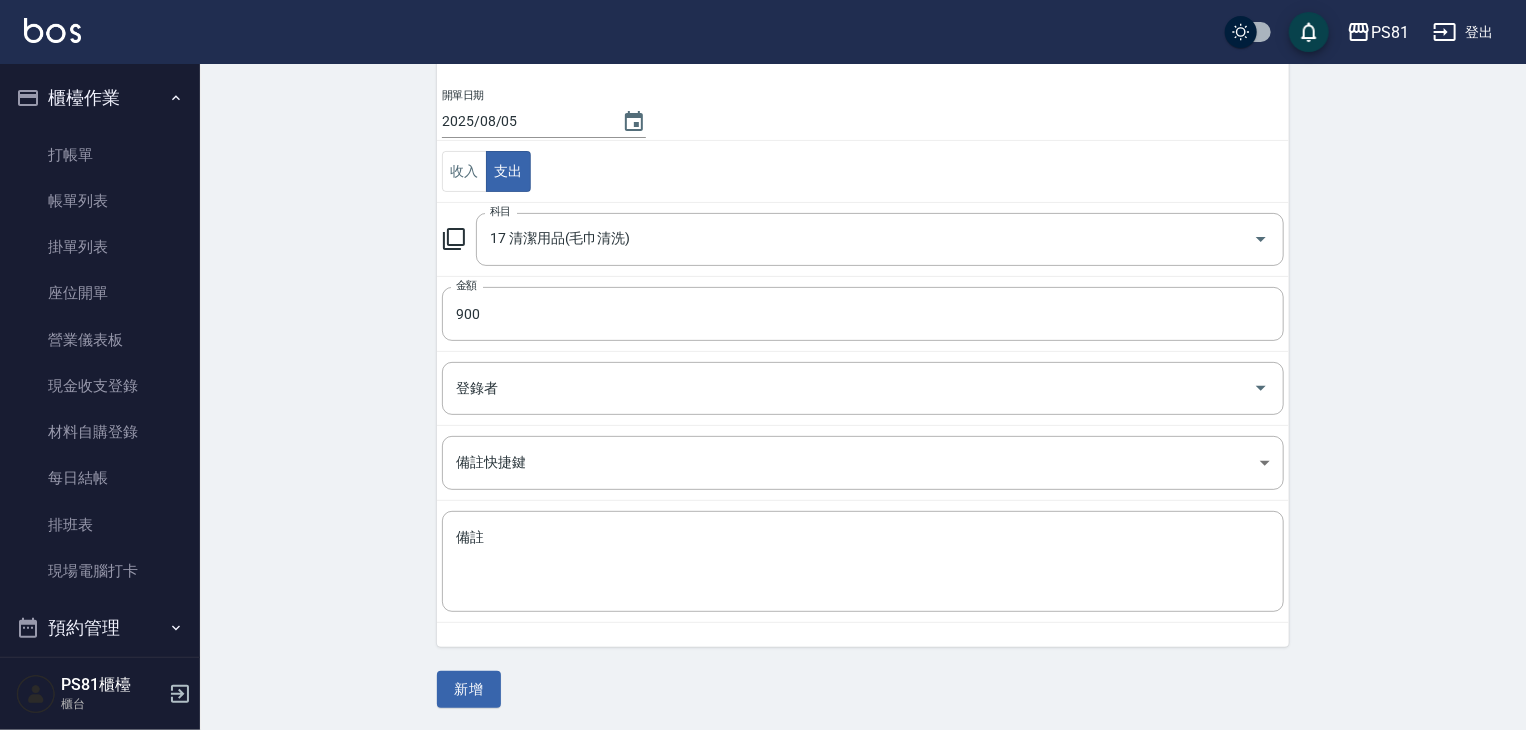 click on "CREATE ACCOUNTING RECORD 新增收借支紀錄 連續新增收借支 一般 開單日期 2025/08/05 收入 支出 科目 17 清潔用品(毛巾清洗) 科目 金額 900 金額 登錄者 登錄者 備註快捷鍵 ​ 備註快捷鍵 備註 x 備註 新增" at bounding box center (863, 322) 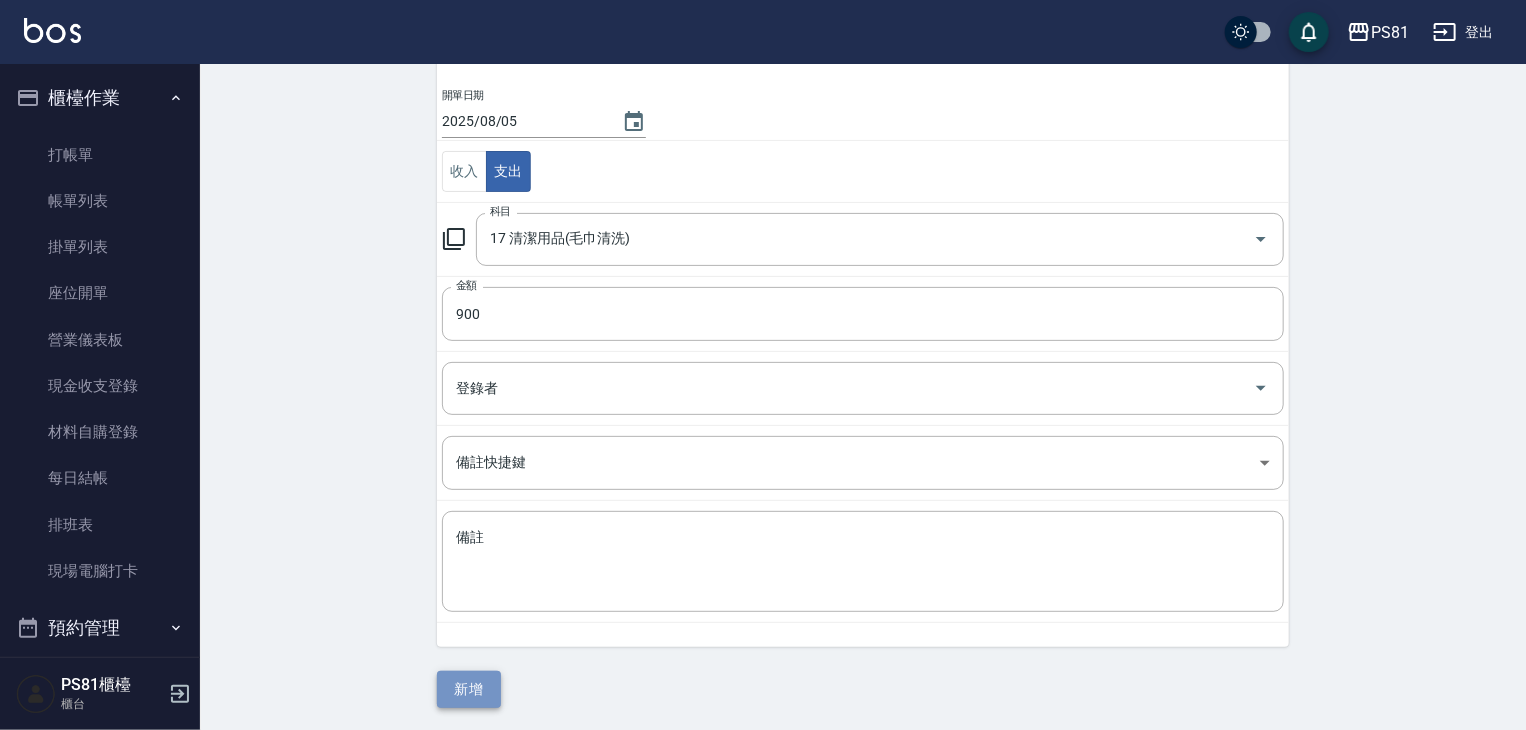 click on "新增" at bounding box center (469, 689) 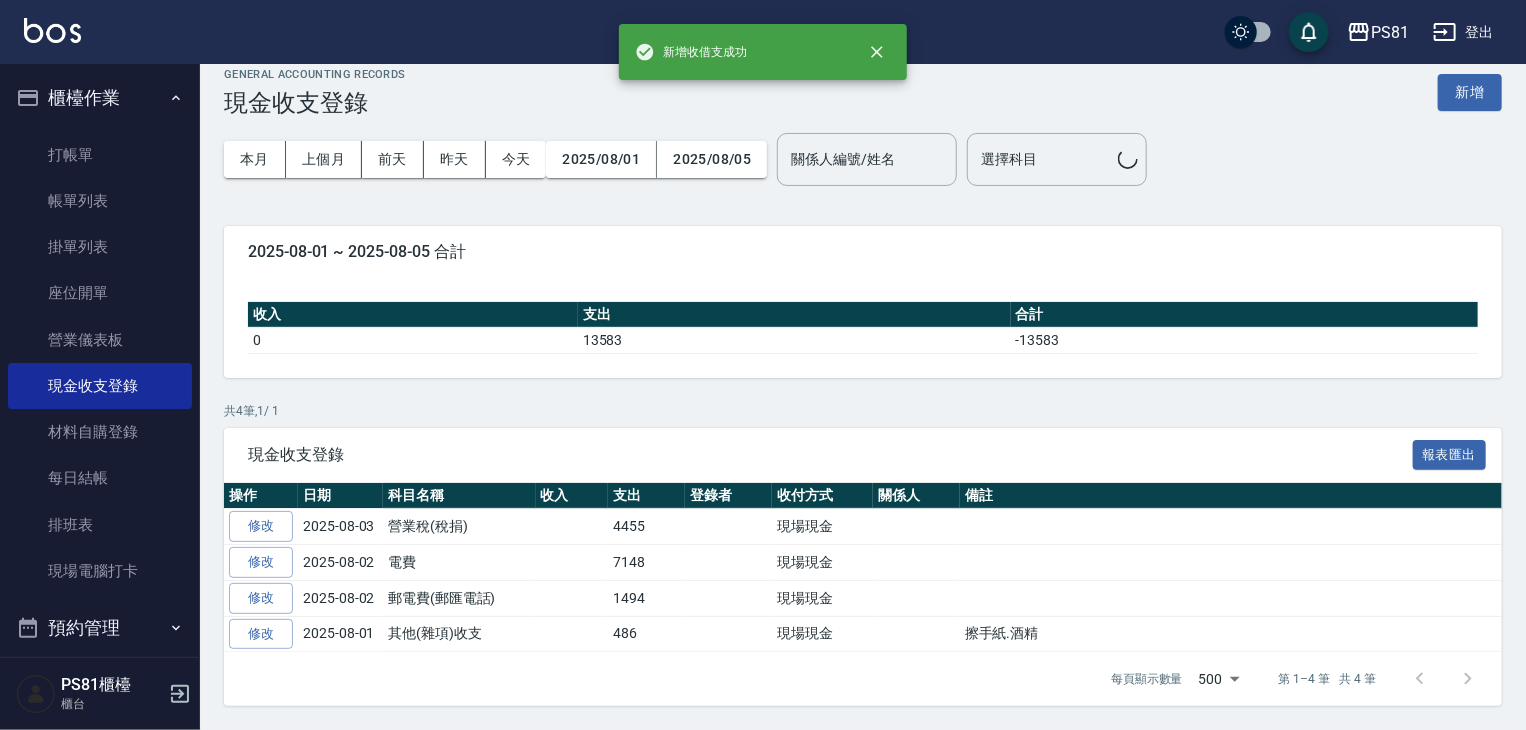 scroll, scrollTop: 0, scrollLeft: 0, axis: both 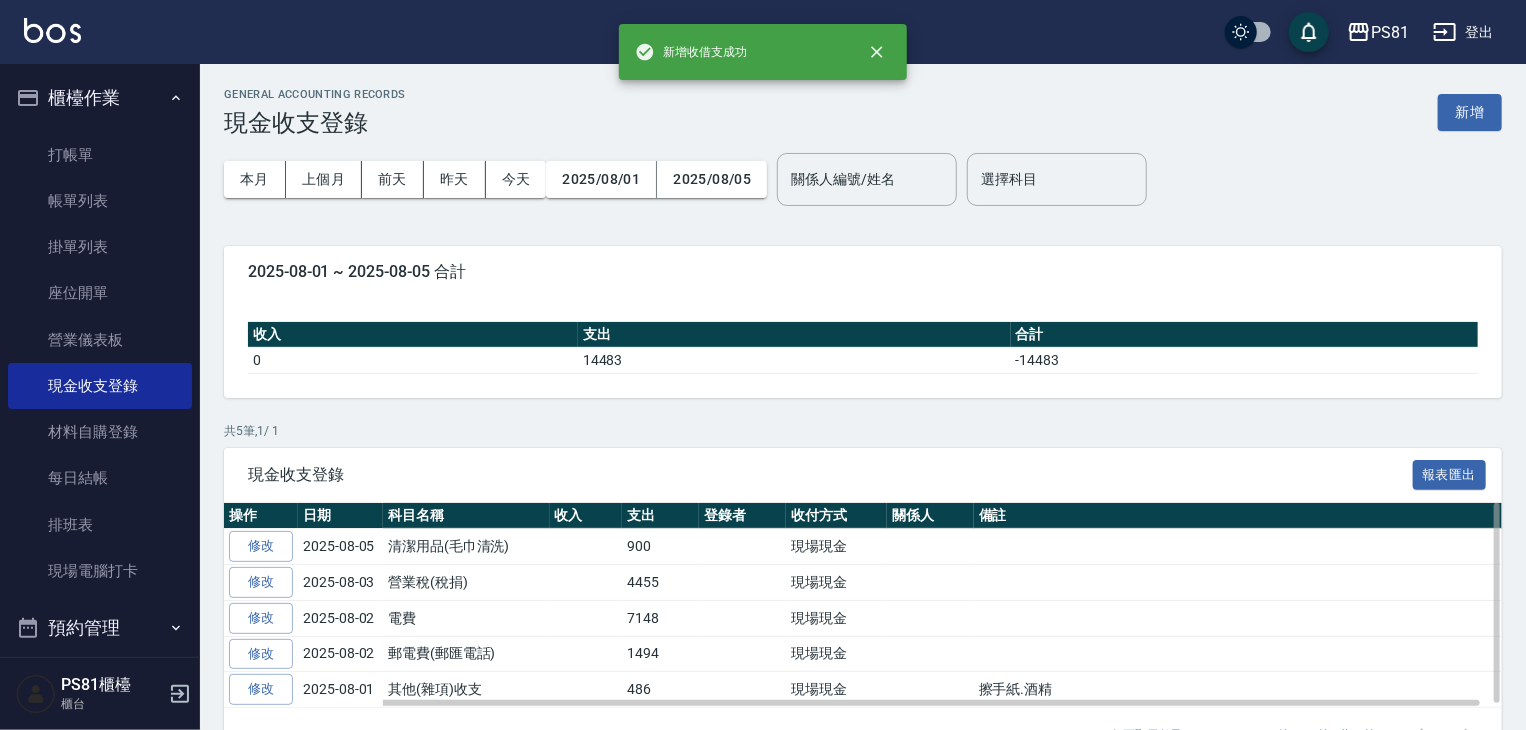 click at bounding box center (742, 547) 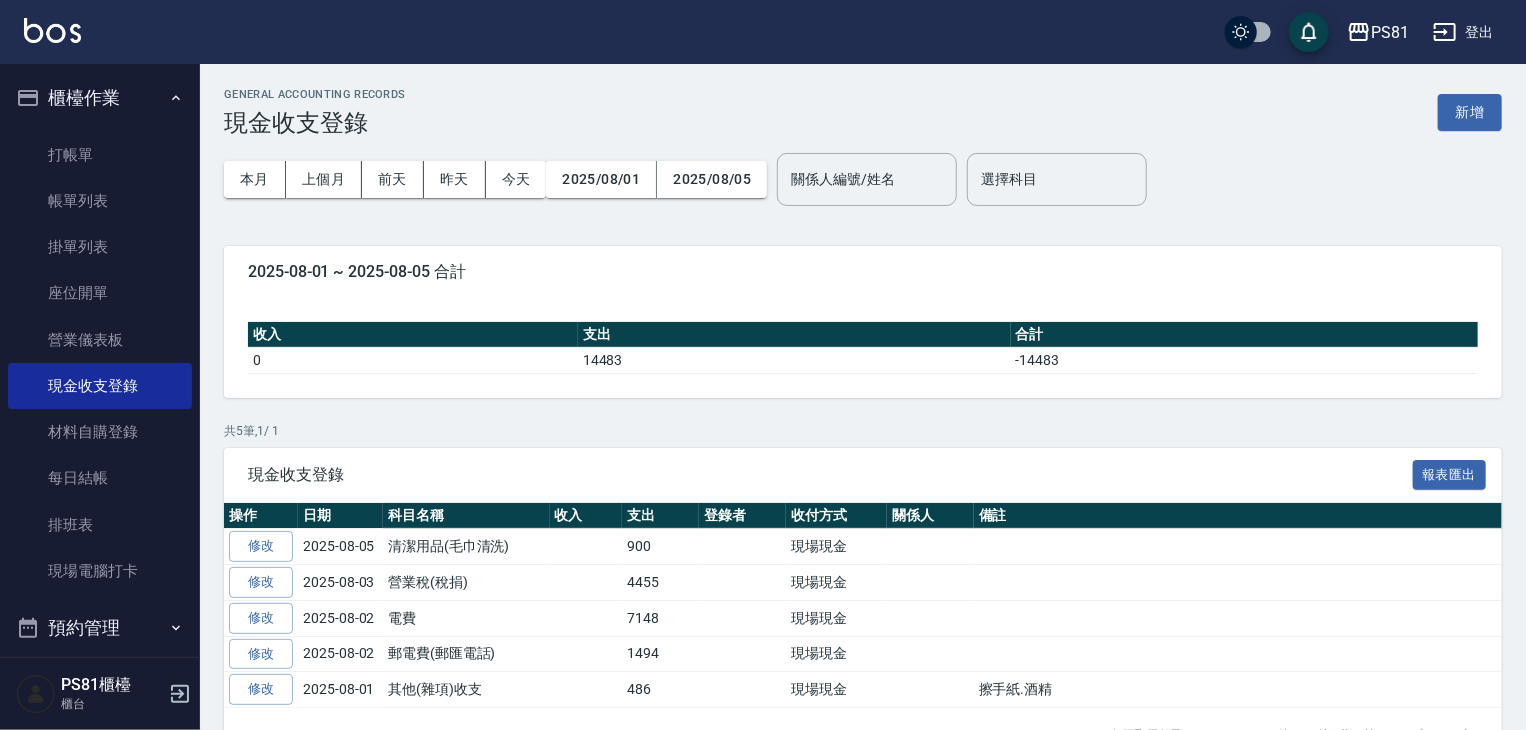 click on "收入 支出 合計 0 14483 -14483" at bounding box center (863, 348) 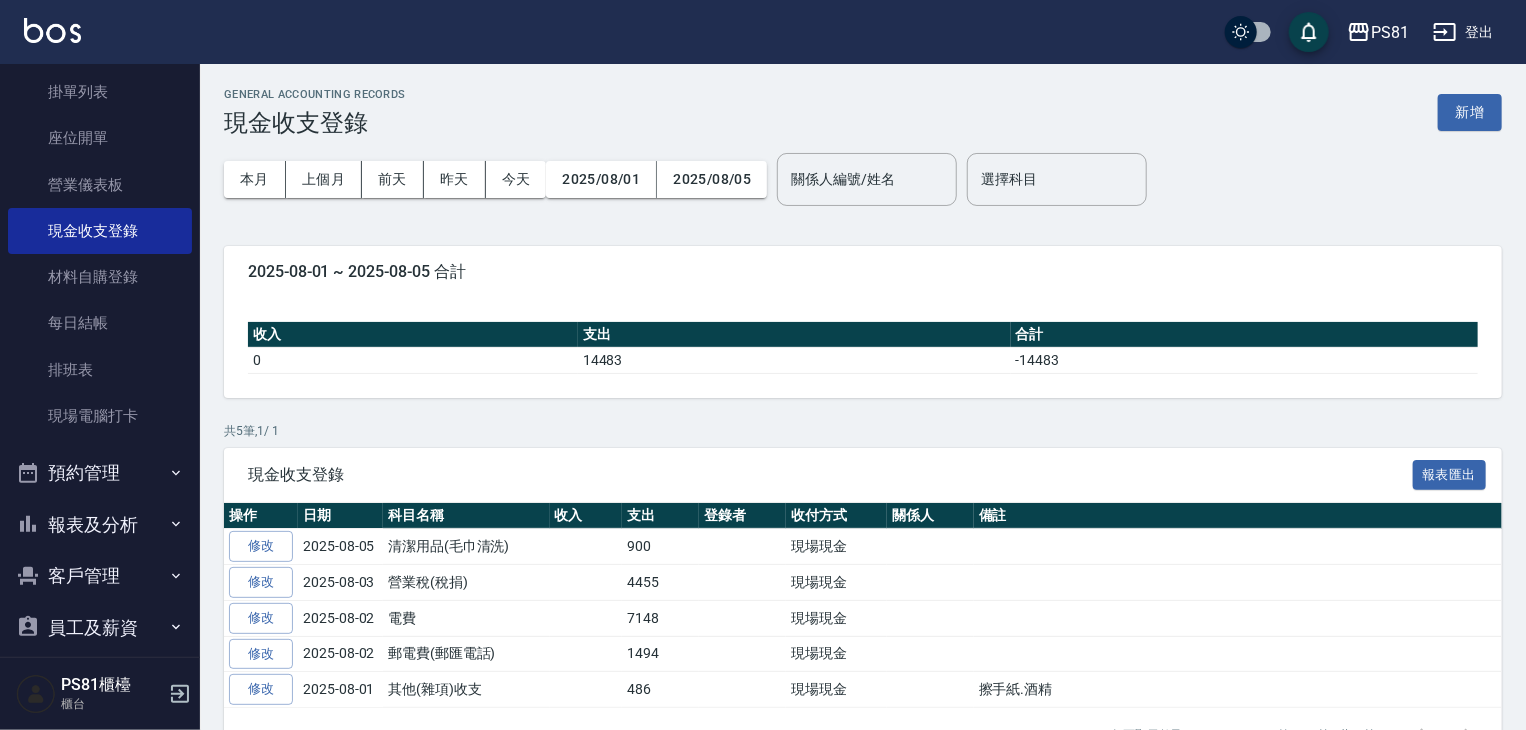 scroll, scrollTop: 278, scrollLeft: 0, axis: vertical 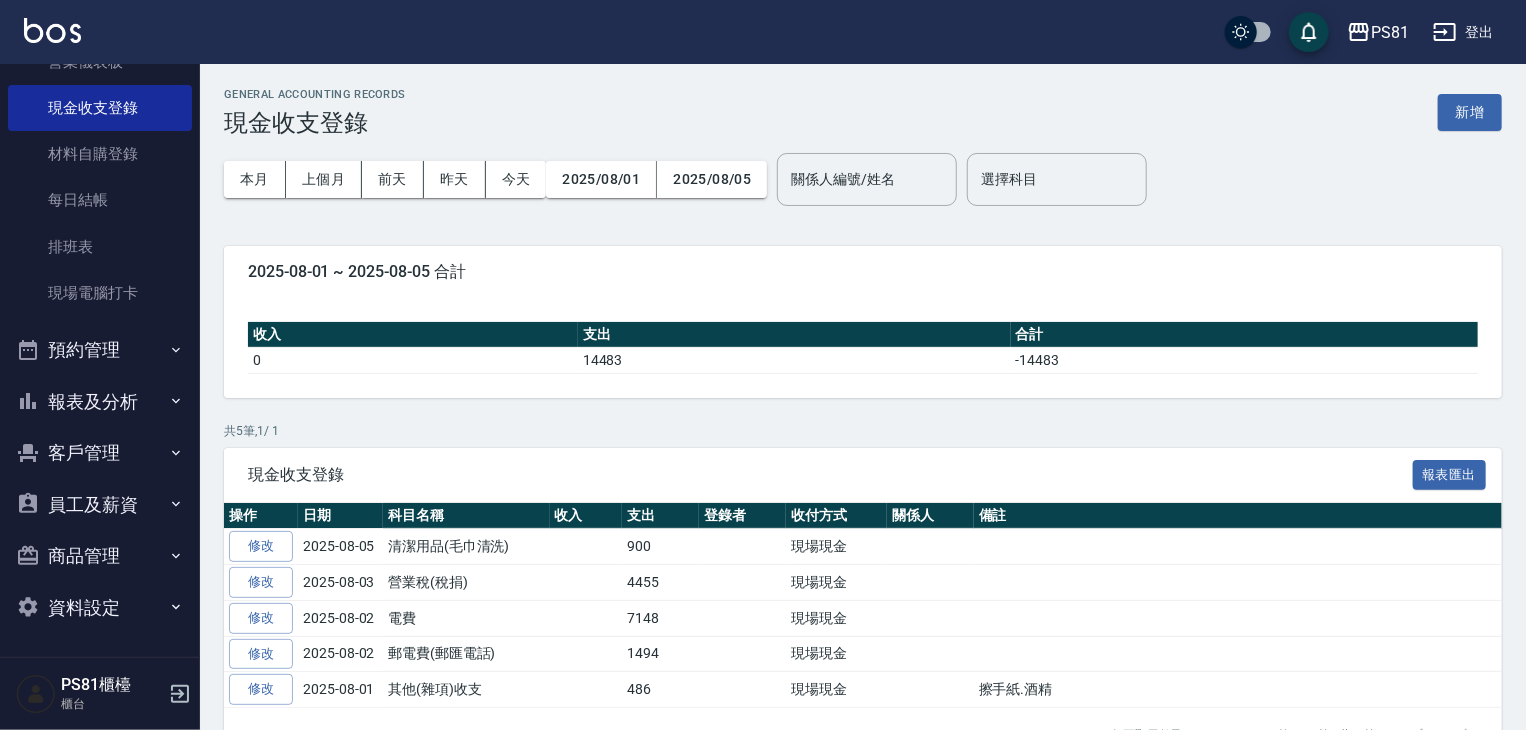 click on "報表及分析" at bounding box center (100, 402) 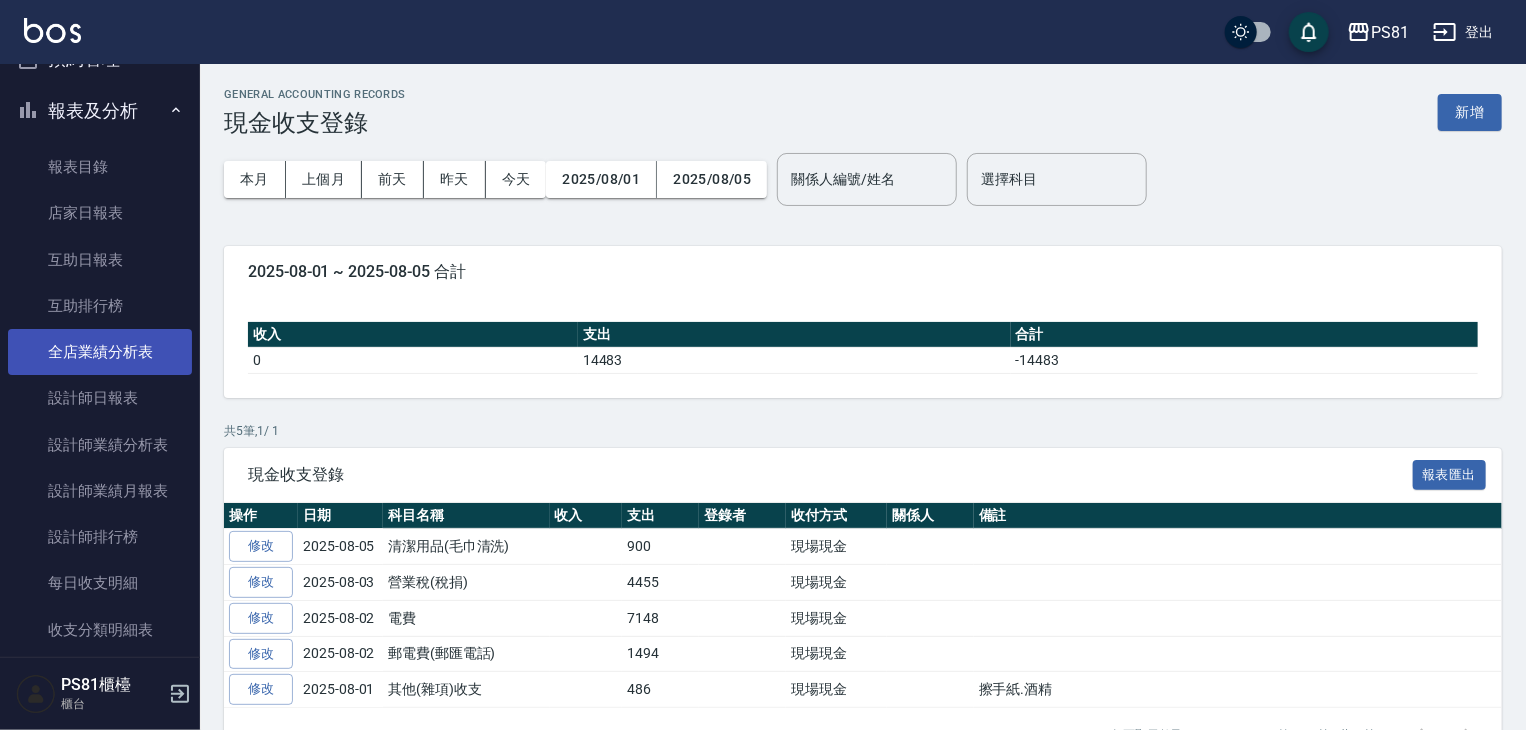 scroll, scrollTop: 578, scrollLeft: 0, axis: vertical 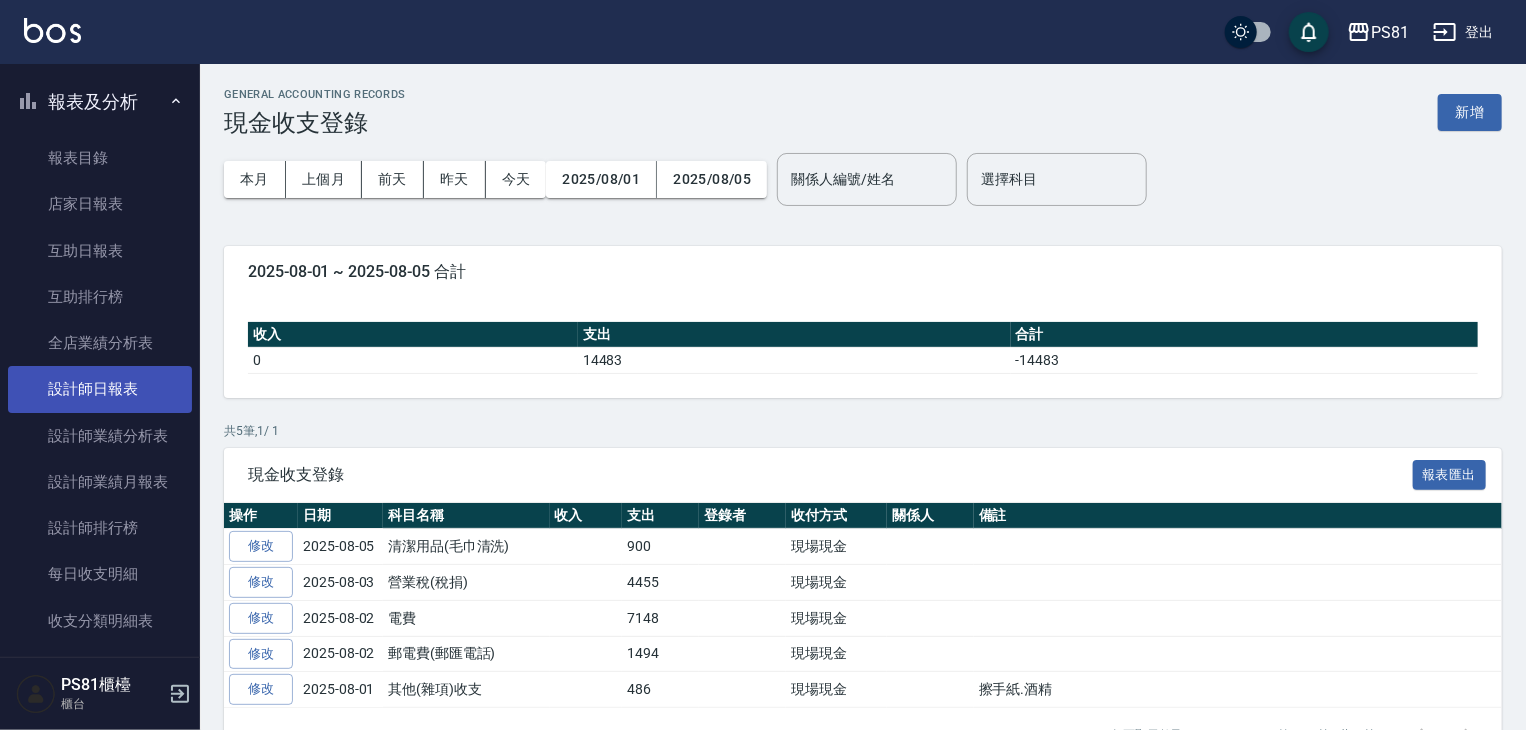 click on "設計師日報表" at bounding box center (100, 389) 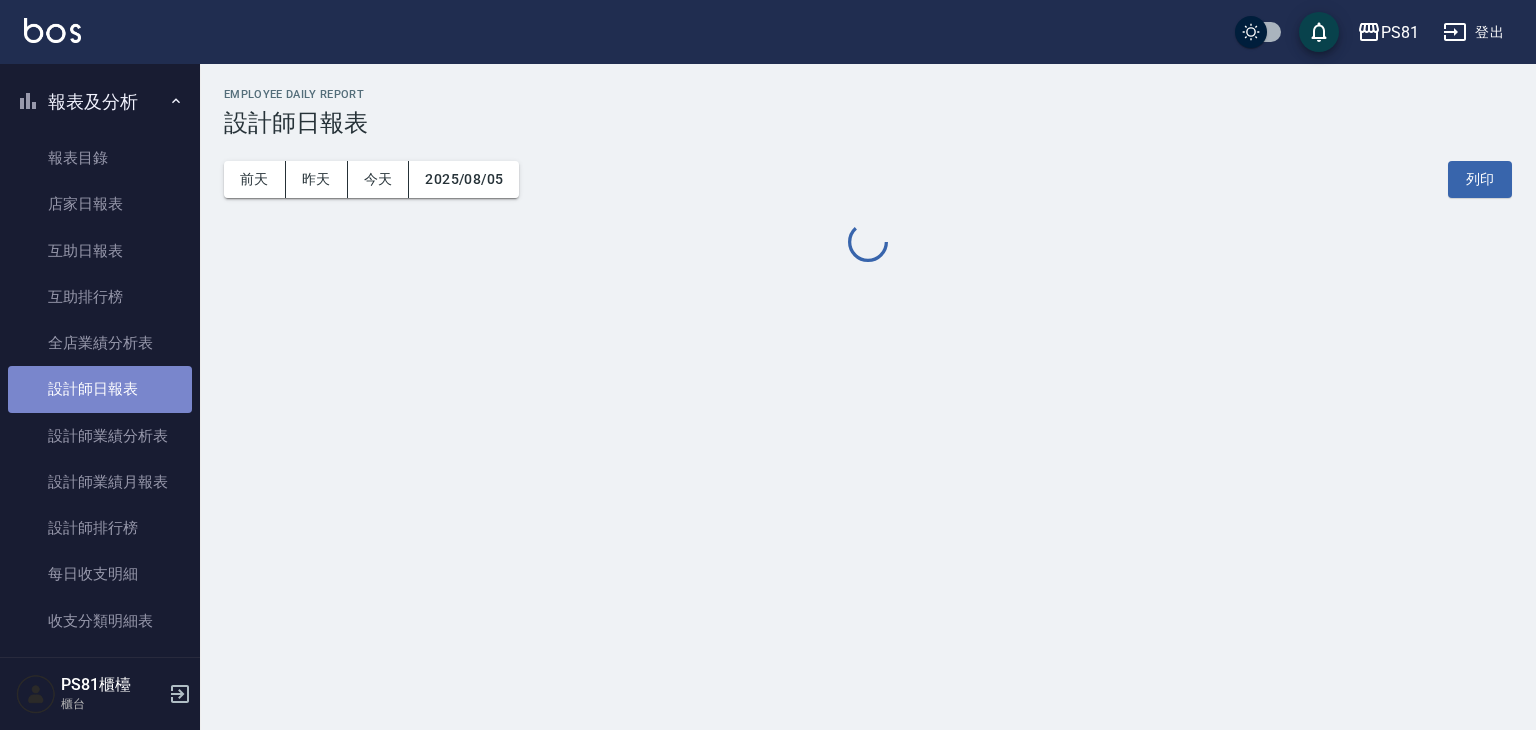 click on "設計師日報表" at bounding box center [100, 389] 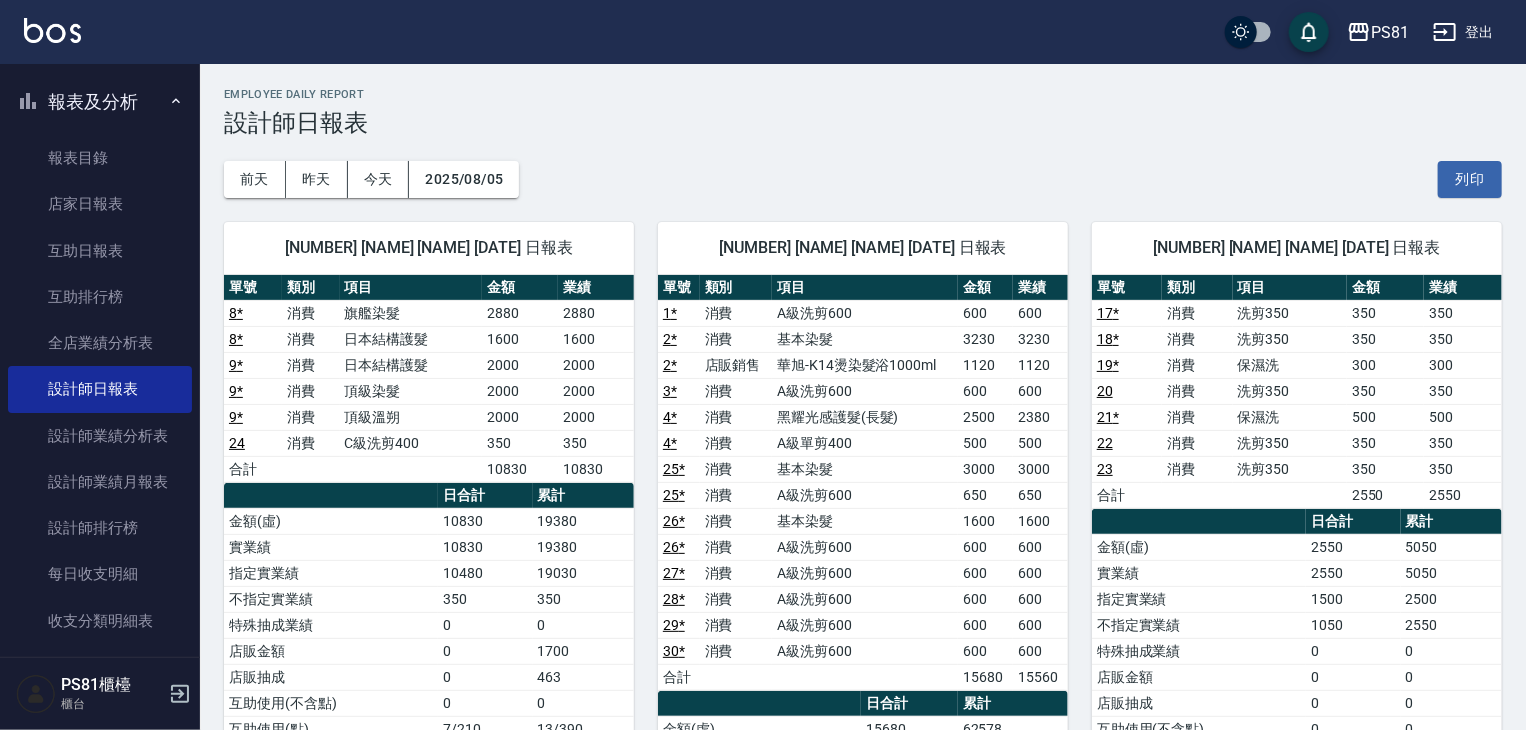 click on "前天 昨天 今天 2025/08/05 列印" at bounding box center [863, 179] 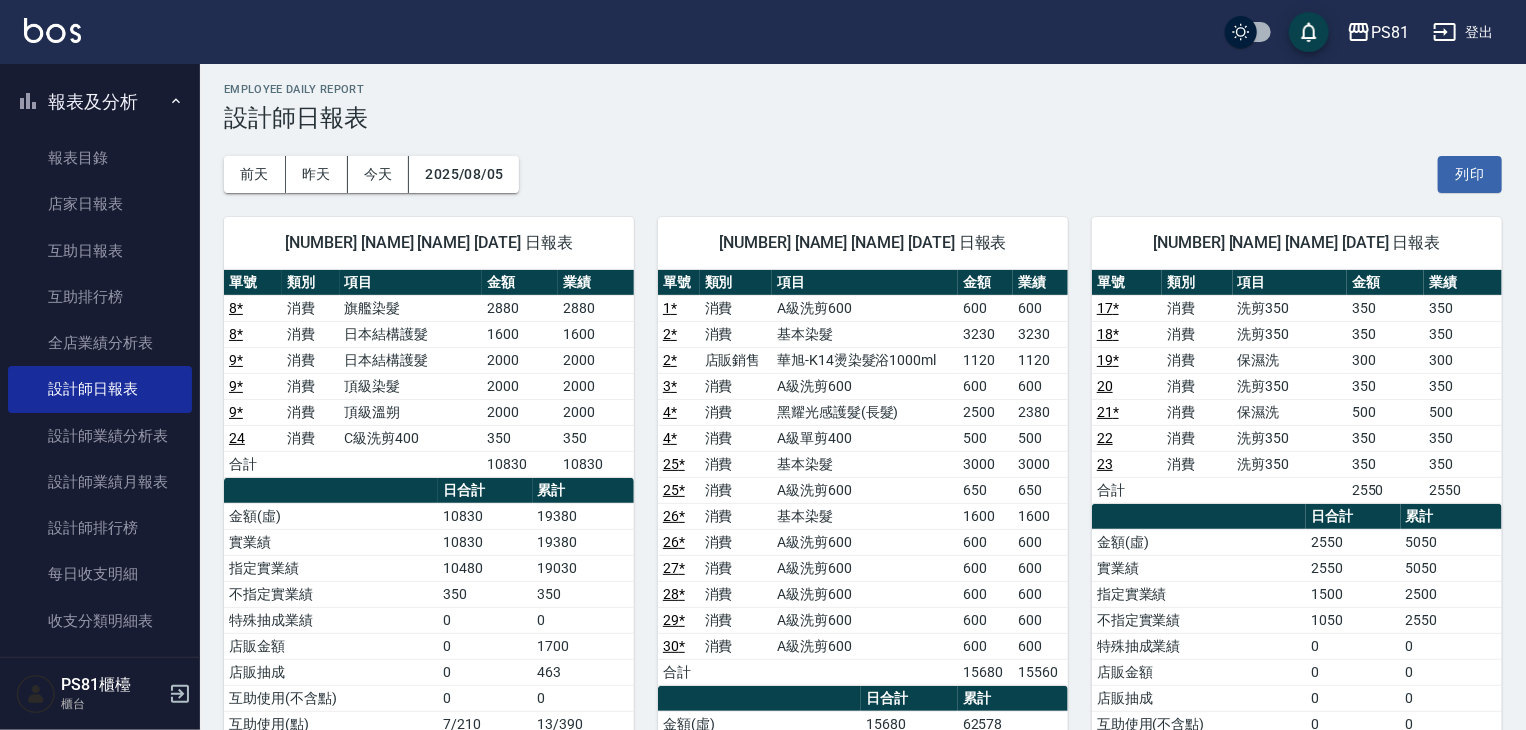 scroll, scrollTop: 200, scrollLeft: 0, axis: vertical 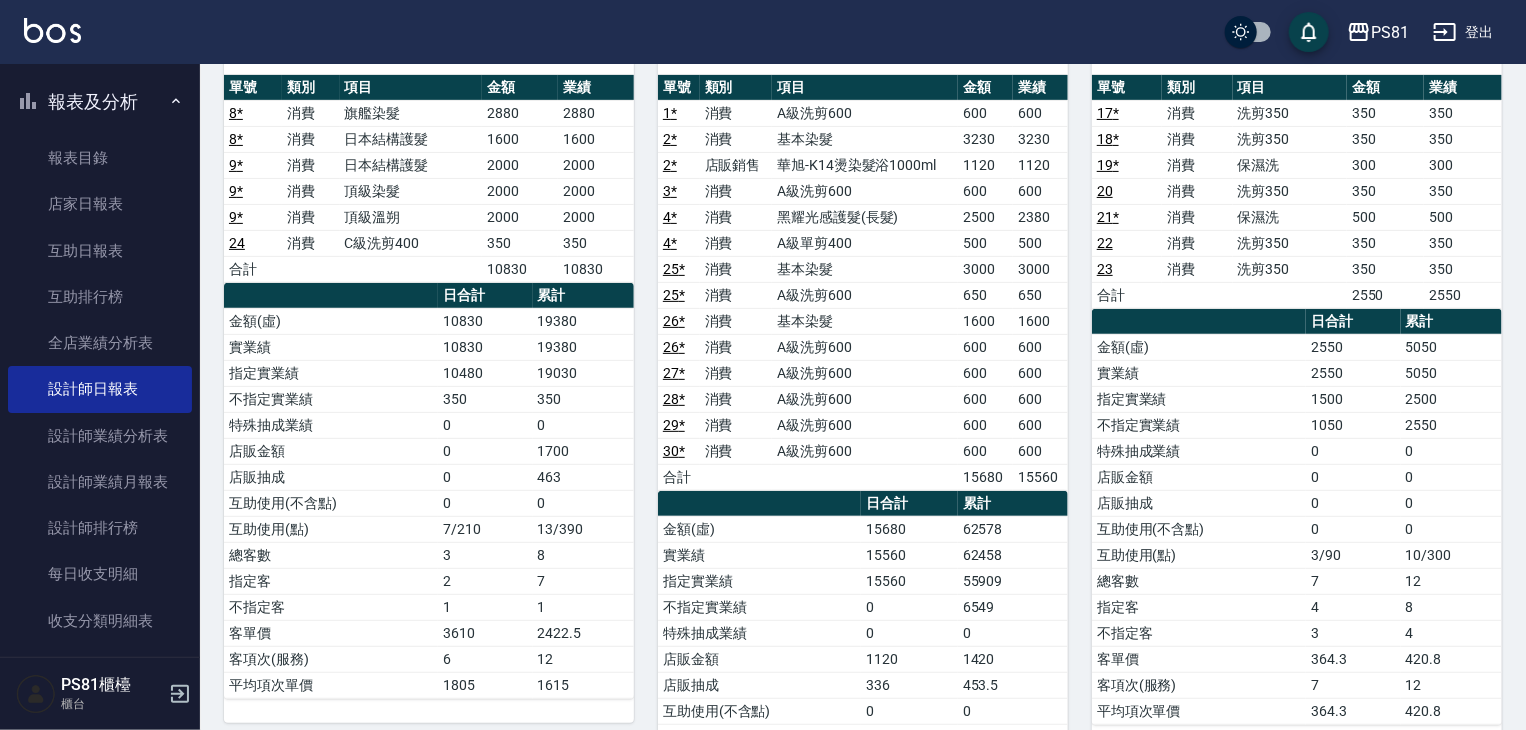 click on "消費" at bounding box center (736, 373) 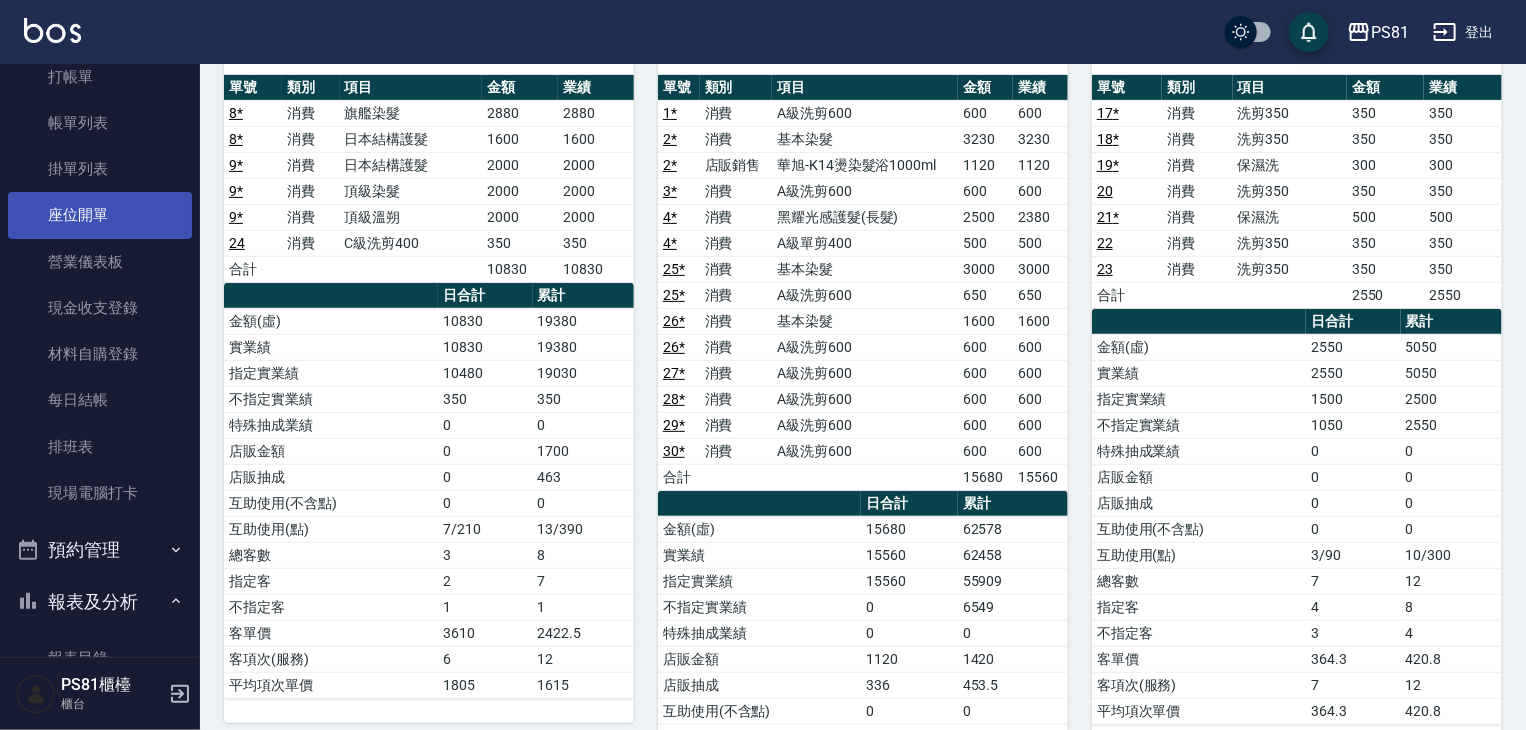 scroll, scrollTop: 0, scrollLeft: 0, axis: both 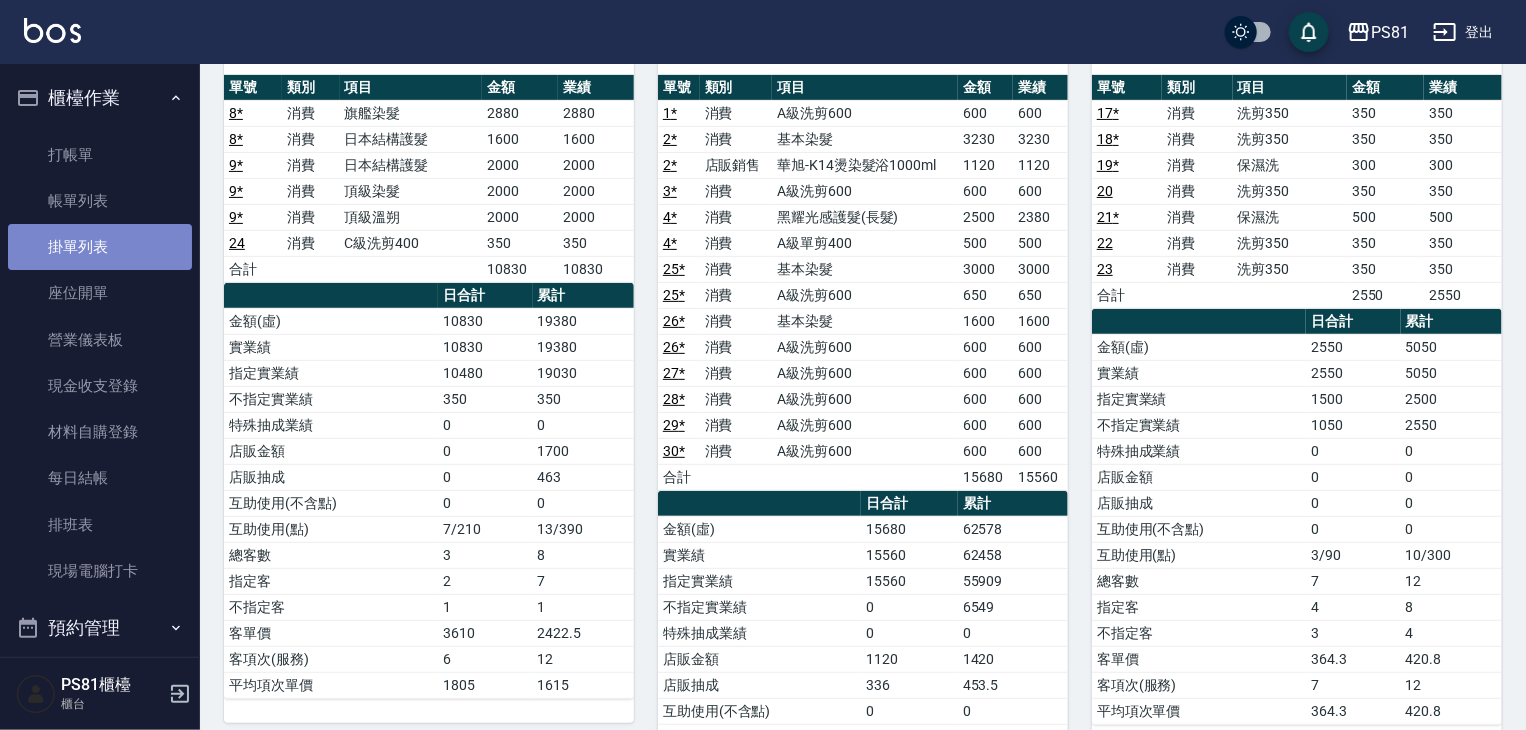 click on "掛單列表" at bounding box center (100, 247) 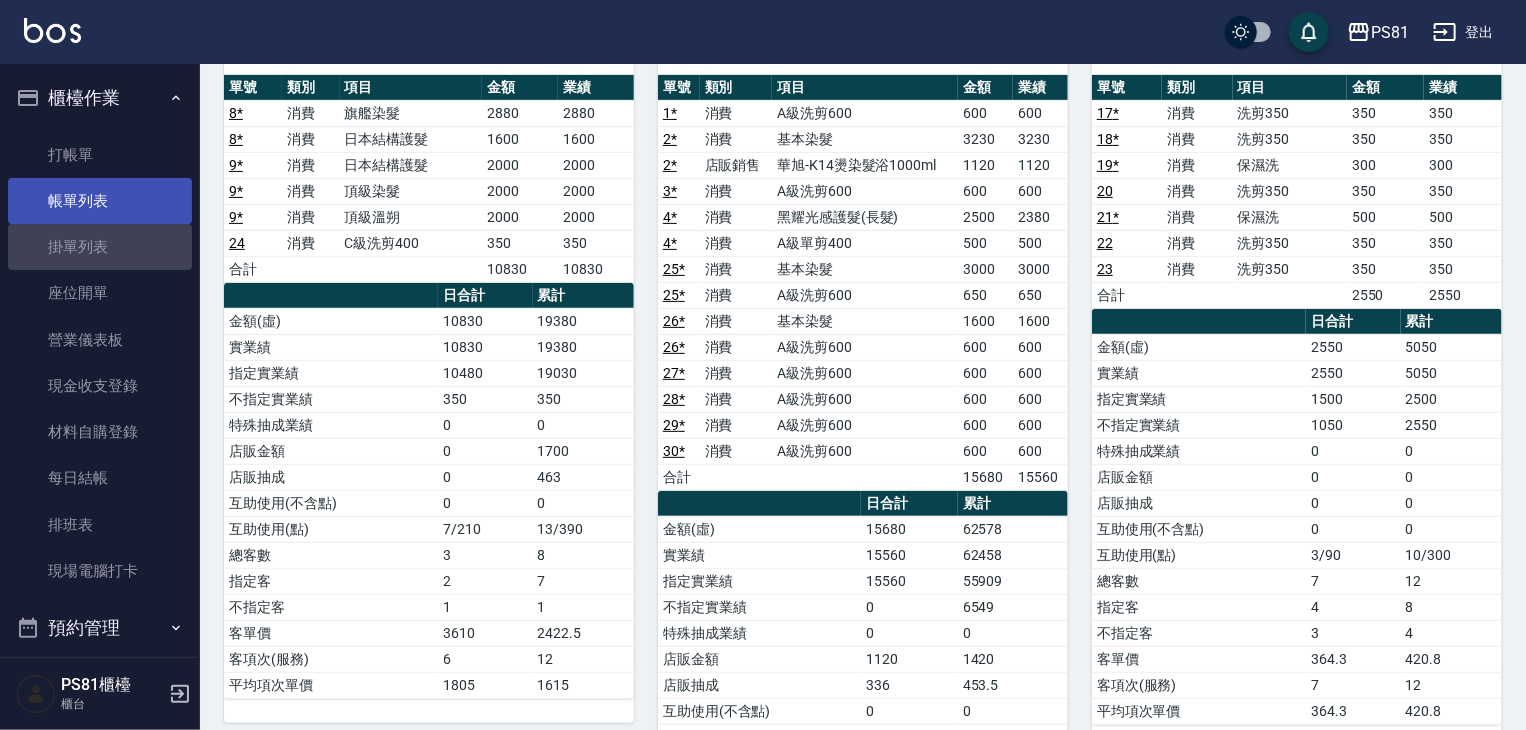 scroll, scrollTop: 0, scrollLeft: 0, axis: both 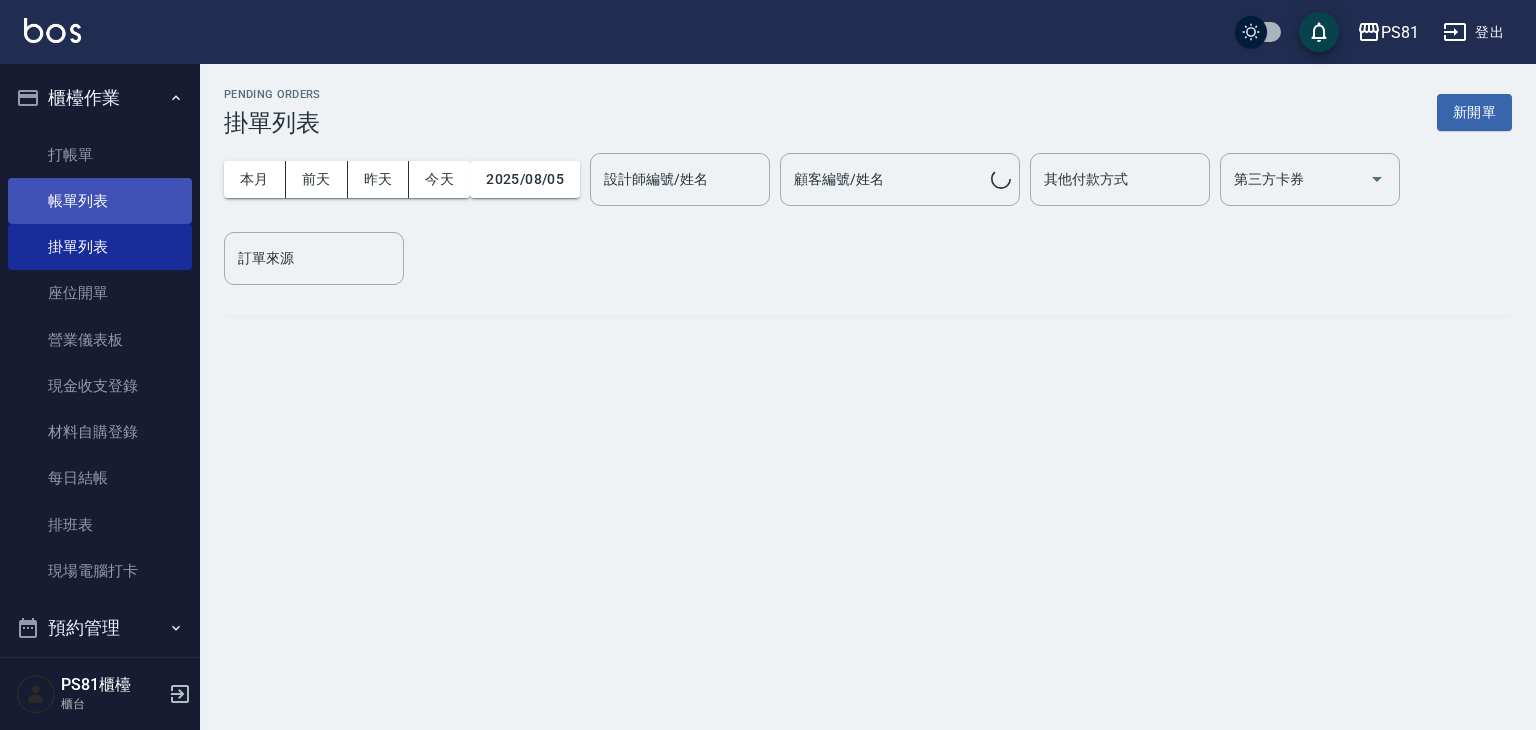 click on "帳單列表" at bounding box center [100, 201] 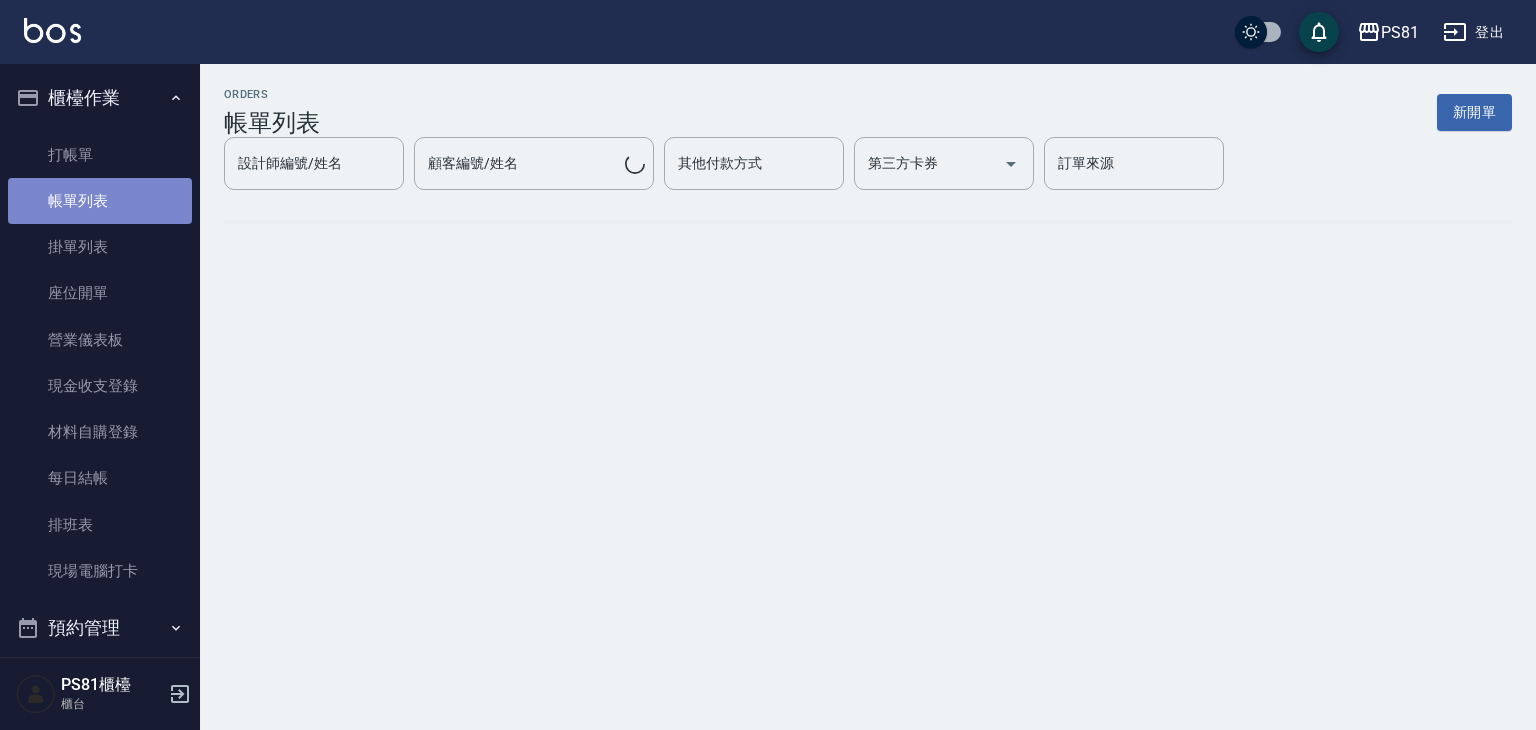 click on "帳單列表" at bounding box center [100, 201] 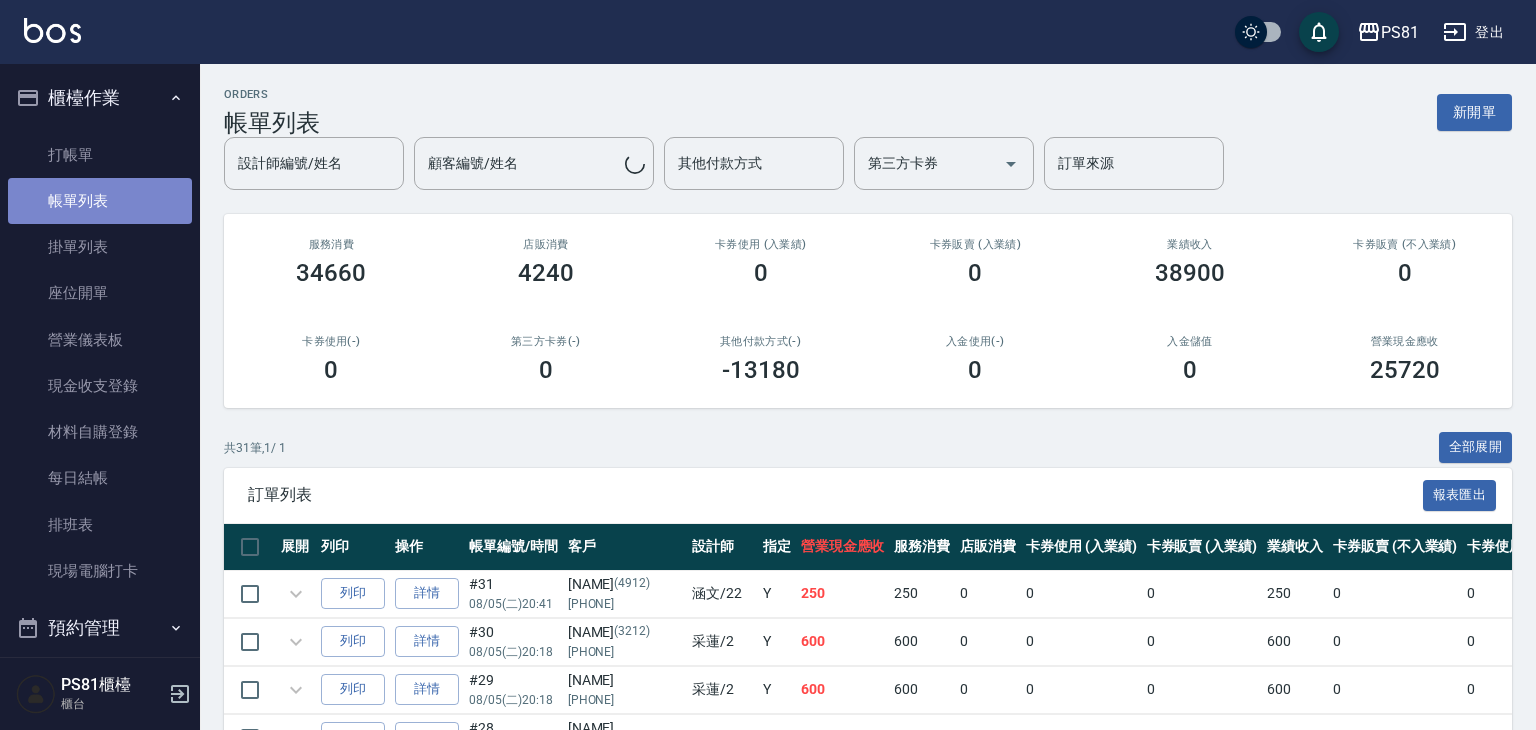 click on "帳單列表" at bounding box center [100, 201] 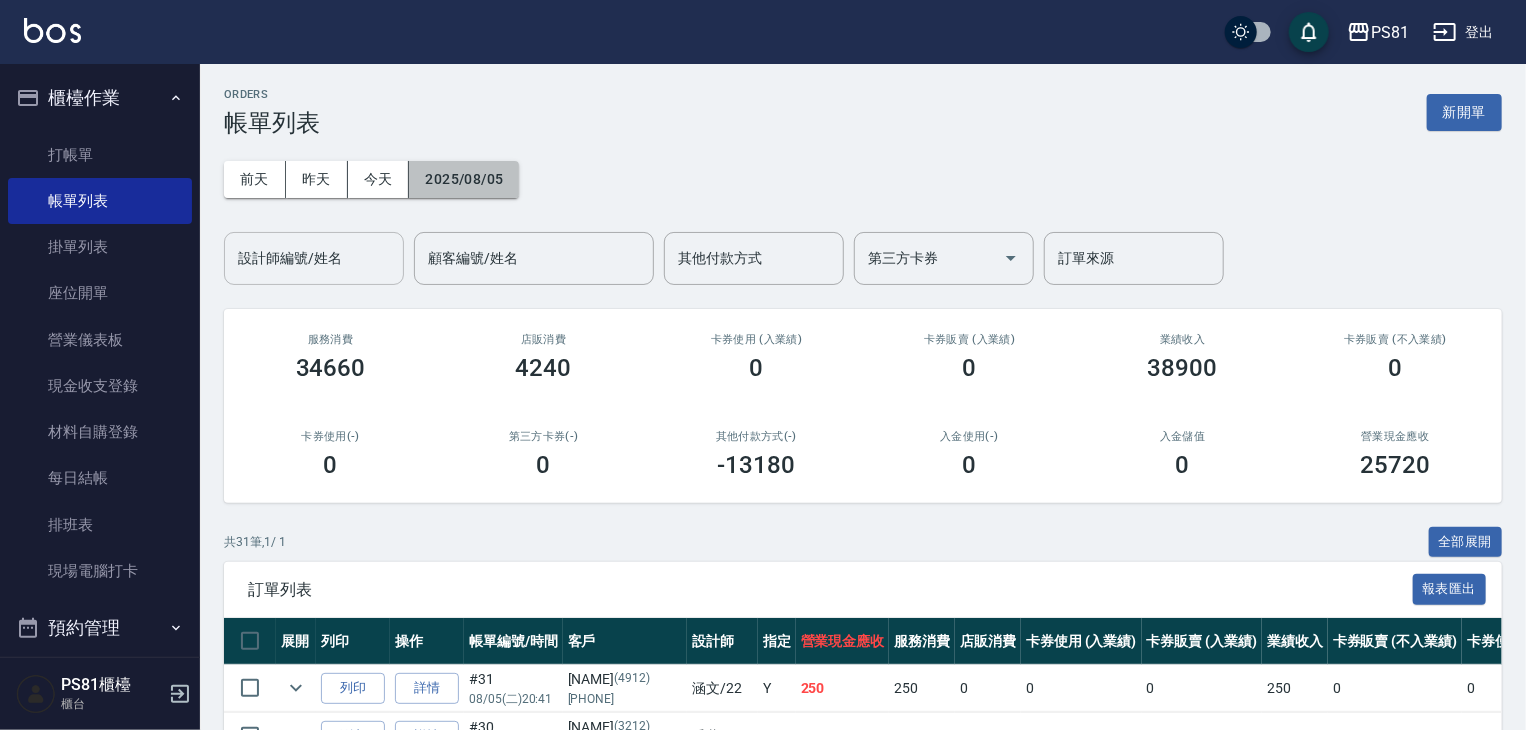 click on "2025/08/05" at bounding box center [464, 179] 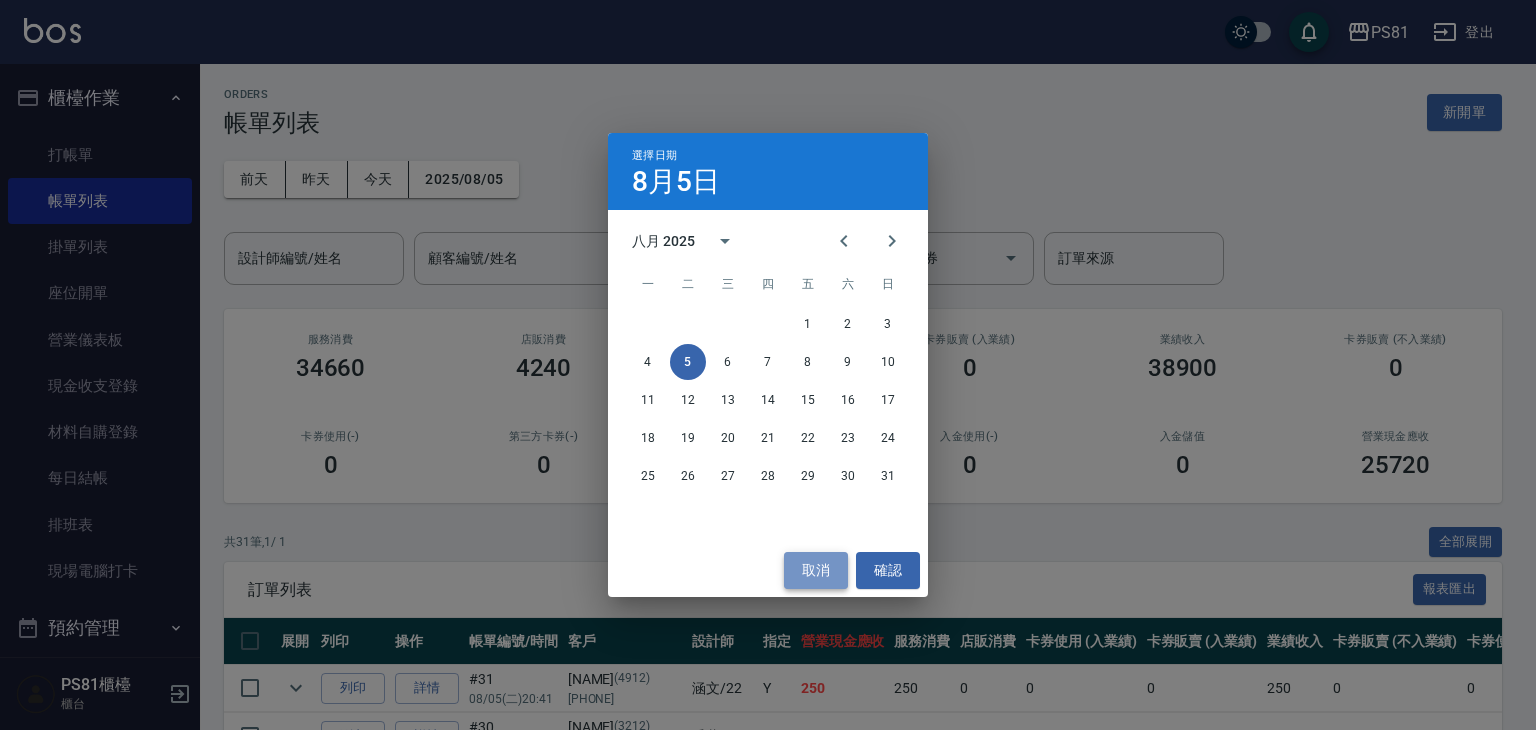 click on "取消" at bounding box center (816, 570) 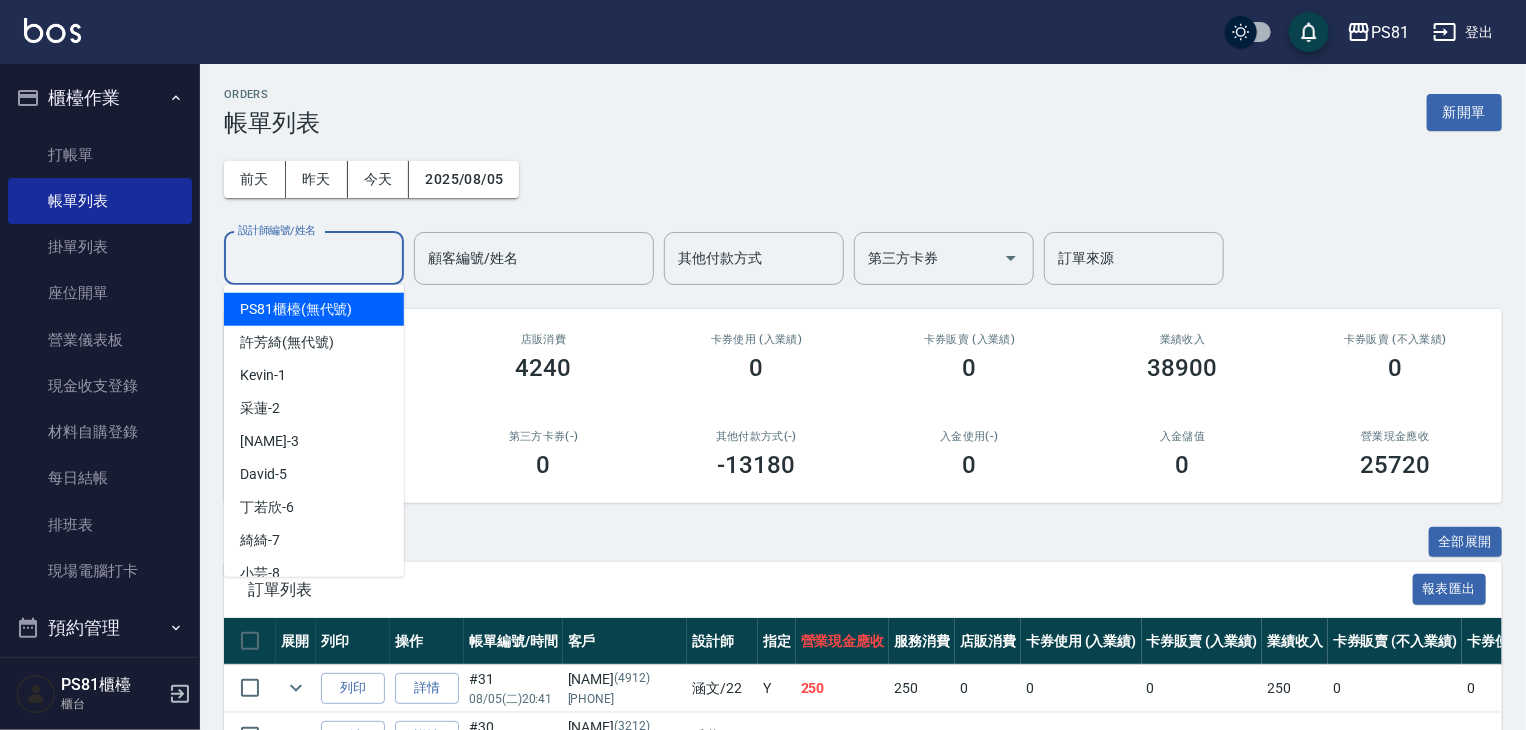 click on "設計師編號/姓名" at bounding box center [314, 258] 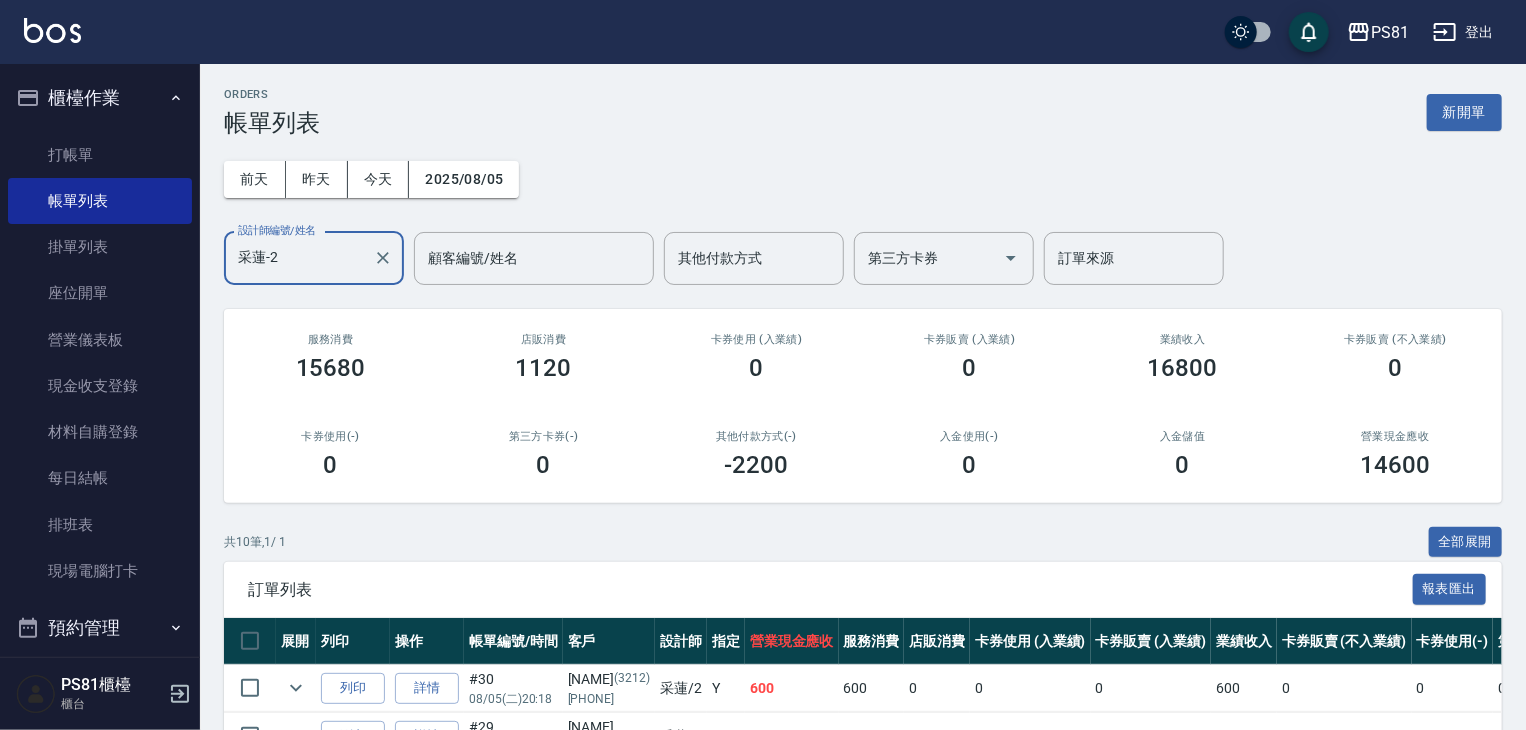 type on "采蓮-2" 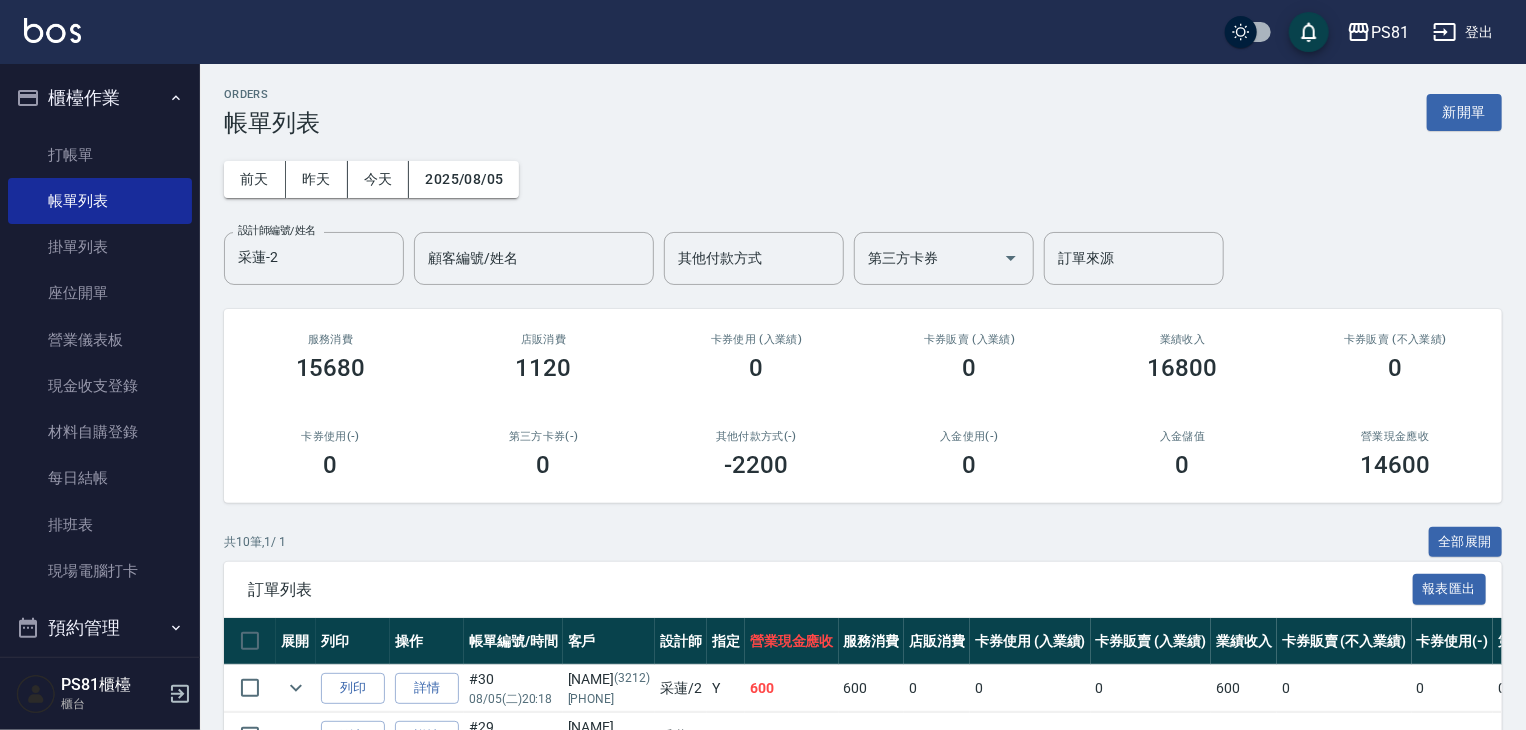 scroll, scrollTop: 504, scrollLeft: 0, axis: vertical 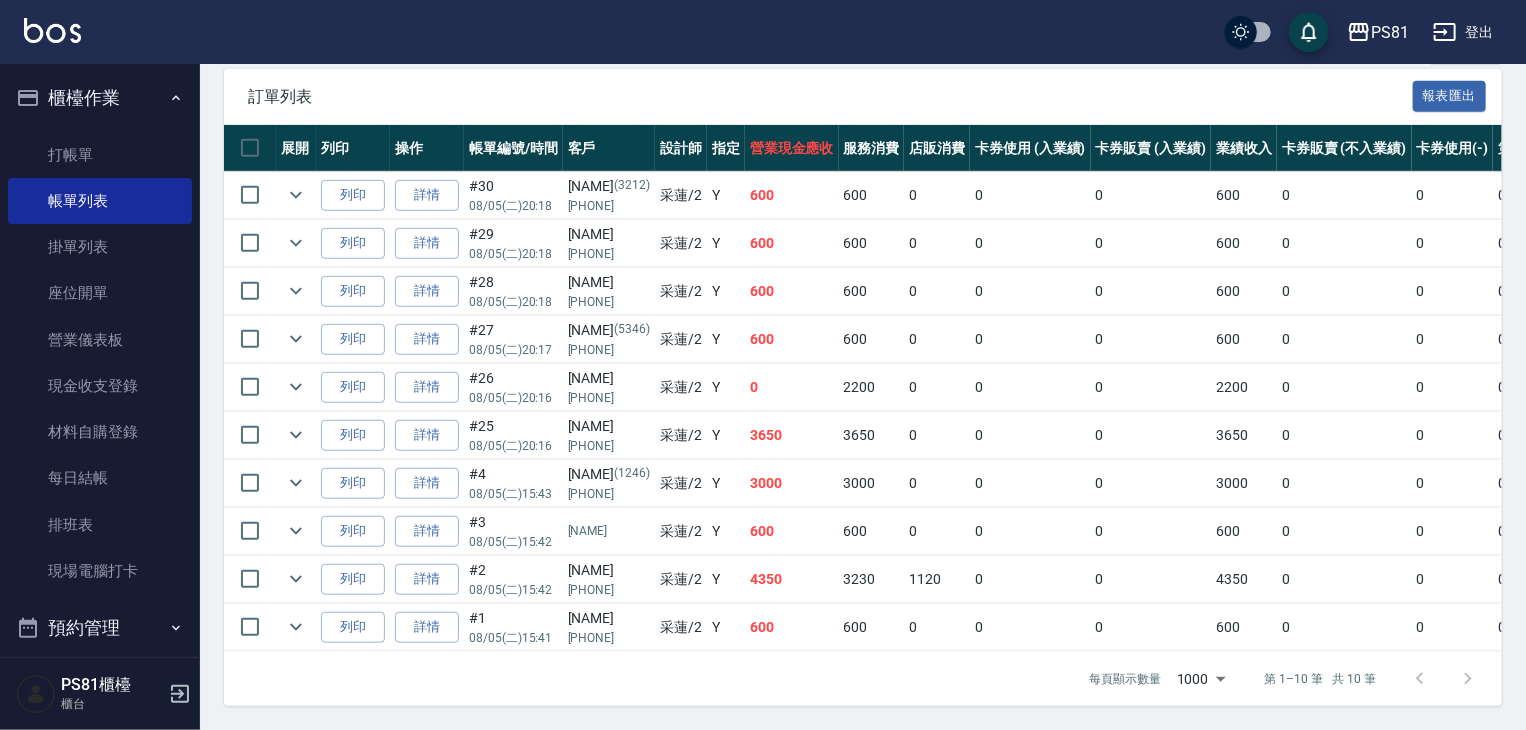 click on "Y" at bounding box center (726, 531) 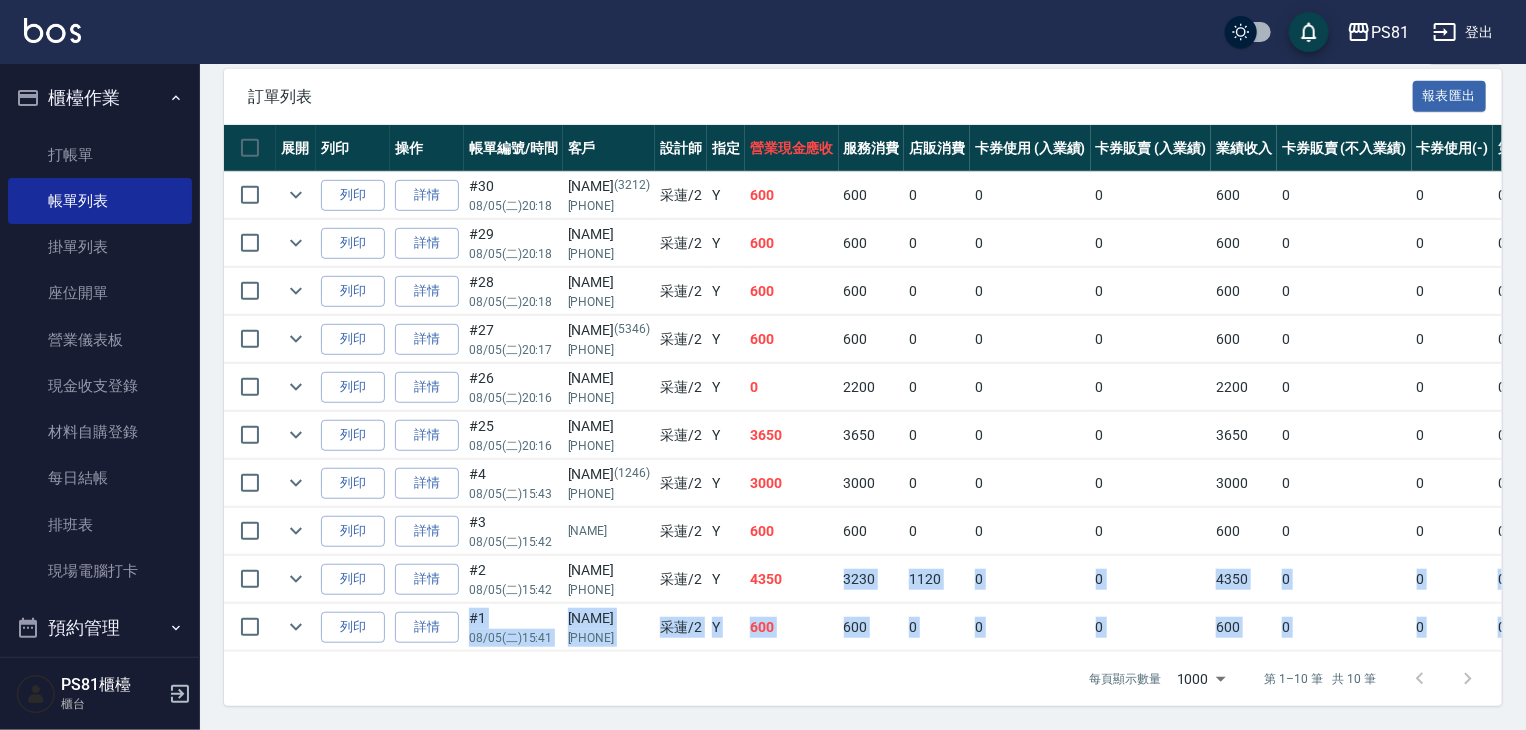 drag, startPoint x: 844, startPoint y: 656, endPoint x: 783, endPoint y: 556, distance: 117.13667 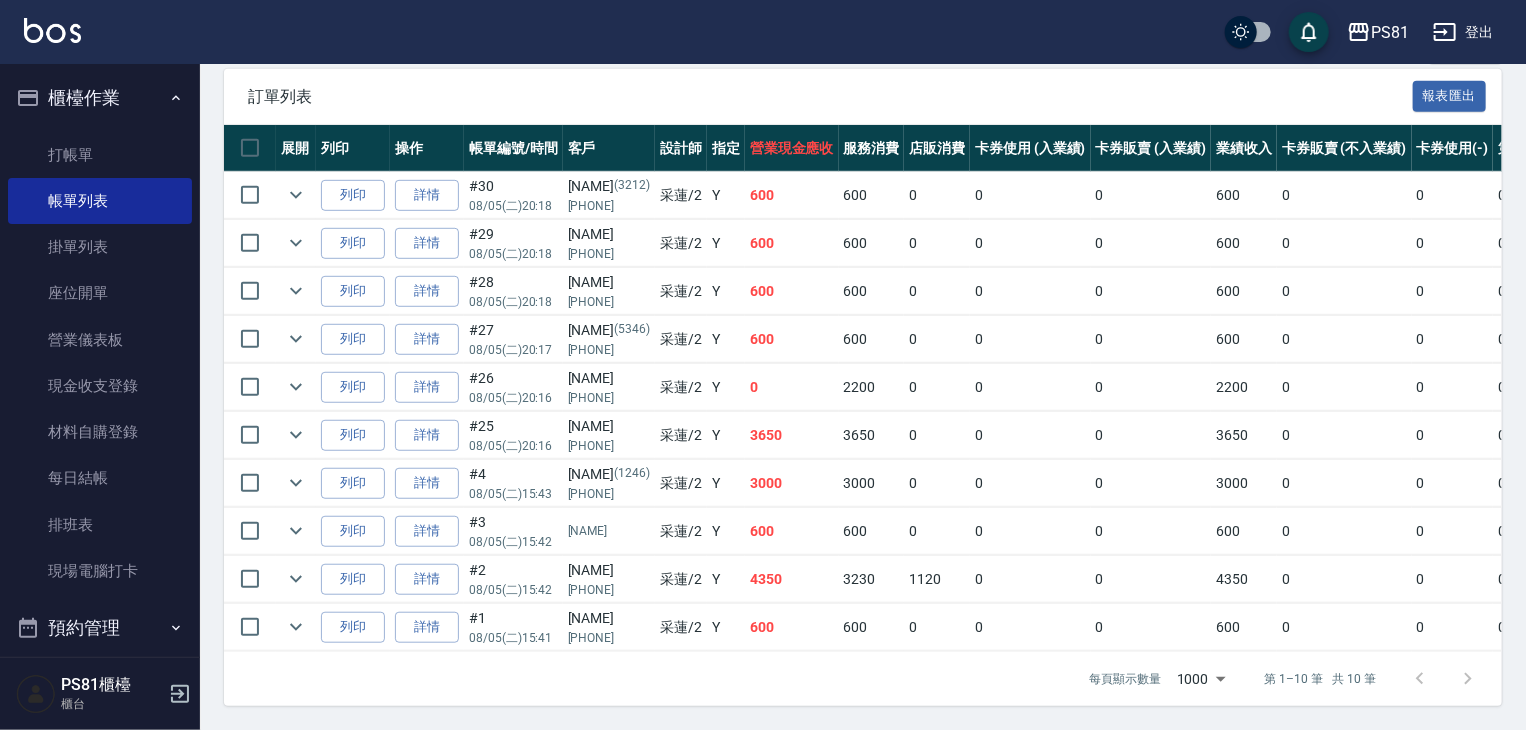 click on "3230" at bounding box center (872, 579) 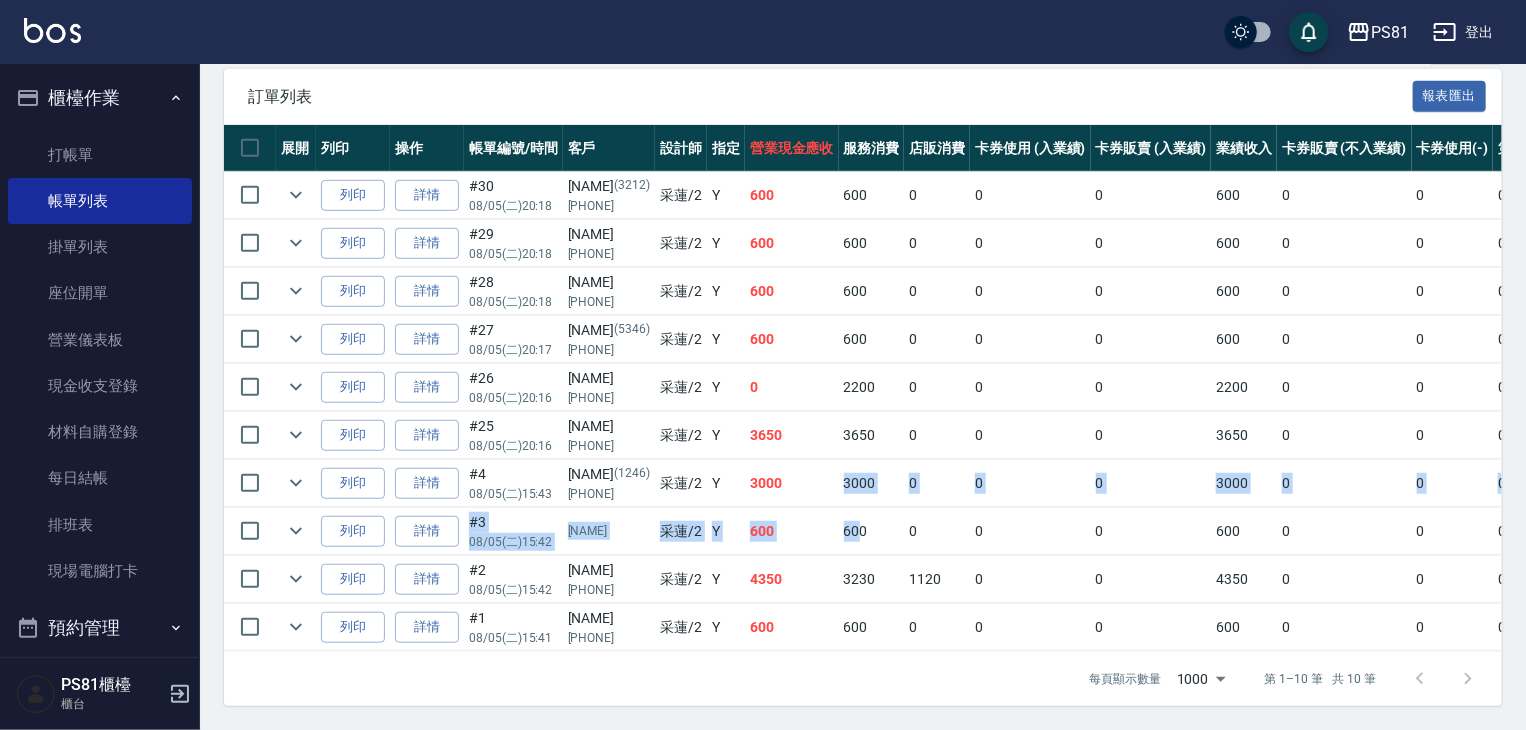 drag, startPoint x: 827, startPoint y: 451, endPoint x: 855, endPoint y: 463, distance: 30.463093 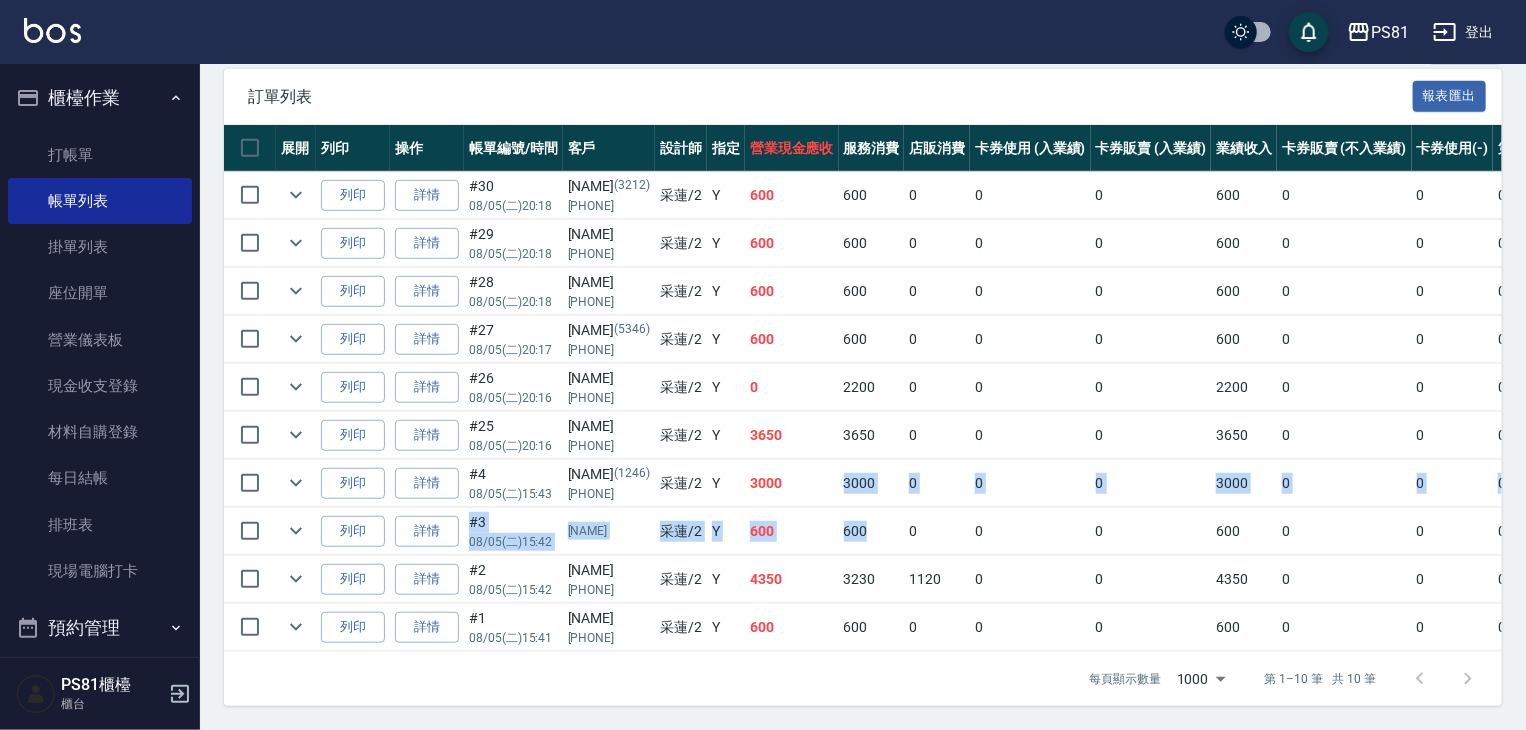 click on "3000" at bounding box center (872, 483) 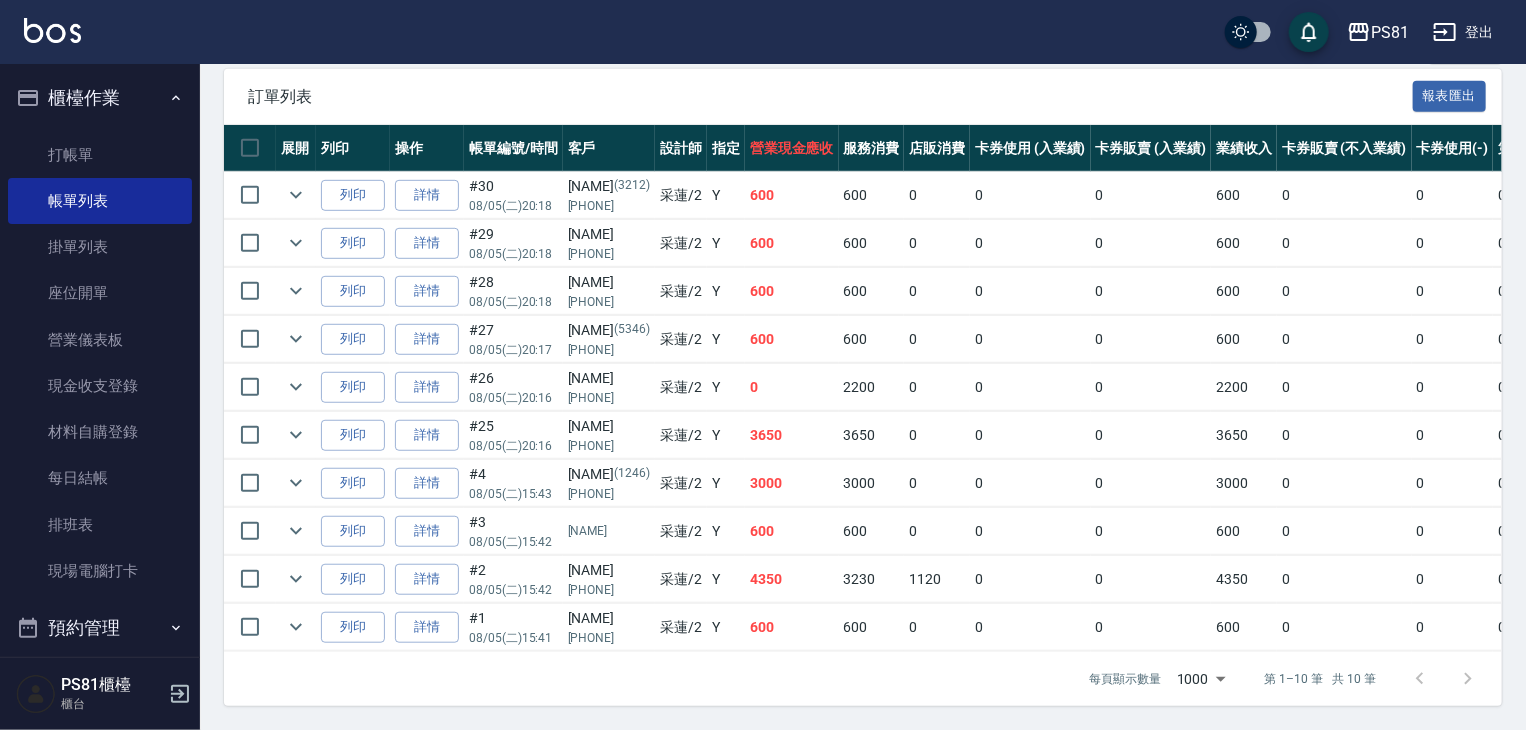 click on "3650" at bounding box center [872, 435] 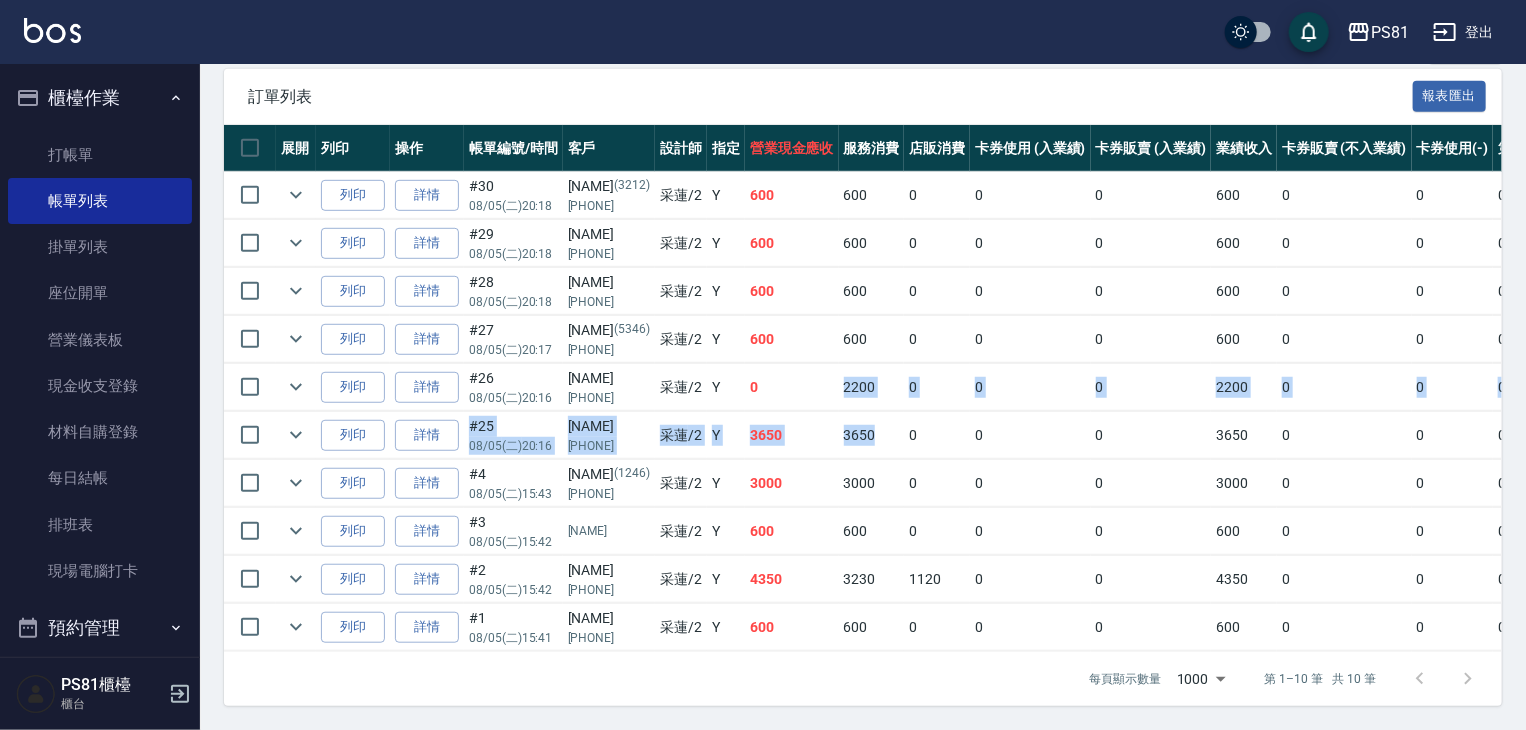 drag, startPoint x: 892, startPoint y: 443, endPoint x: 827, endPoint y: 378, distance: 91.92388 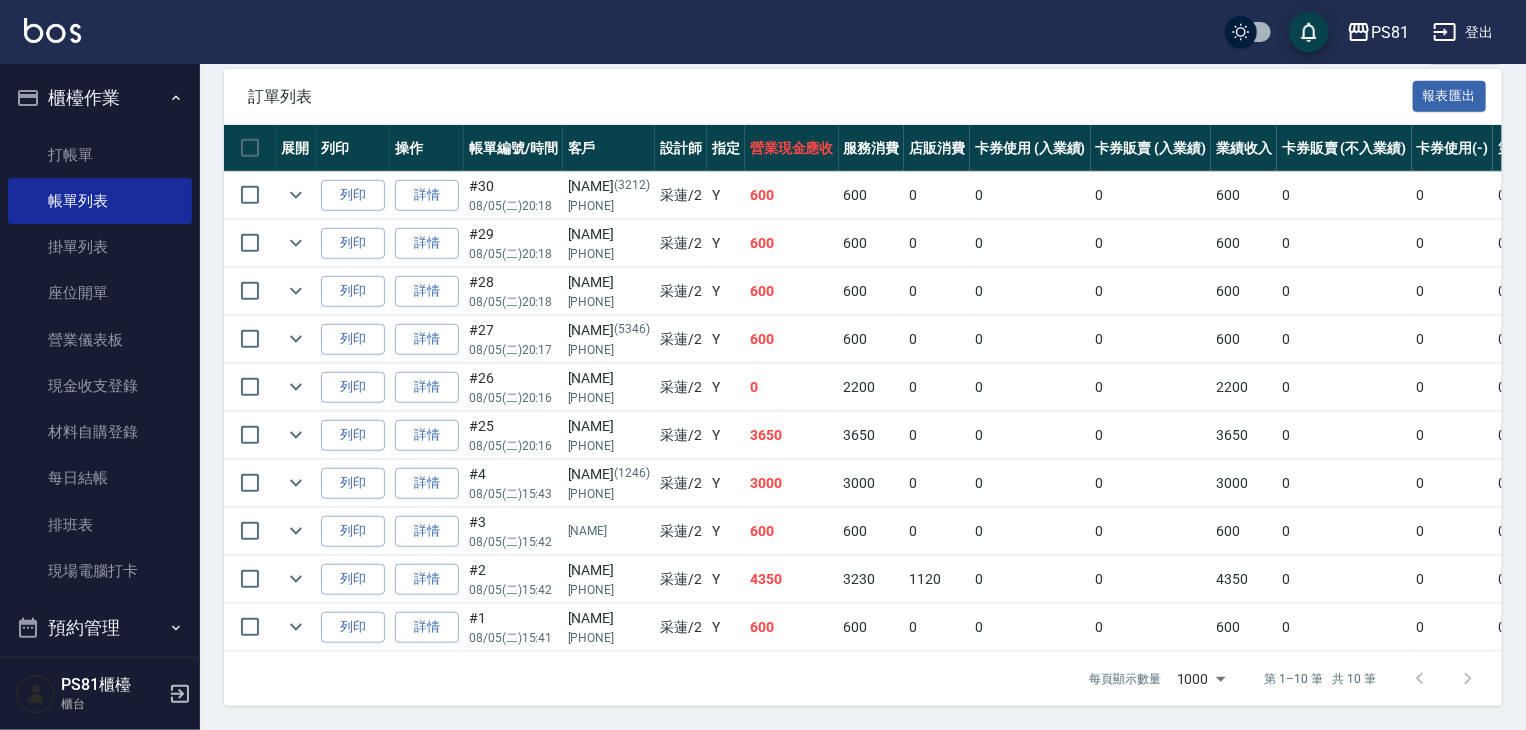 click on "0" at bounding box center (937, 243) 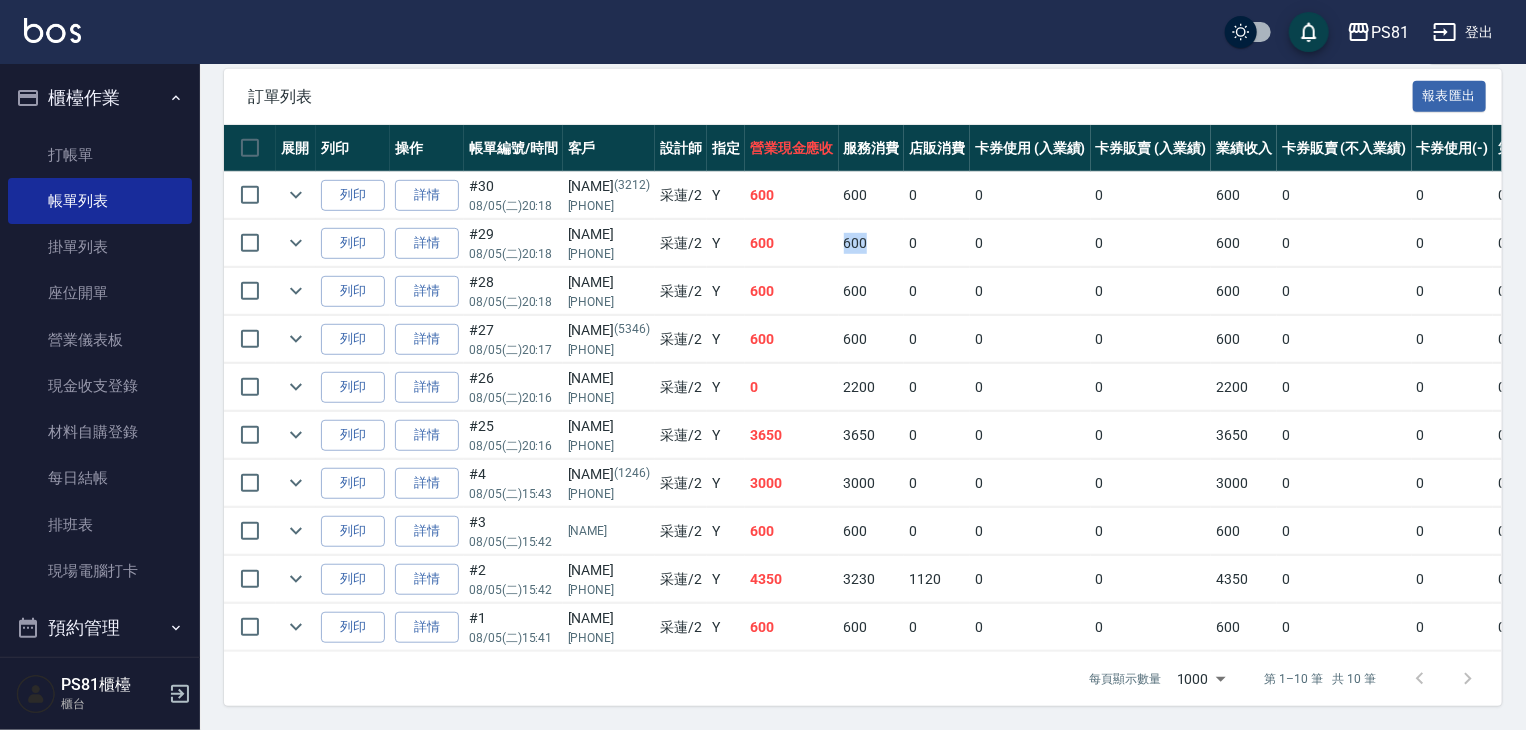 drag, startPoint x: 836, startPoint y: 223, endPoint x: 890, endPoint y: 233, distance: 54.91812 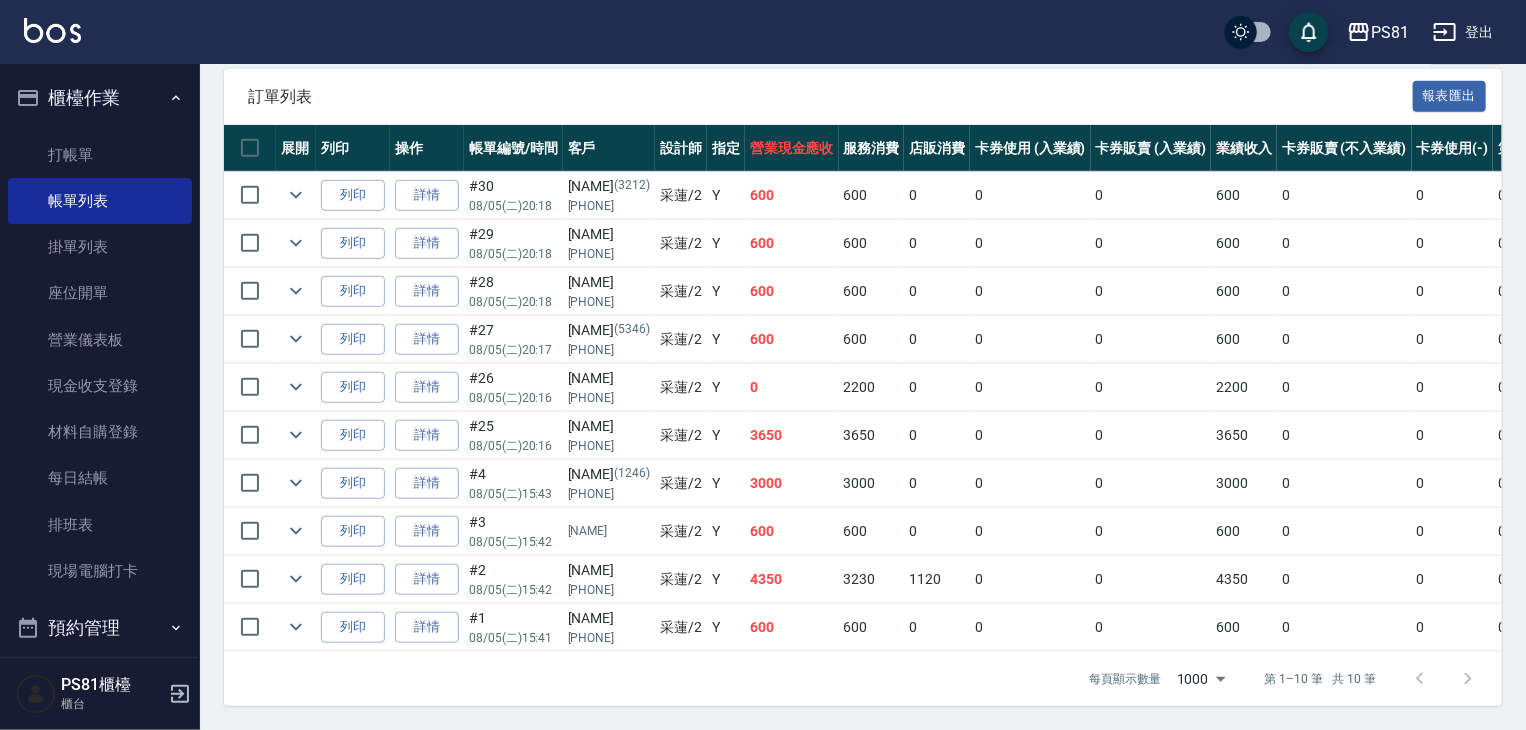 drag, startPoint x: 910, startPoint y: 232, endPoint x: 926, endPoint y: 235, distance: 16.27882 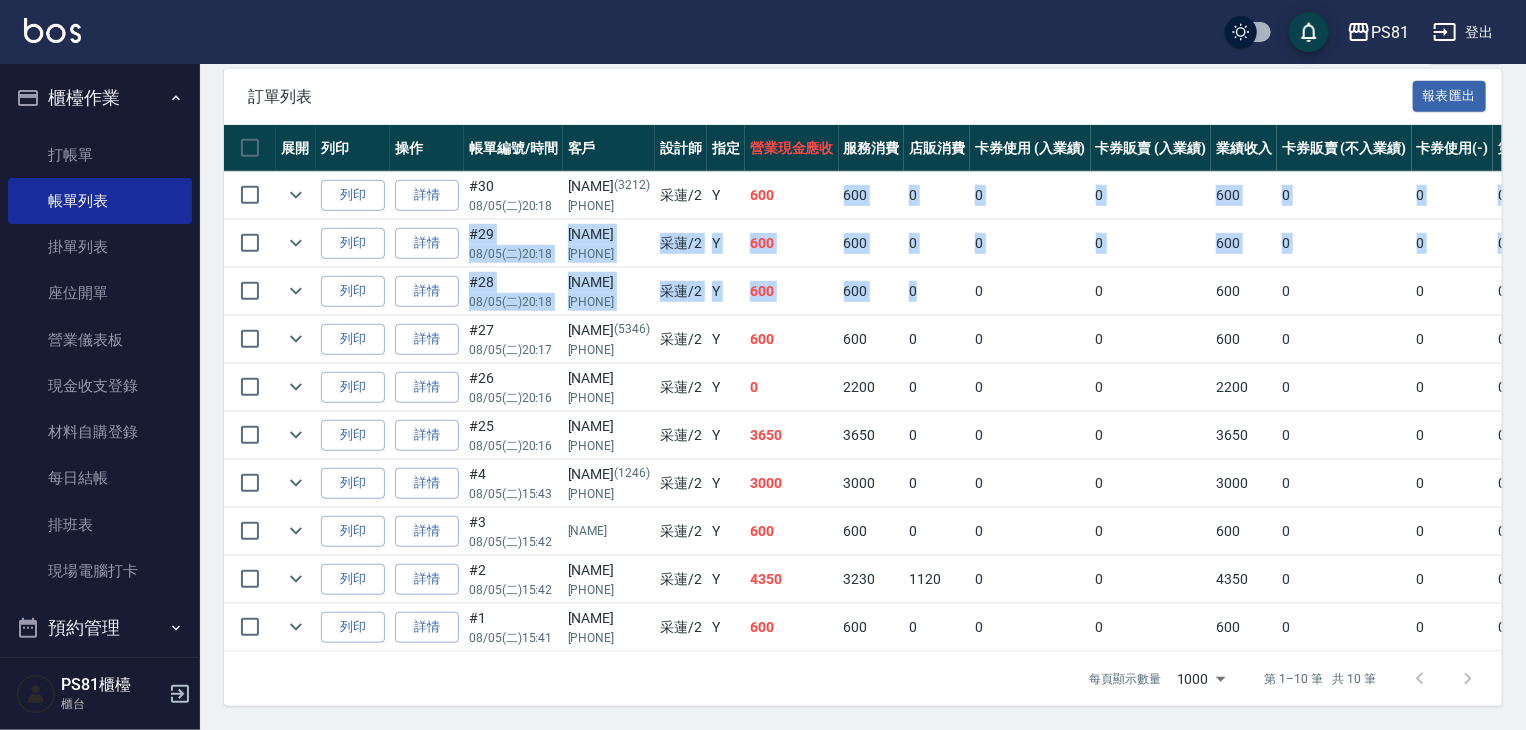 drag, startPoint x: 937, startPoint y: 261, endPoint x: 786, endPoint y: 186, distance: 168.60011 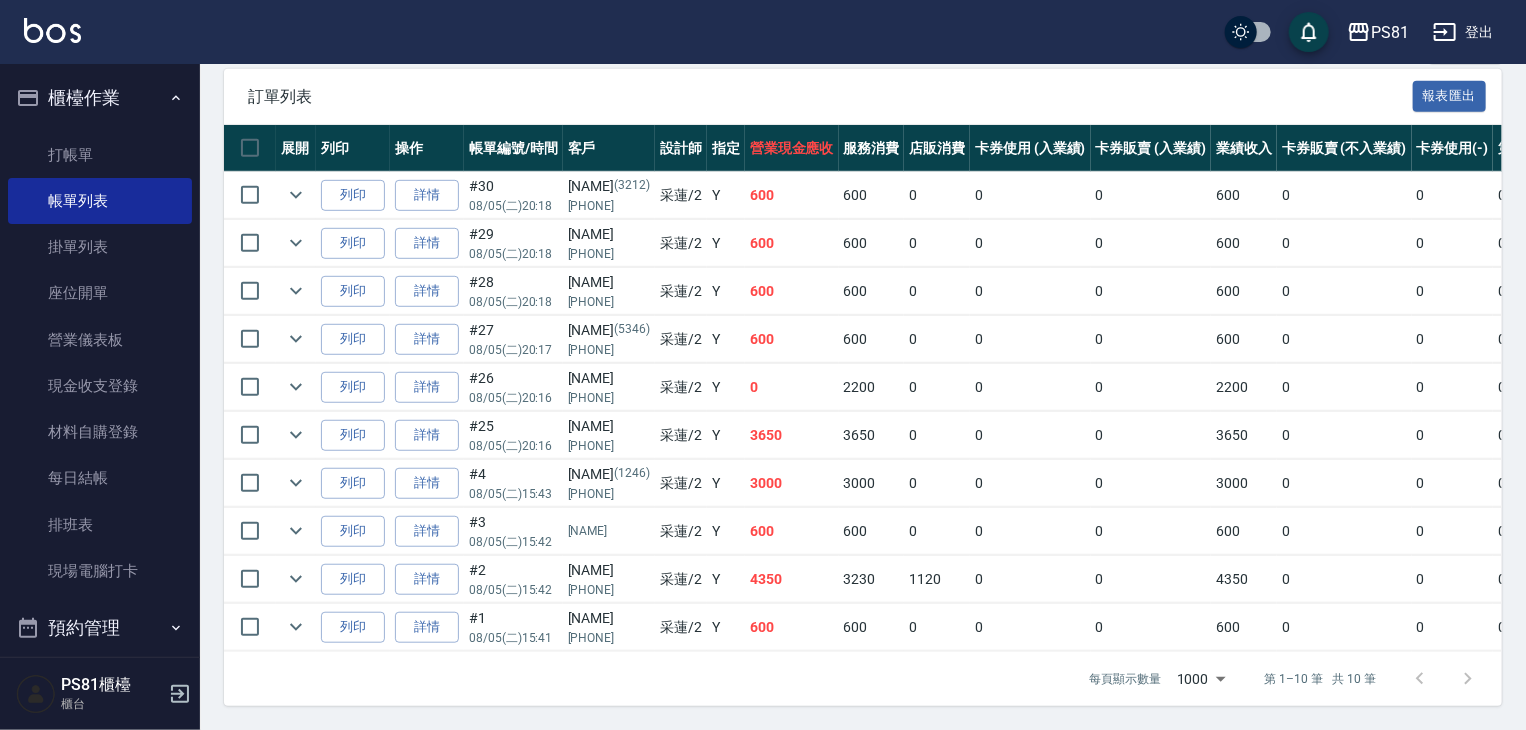 click on "600" at bounding box center (792, 243) 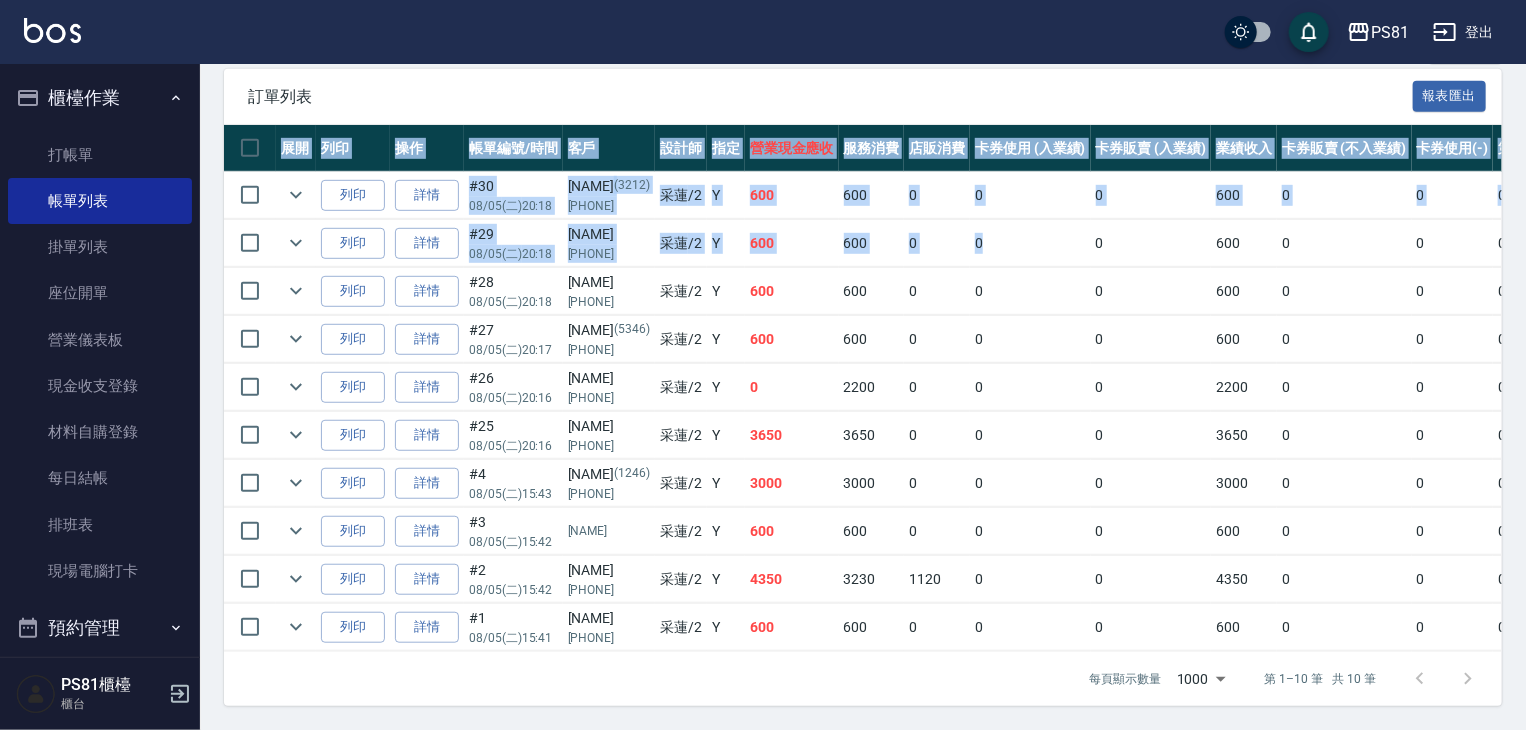drag, startPoint x: 1015, startPoint y: 253, endPoint x: 831, endPoint y: 110, distance: 233.03433 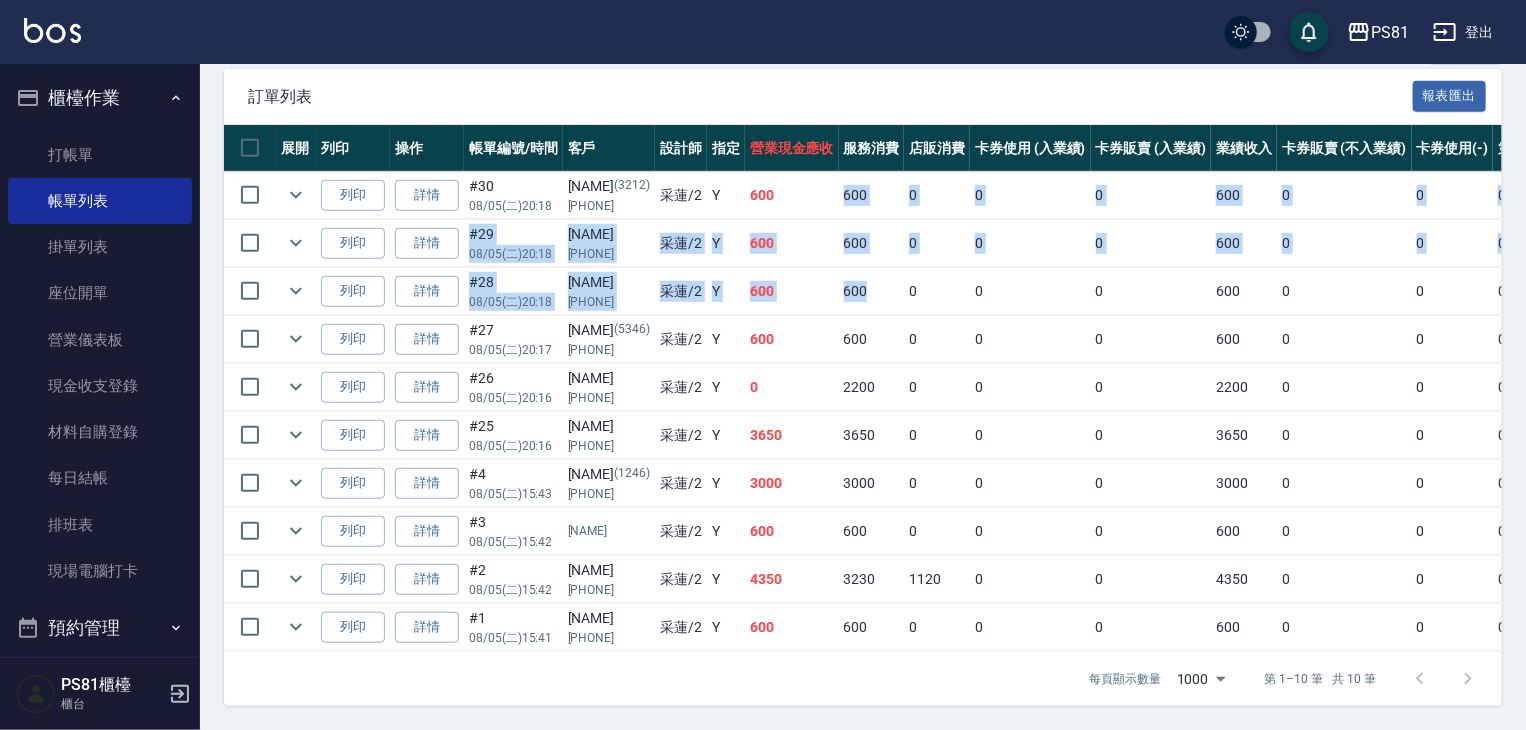 drag, startPoint x: 891, startPoint y: 291, endPoint x: 803, endPoint y: 168, distance: 151.23822 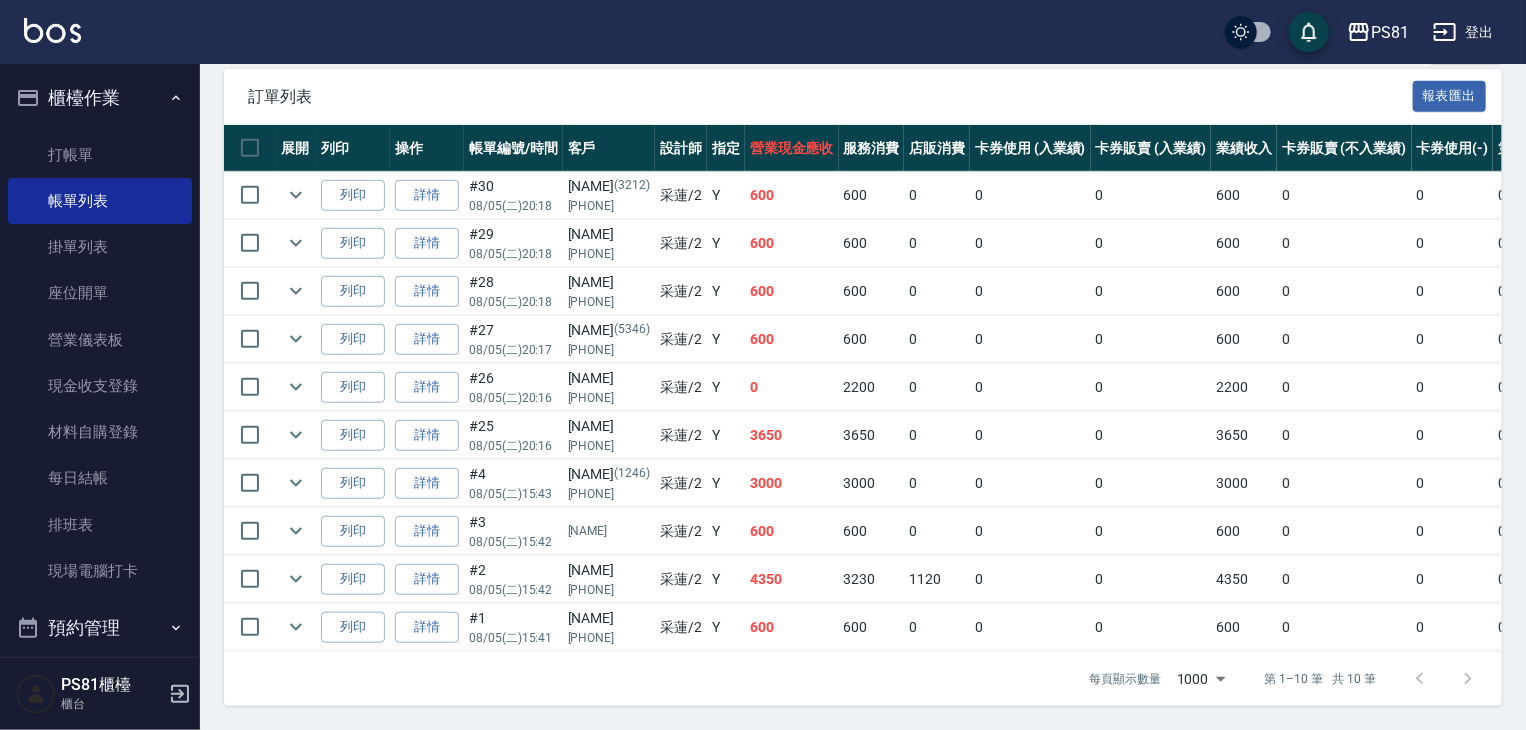 click on "600" at bounding box center (792, 195) 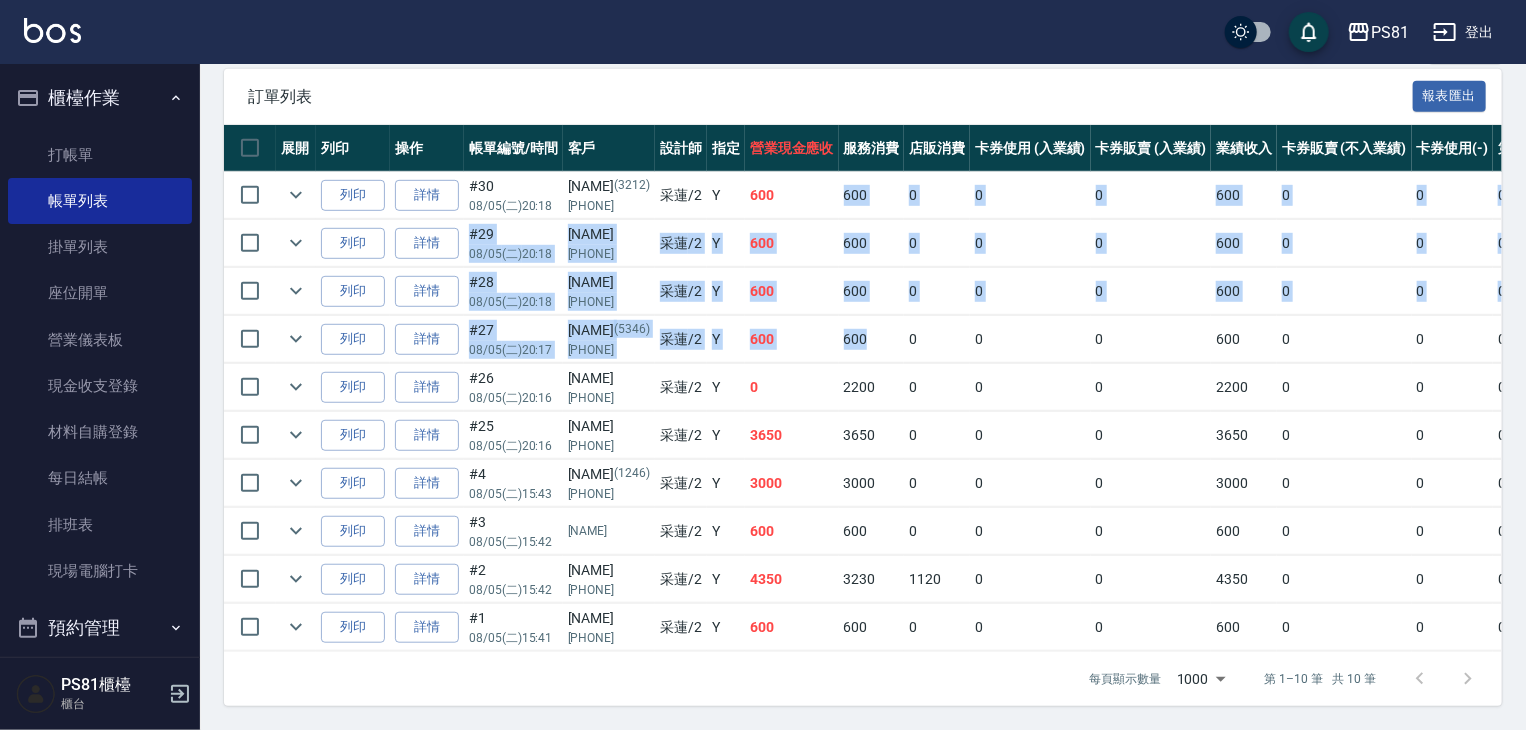 drag, startPoint x: 805, startPoint y: 167, endPoint x: 892, endPoint y: 337, distance: 190.96858 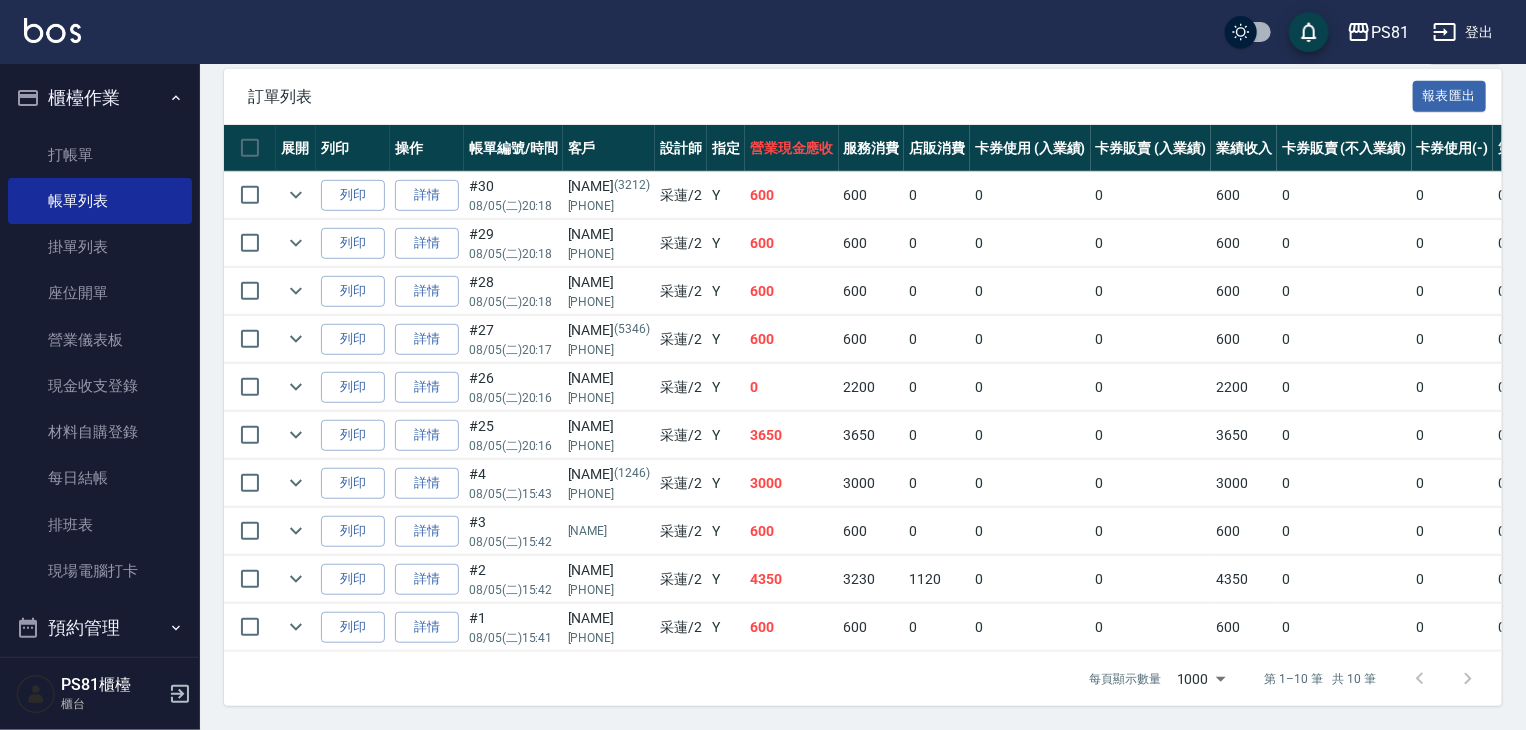 click on "[NAME]" at bounding box center [609, 234] 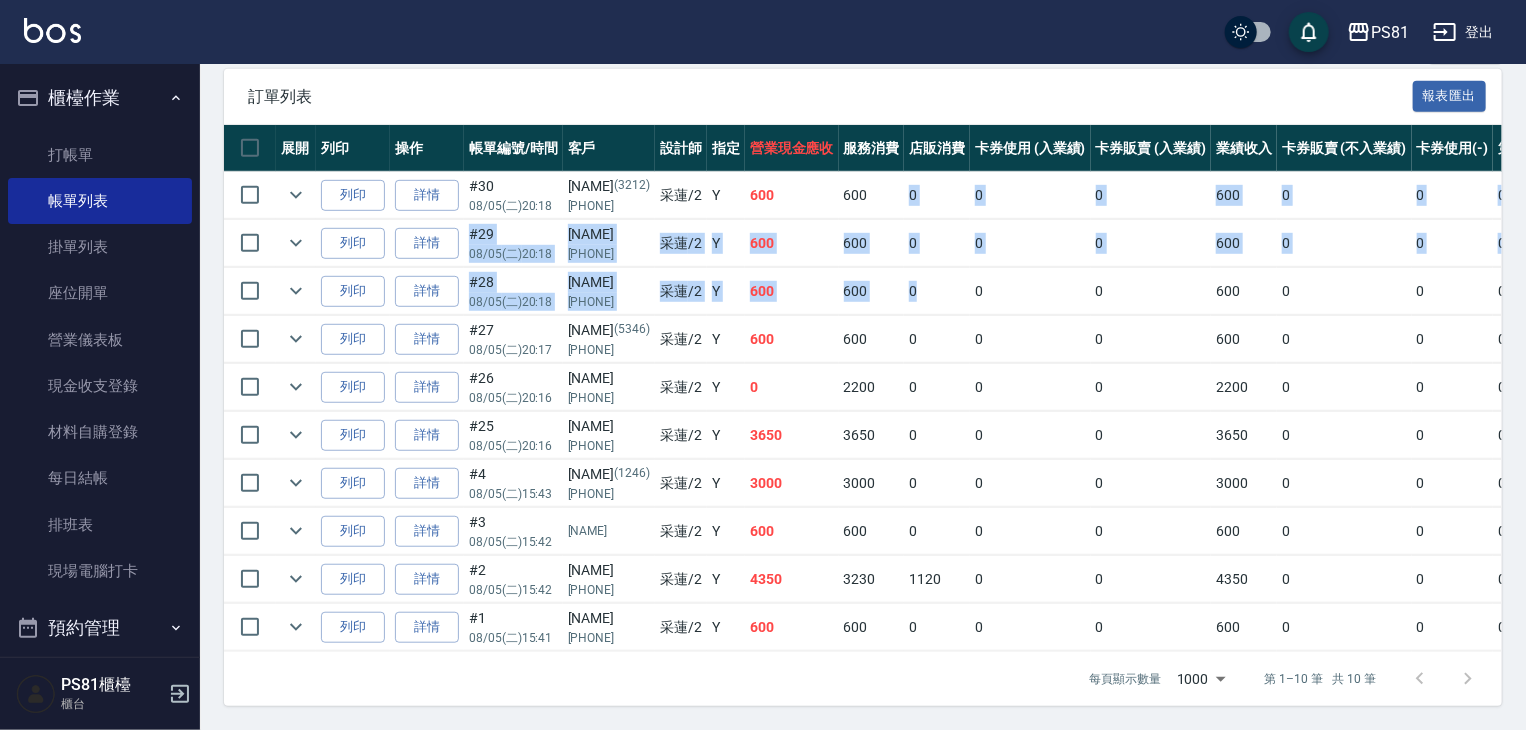 drag, startPoint x: 924, startPoint y: 254, endPoint x: 863, endPoint y: 184, distance: 92.84934 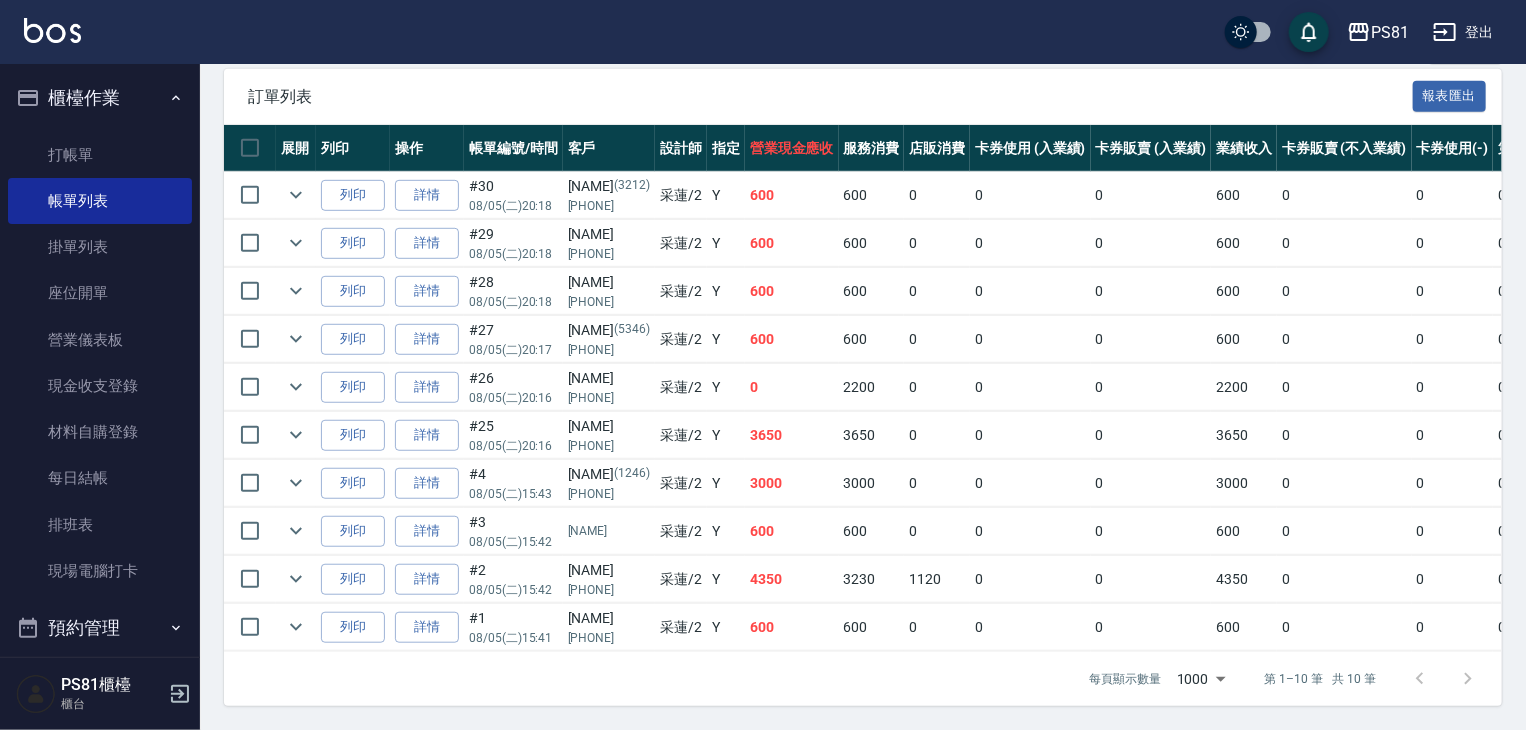 drag, startPoint x: 820, startPoint y: 171, endPoint x: 828, endPoint y: 180, distance: 12.0415945 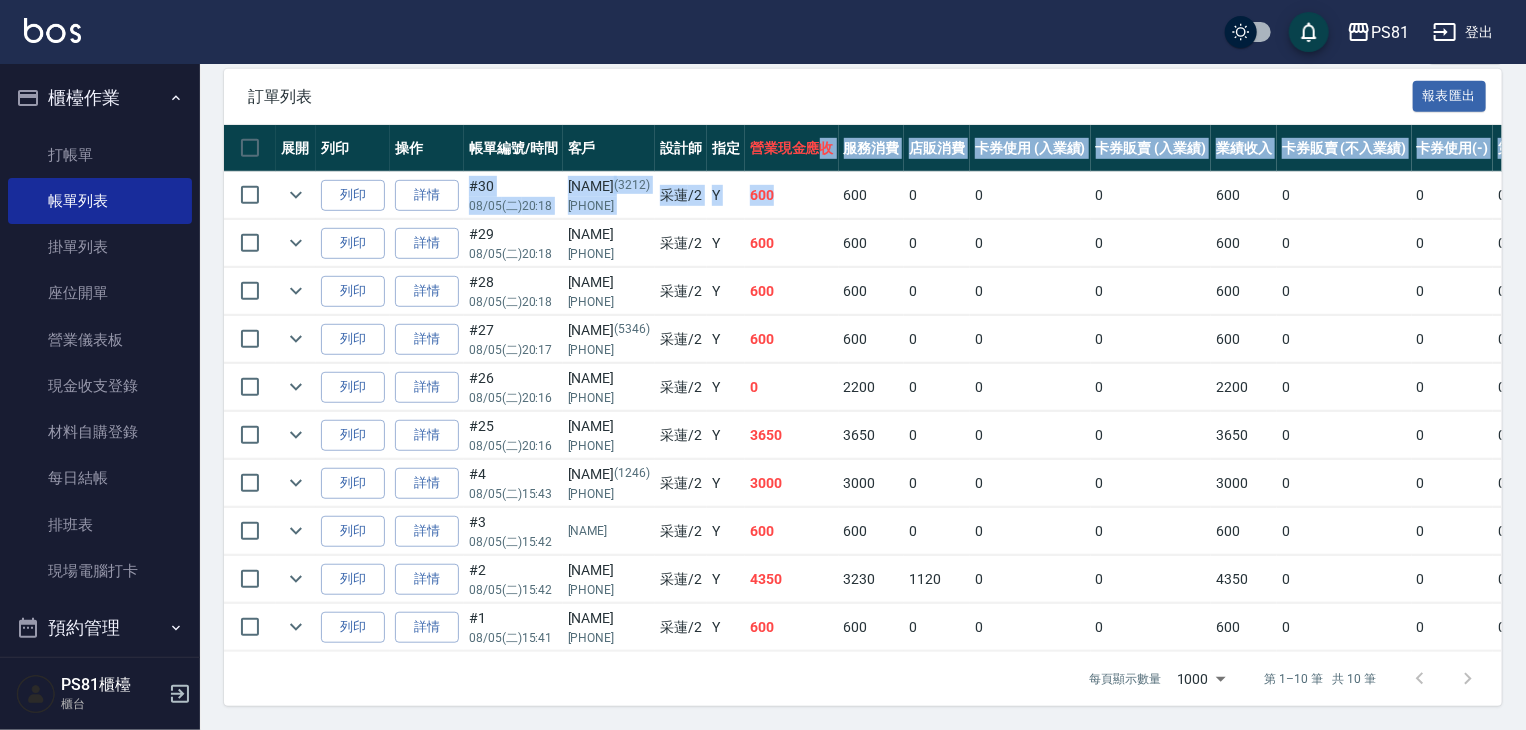 drag, startPoint x: 817, startPoint y: 142, endPoint x: 831, endPoint y: 168, distance: 29.529646 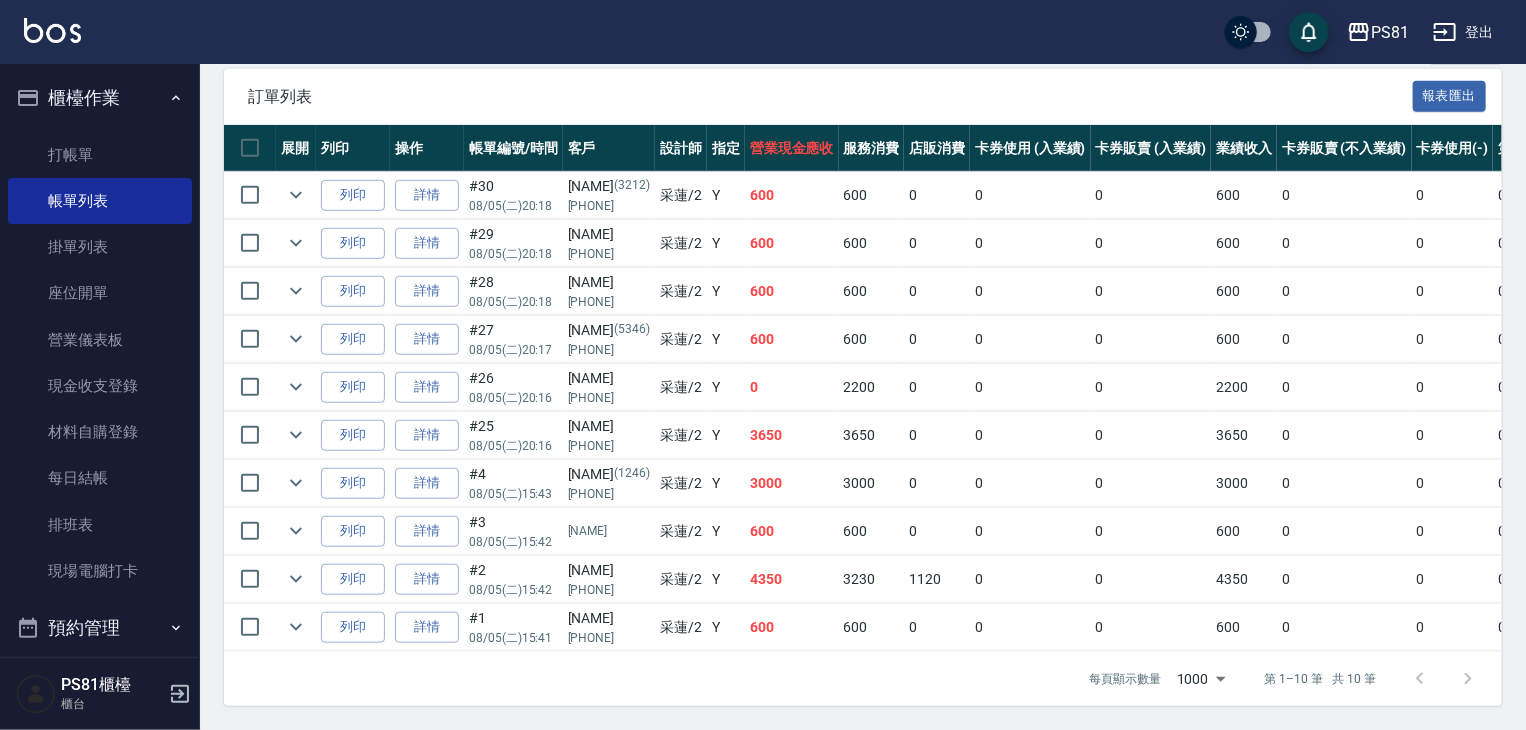 click on "600" at bounding box center (872, 243) 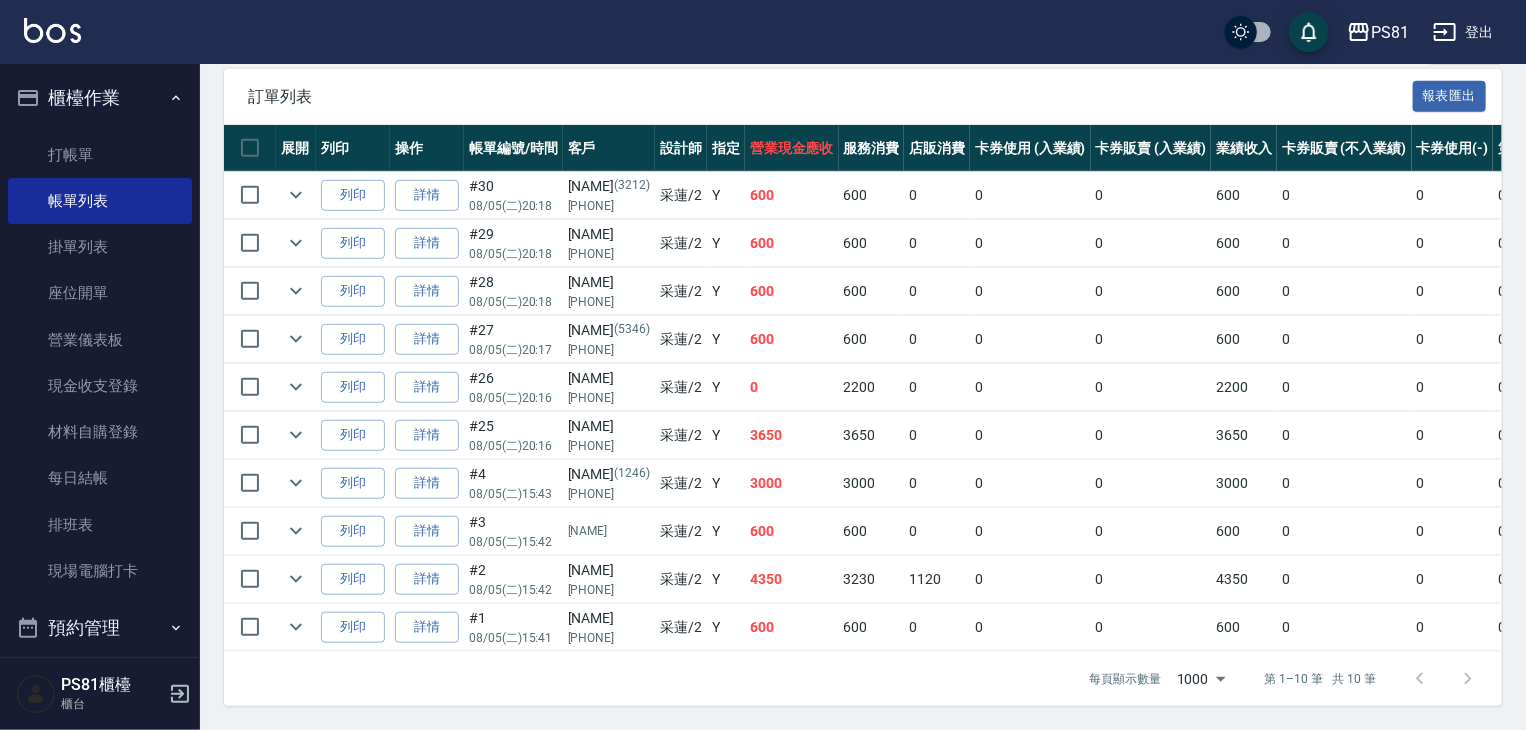 click on "0" at bounding box center (937, 291) 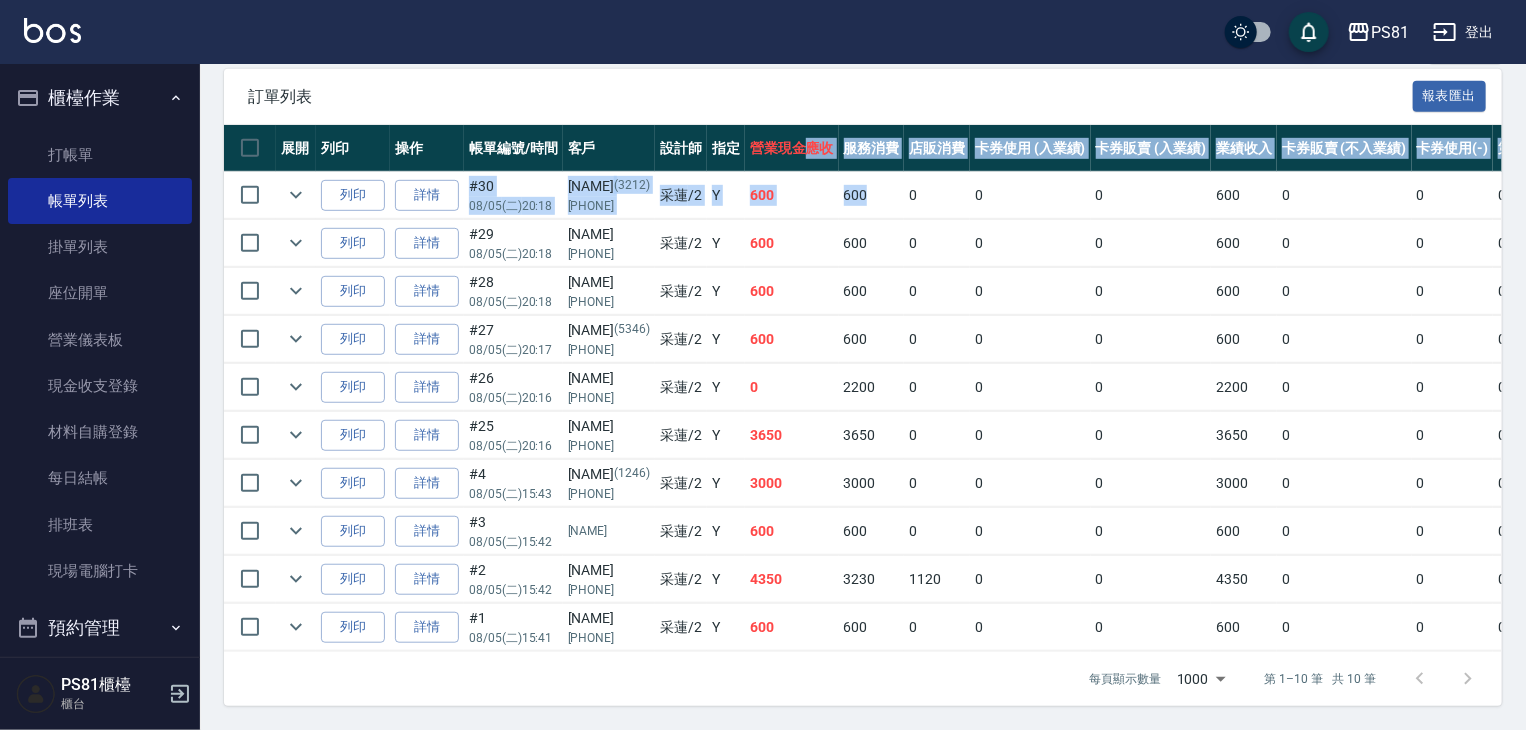 drag, startPoint x: 860, startPoint y: 201, endPoint x: 798, endPoint y: 153, distance: 78.40918 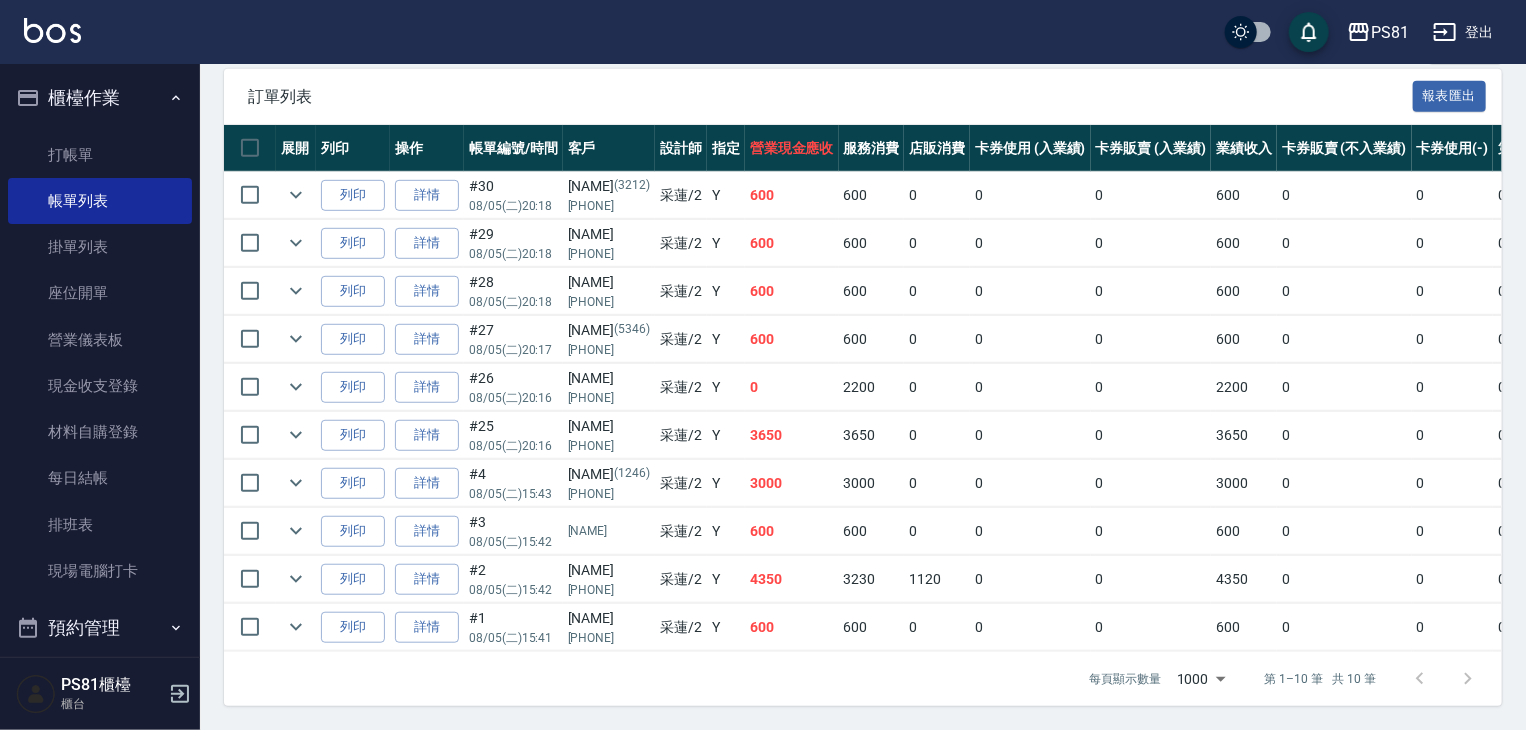 click on "0" at bounding box center (937, 339) 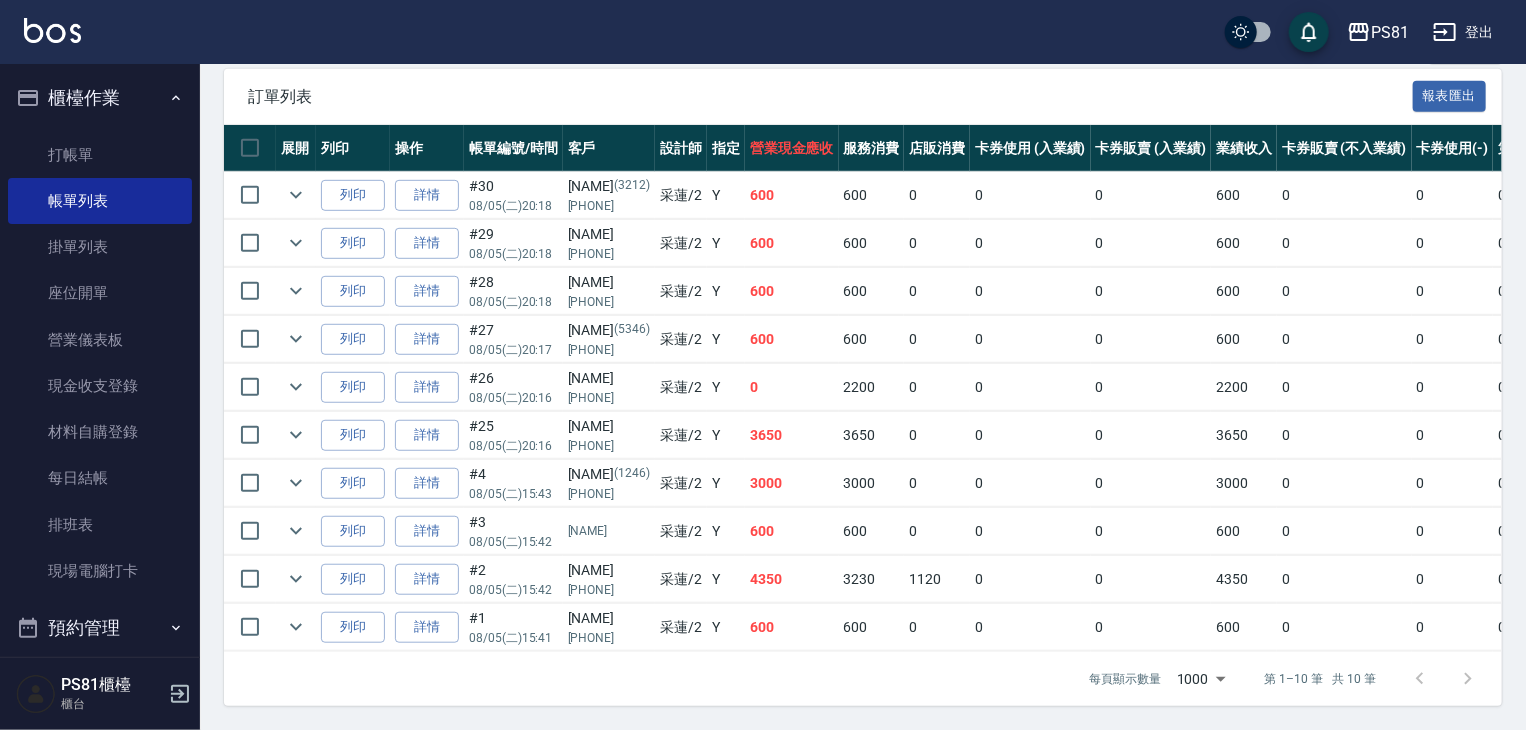 click on "600" at bounding box center [872, 243] 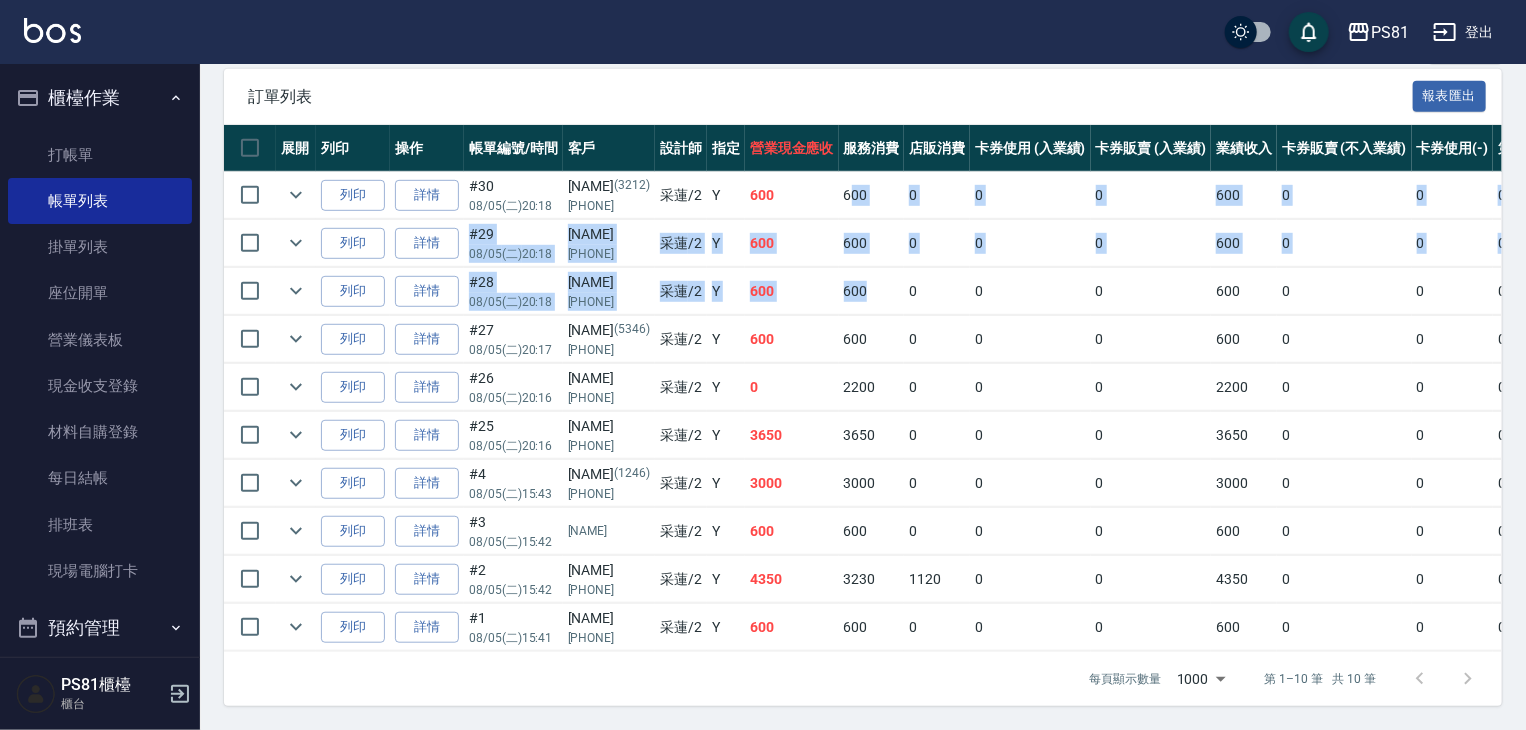drag, startPoint x: 844, startPoint y: 191, endPoint x: 888, endPoint y: 265, distance: 86.09297 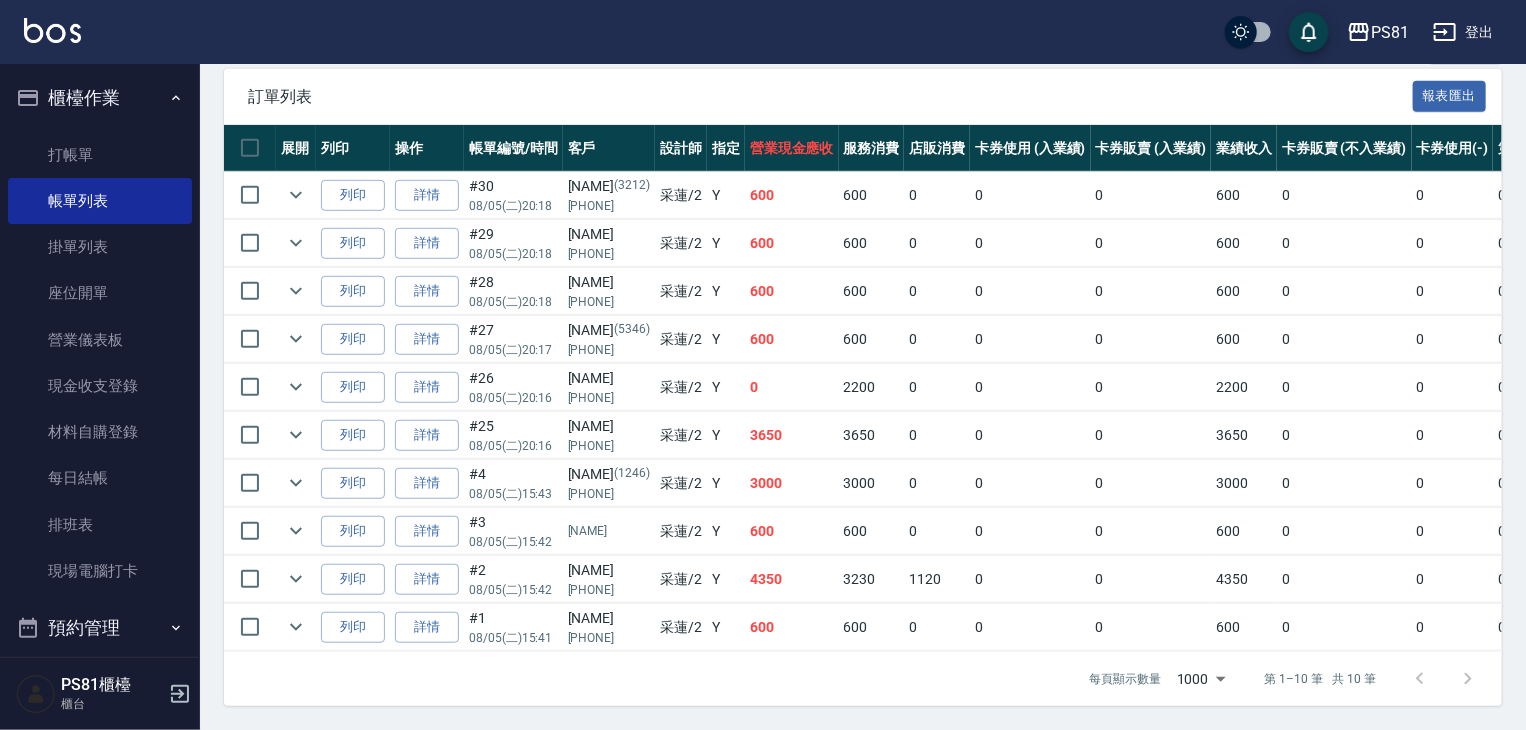 click on "0" at bounding box center [1030, 339] 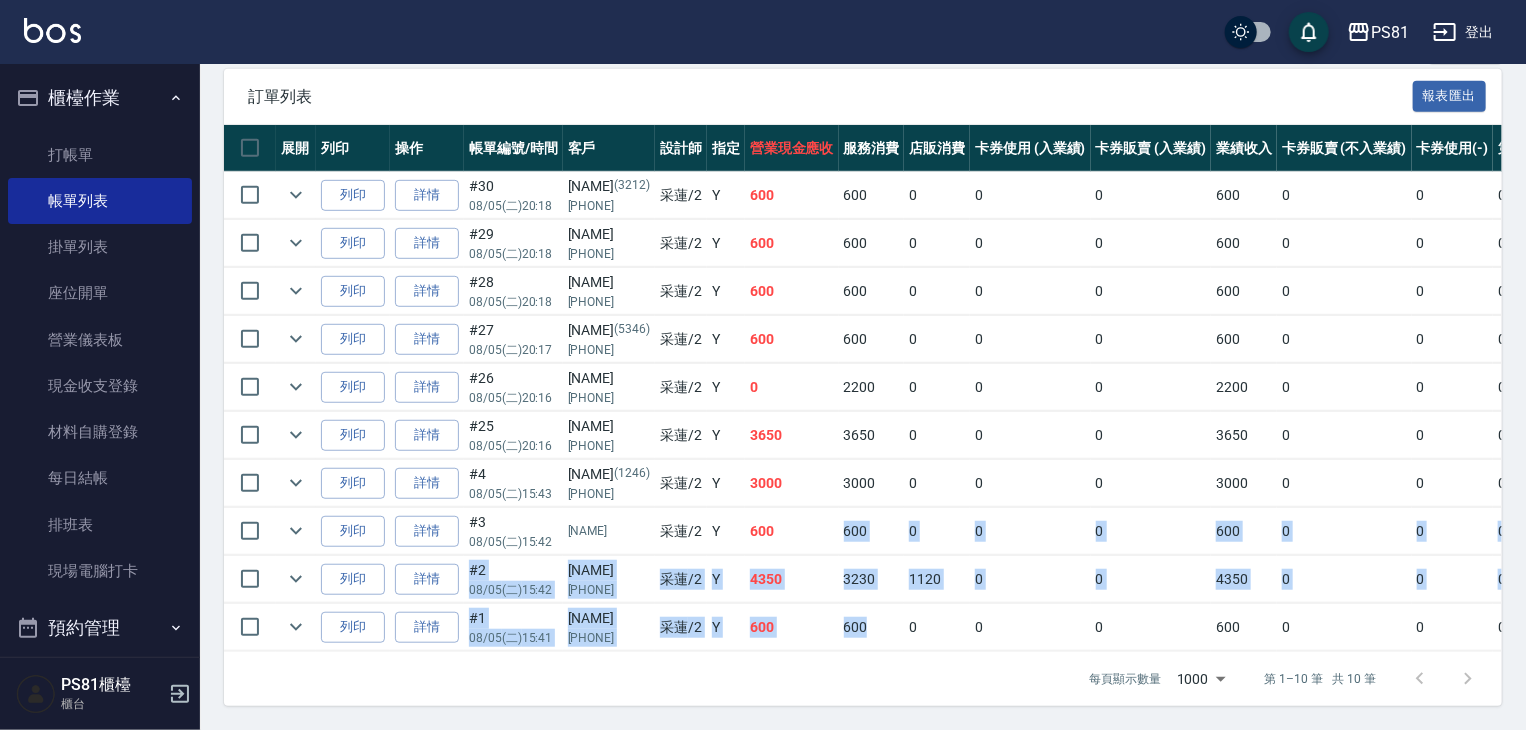 drag, startPoint x: 880, startPoint y: 618, endPoint x: 840, endPoint y: 537, distance: 90.33826 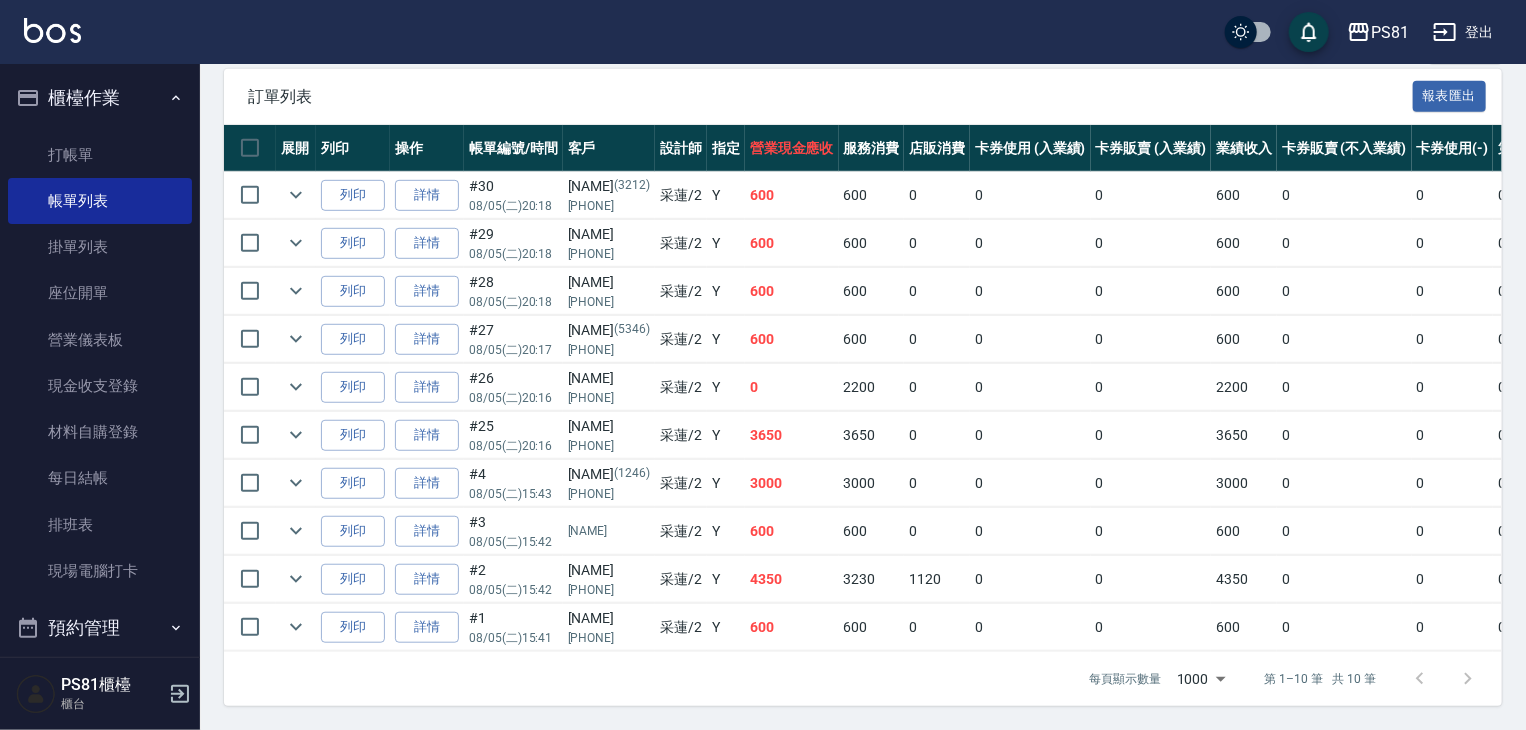drag, startPoint x: 934, startPoint y: 580, endPoint x: 921, endPoint y: 573, distance: 14.764823 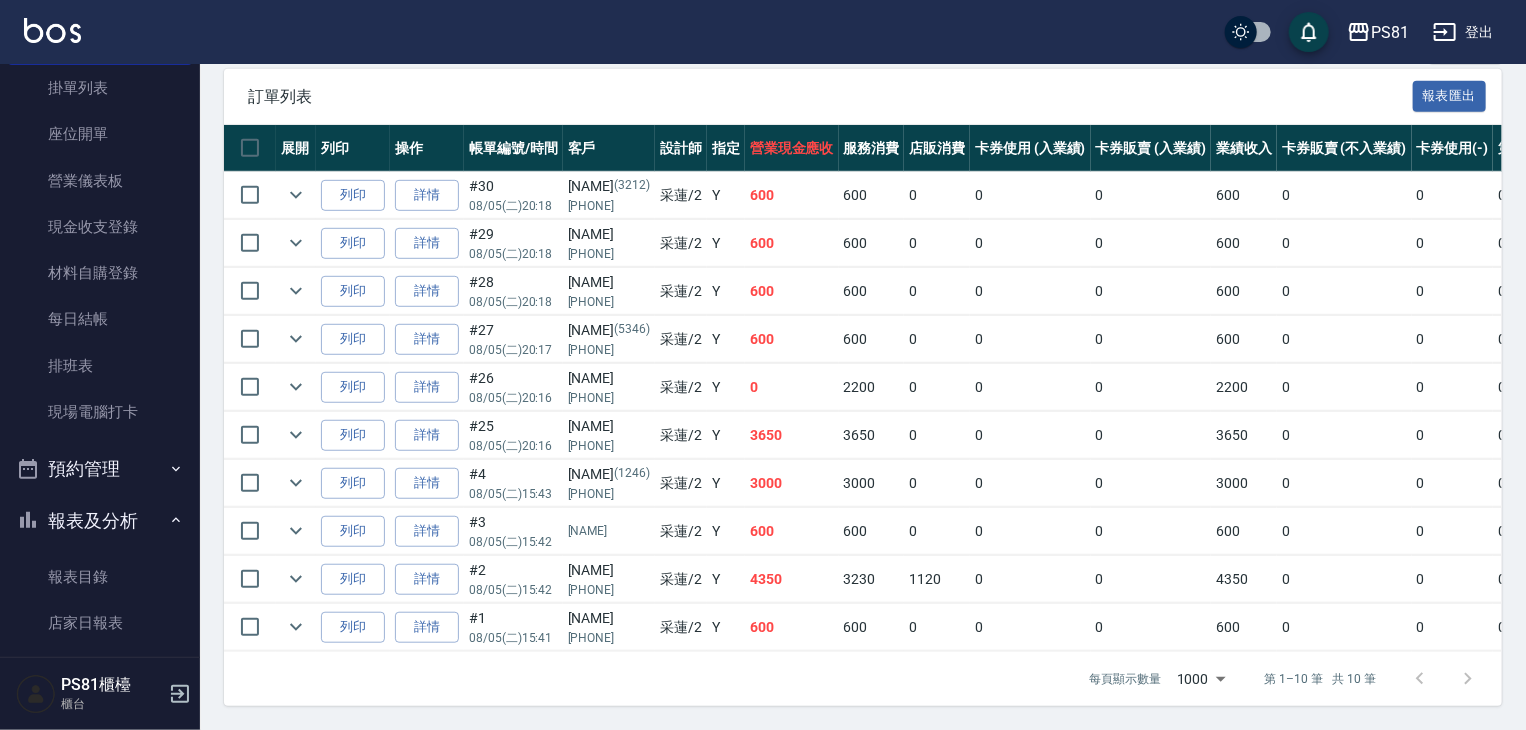 scroll, scrollTop: 500, scrollLeft: 0, axis: vertical 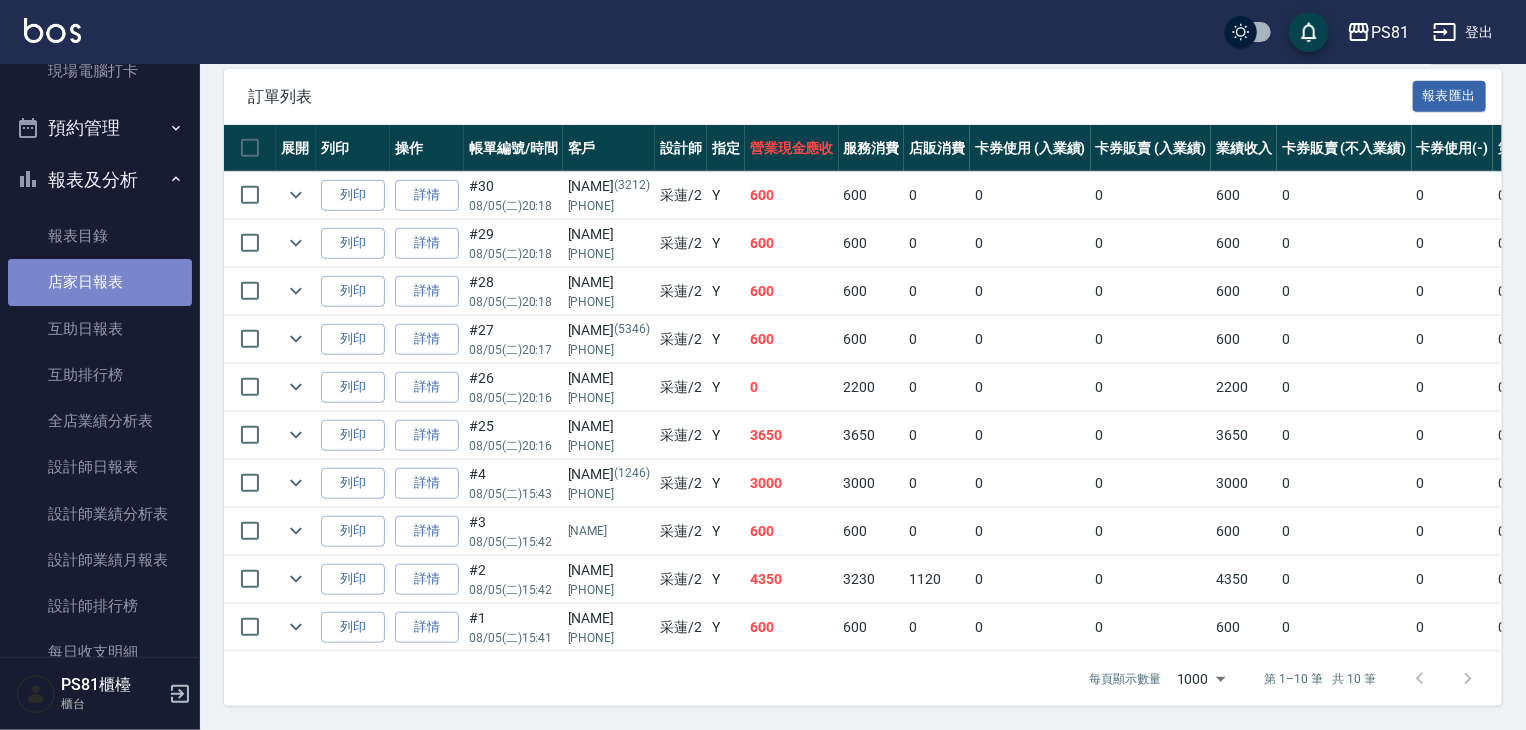click on "店家日報表" at bounding box center [100, 282] 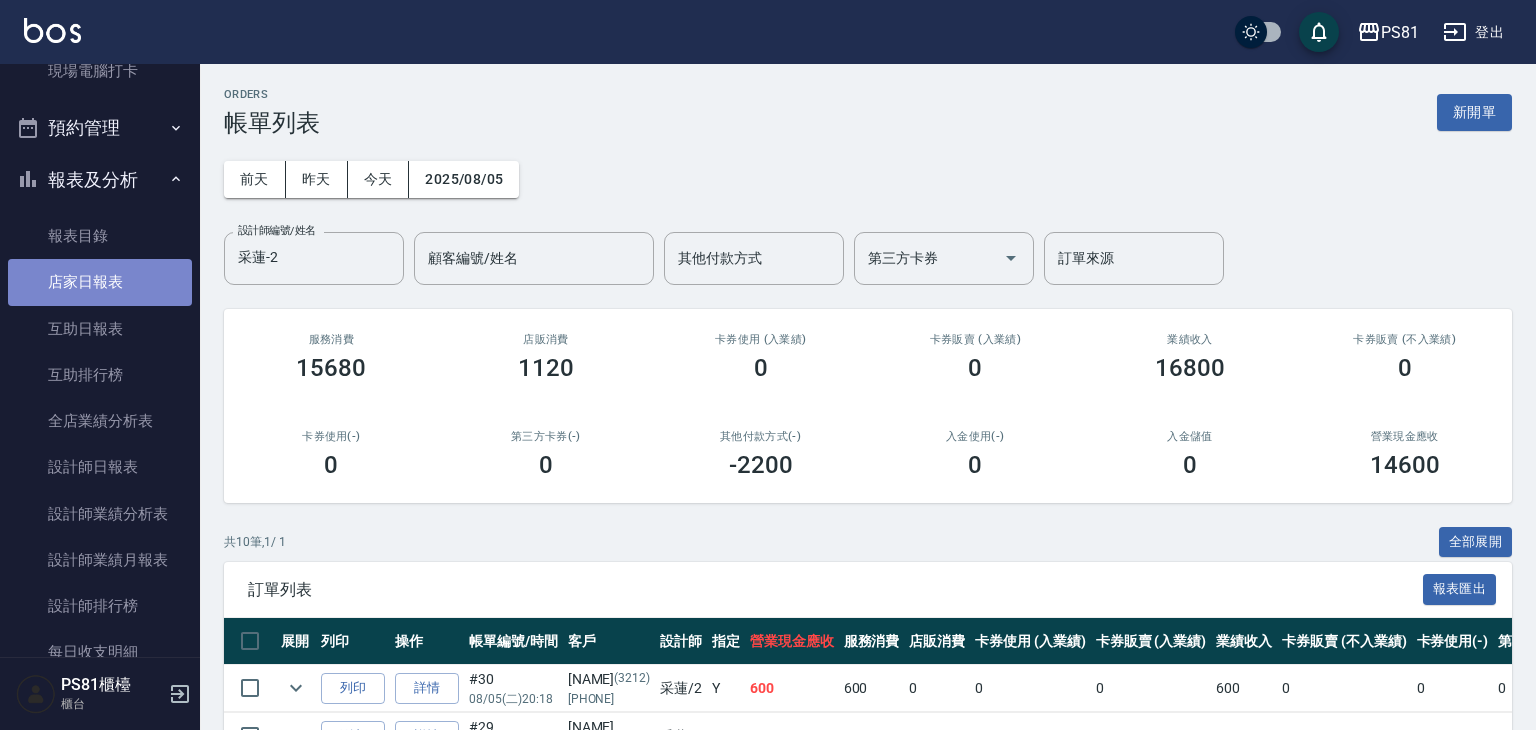 click on "店家日報表" at bounding box center (100, 282) 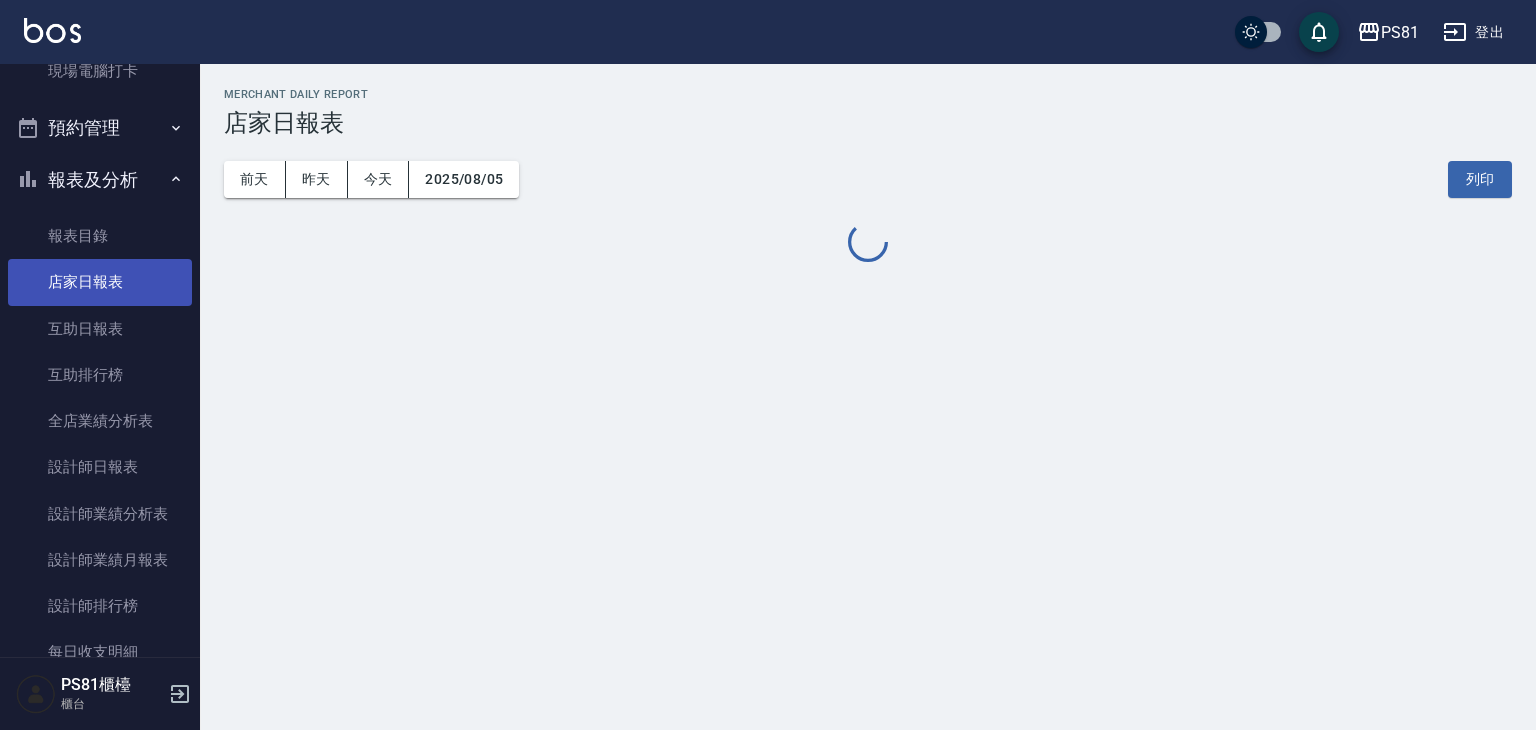 click on "店家日報表" at bounding box center (100, 282) 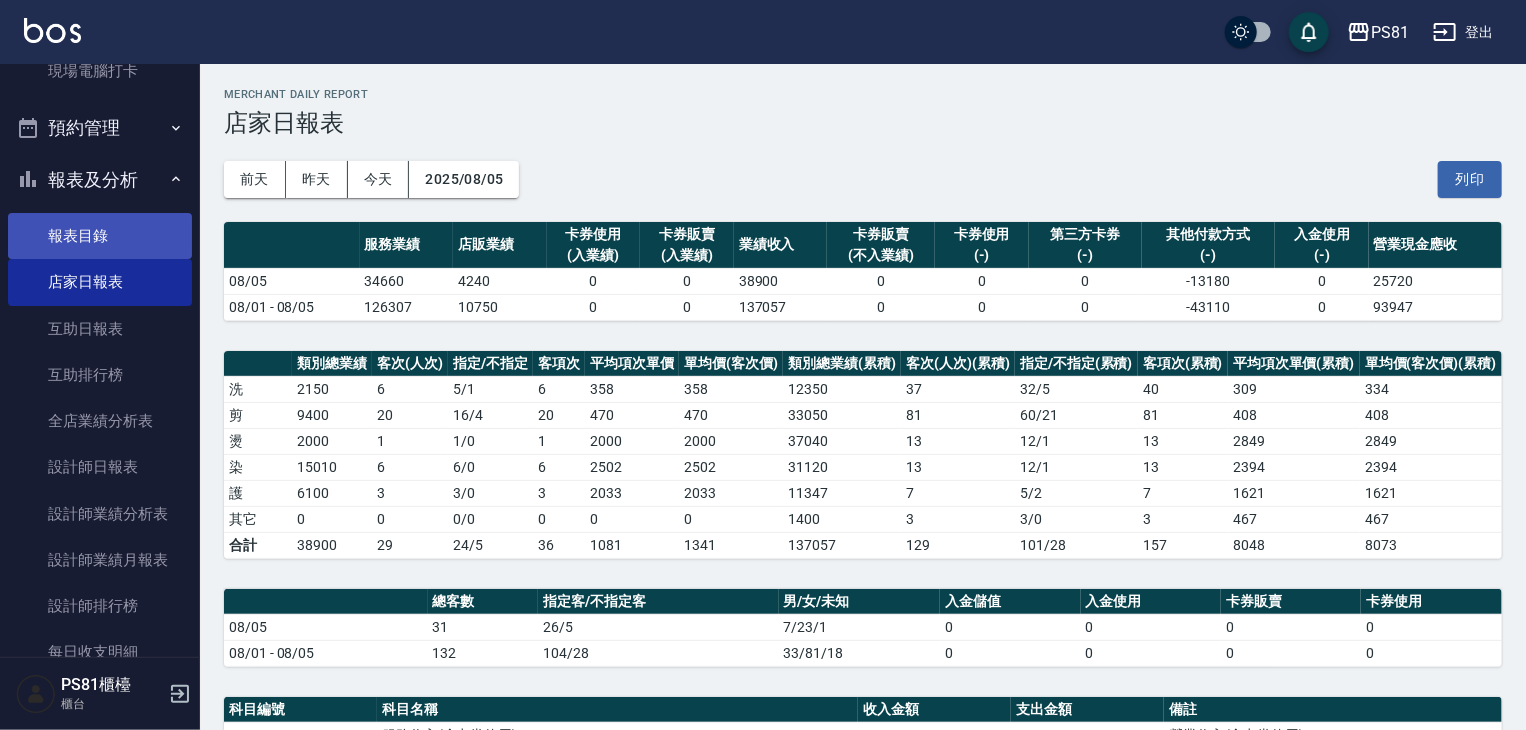click on "報表目錄" at bounding box center (100, 236) 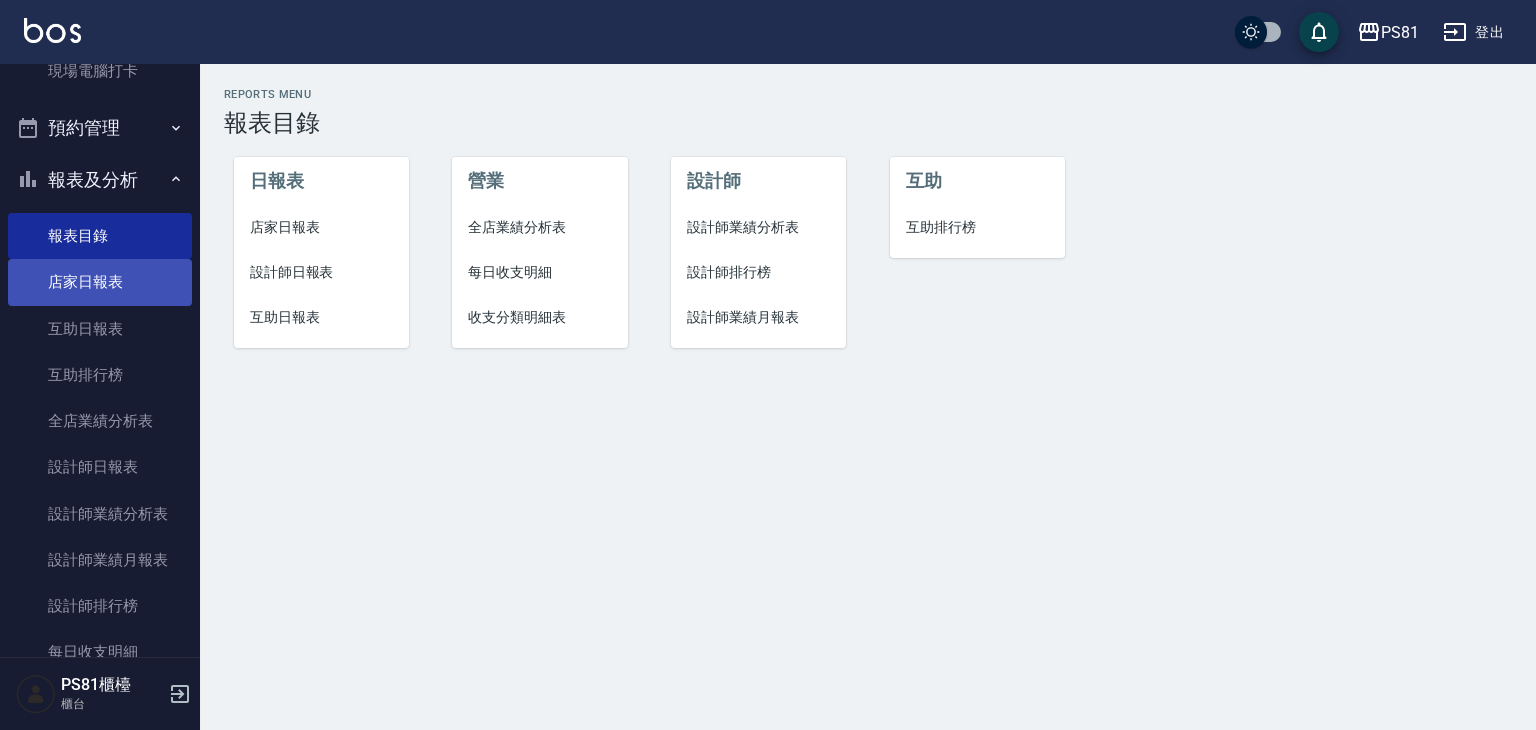 click on "店家日報表" at bounding box center [100, 282] 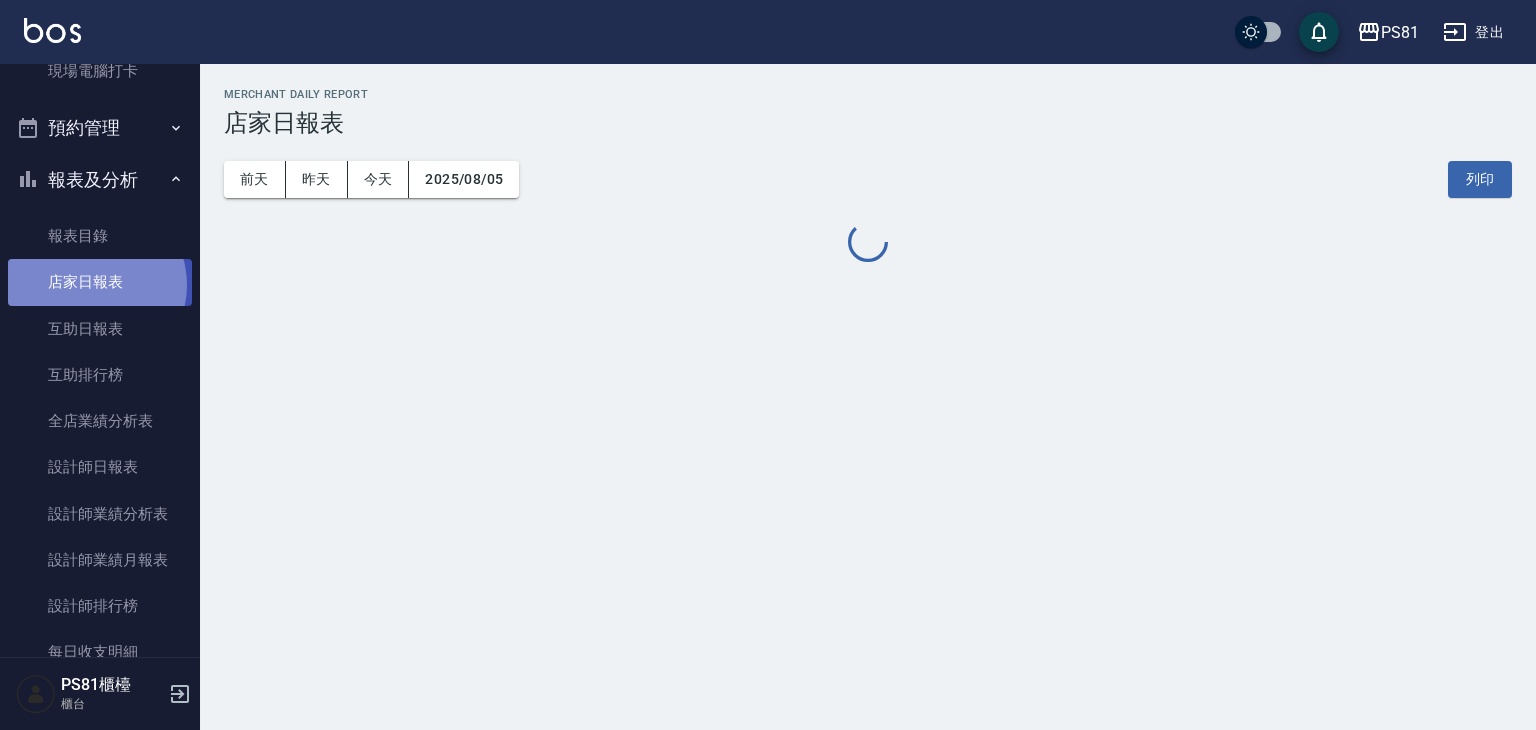 click on "店家日報表" at bounding box center [100, 282] 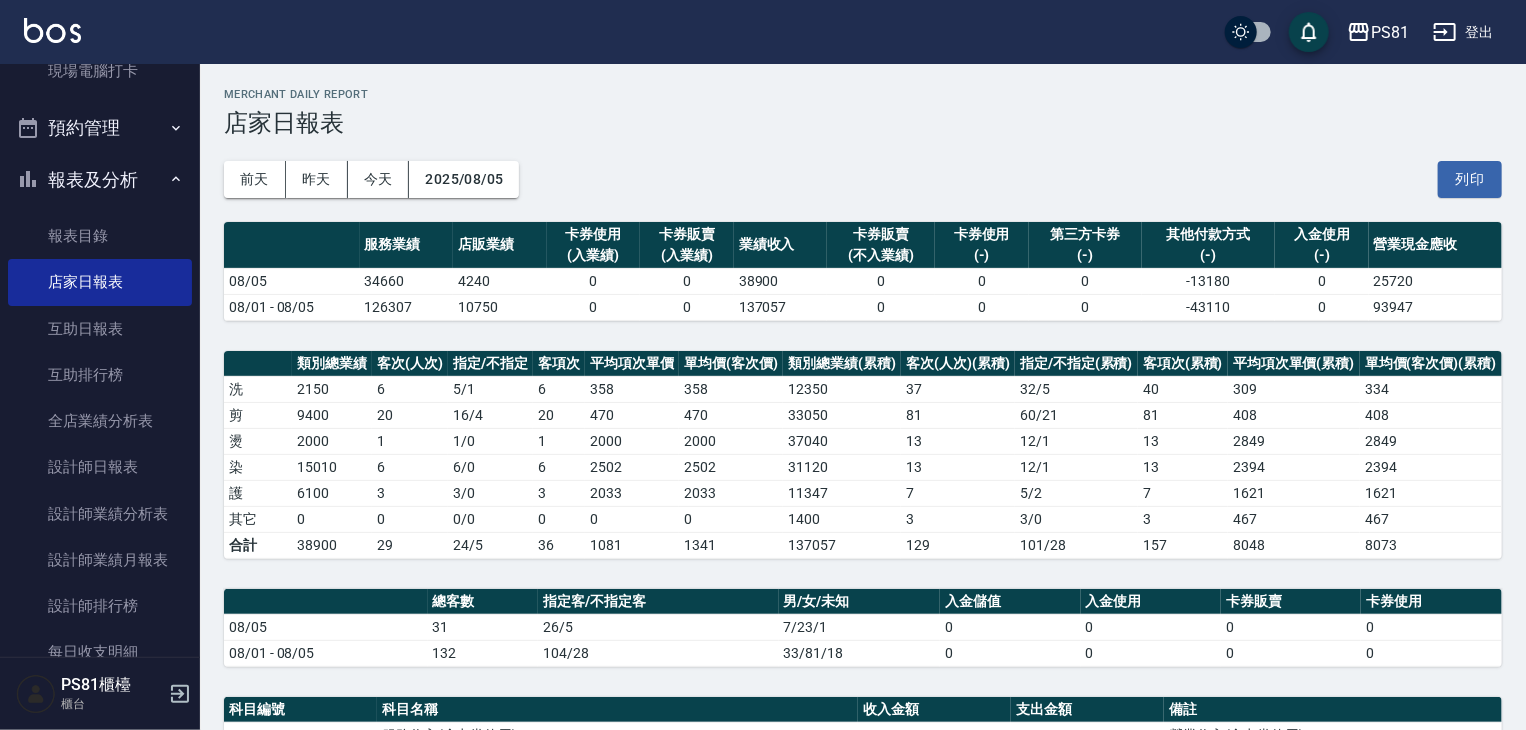 click on "前天 昨天 今天 2025/08/05 列印" at bounding box center (863, 179) 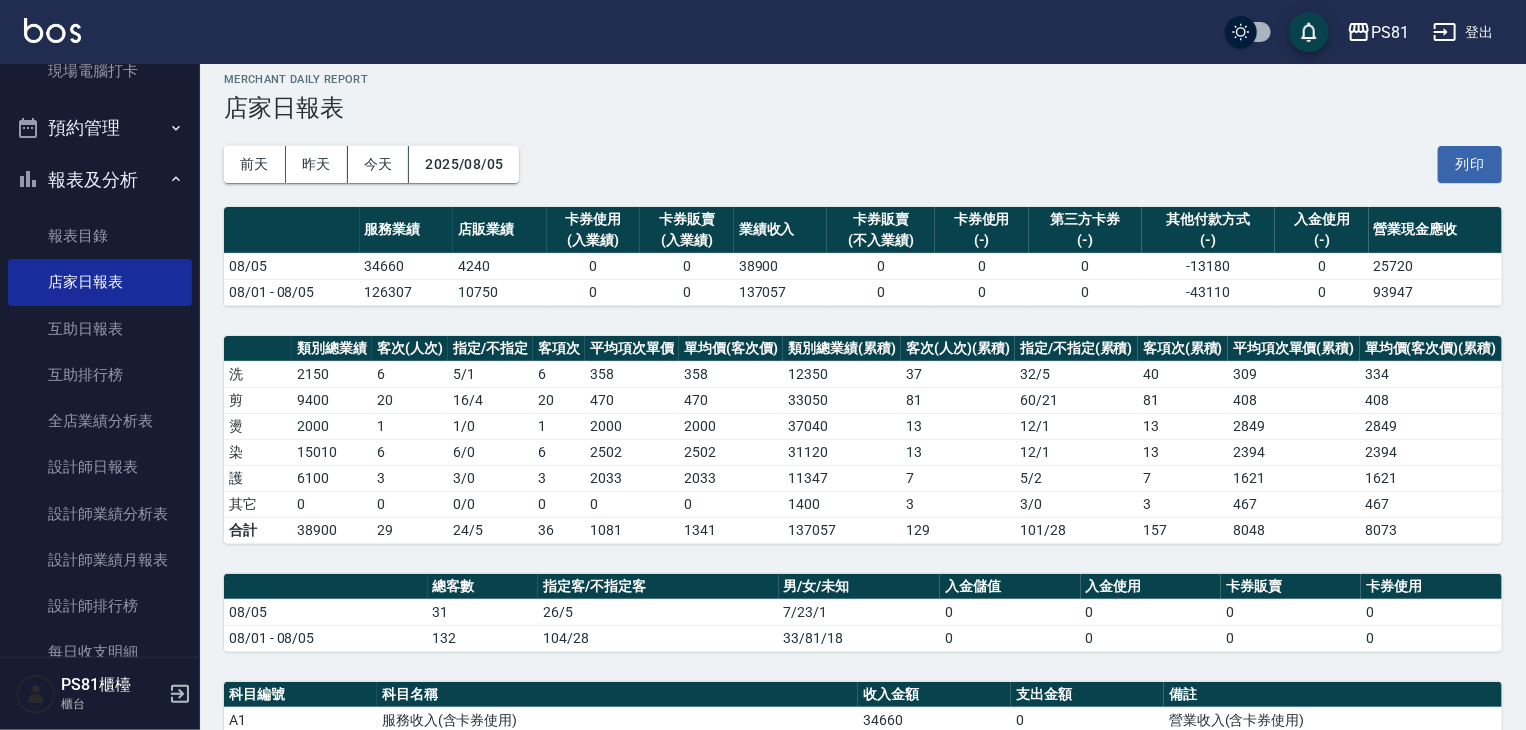 scroll, scrollTop: 300, scrollLeft: 0, axis: vertical 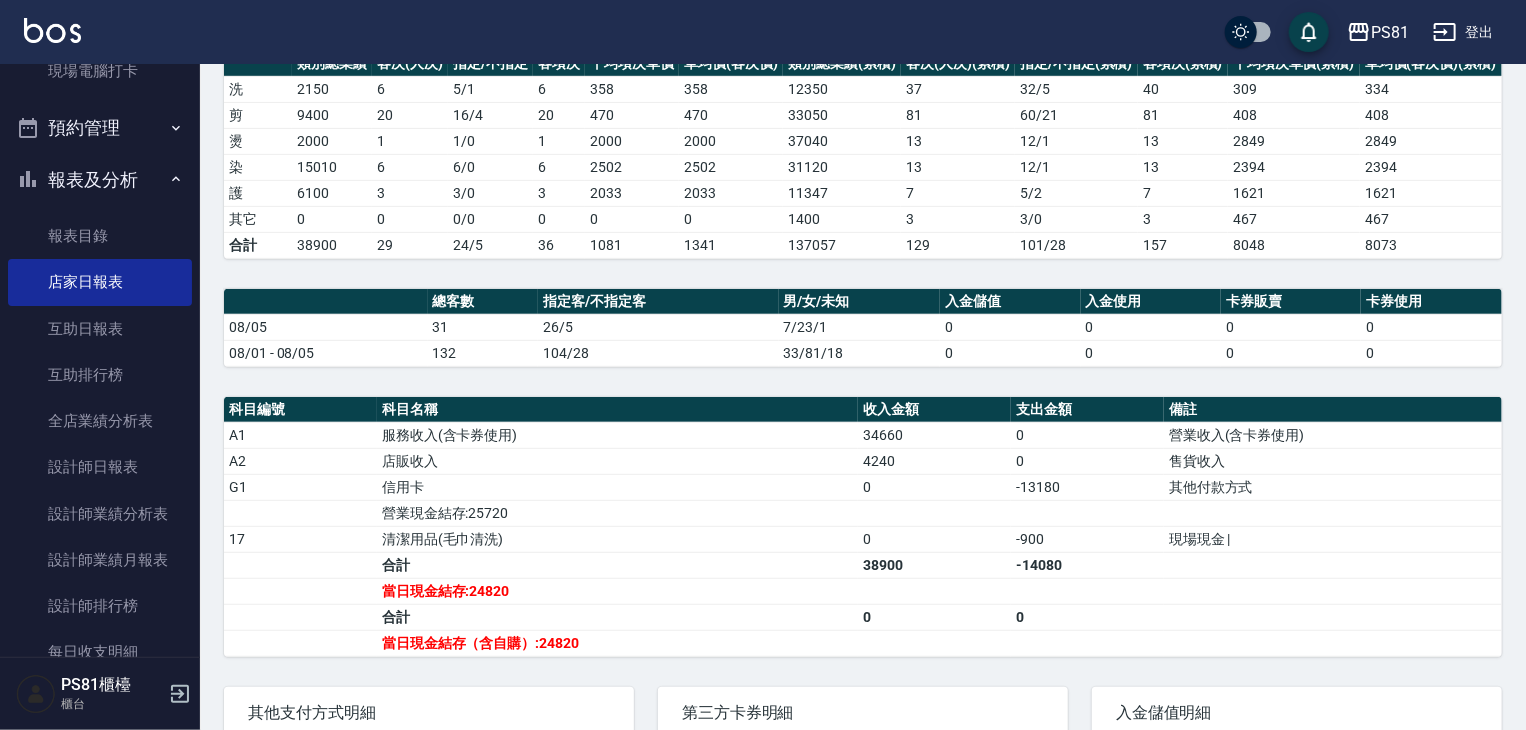 click on "0" at bounding box center [1087, 435] 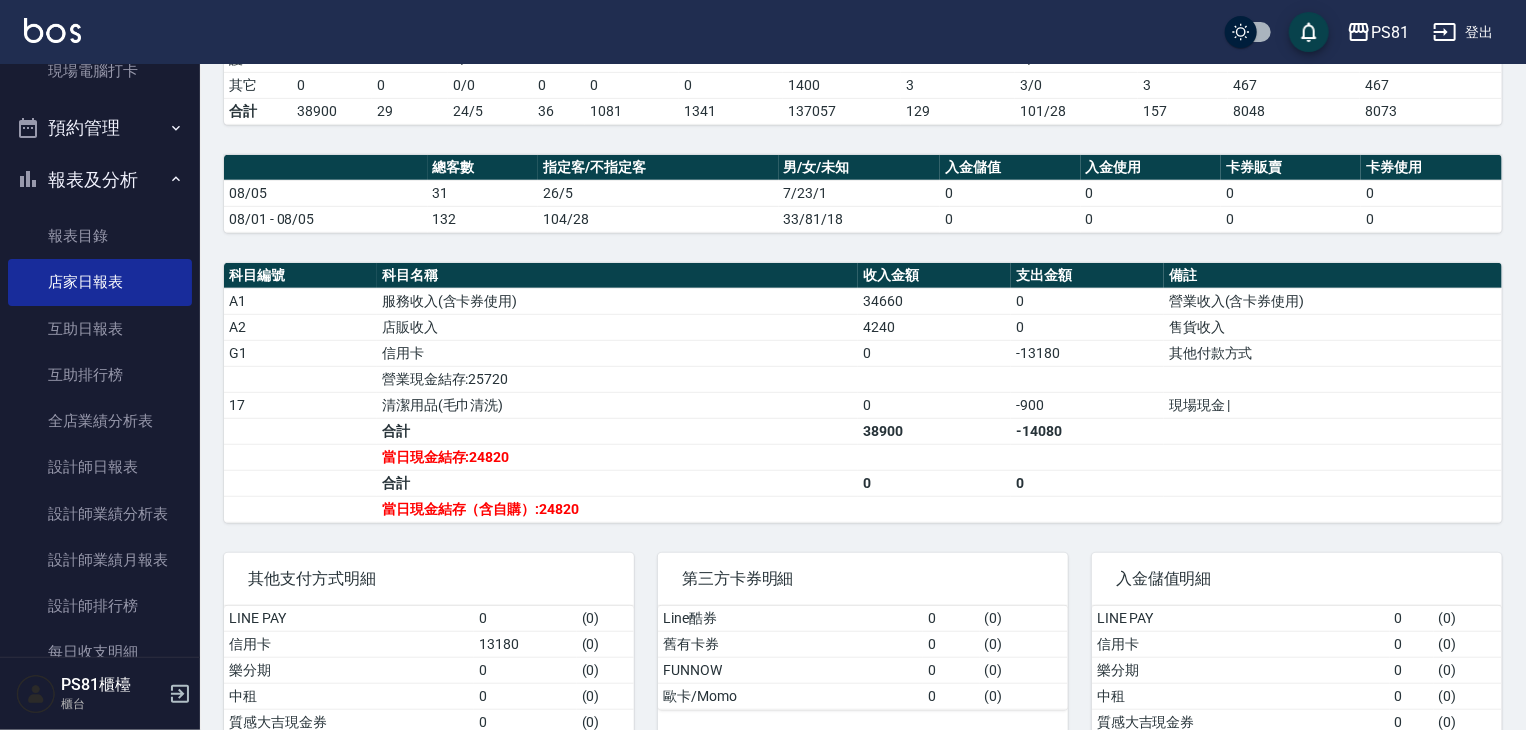 scroll, scrollTop: 400, scrollLeft: 0, axis: vertical 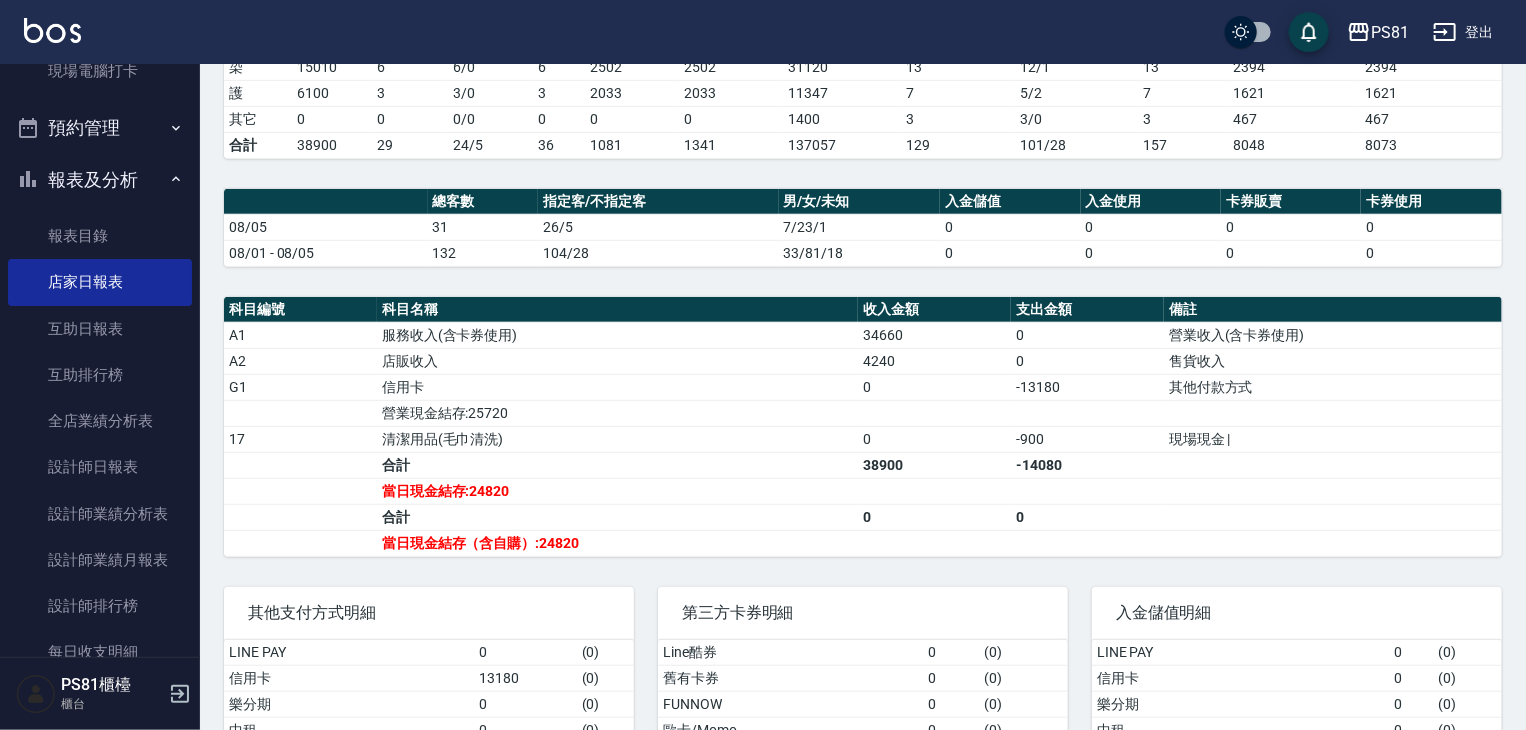 click on "售貨收入" at bounding box center (1333, 361) 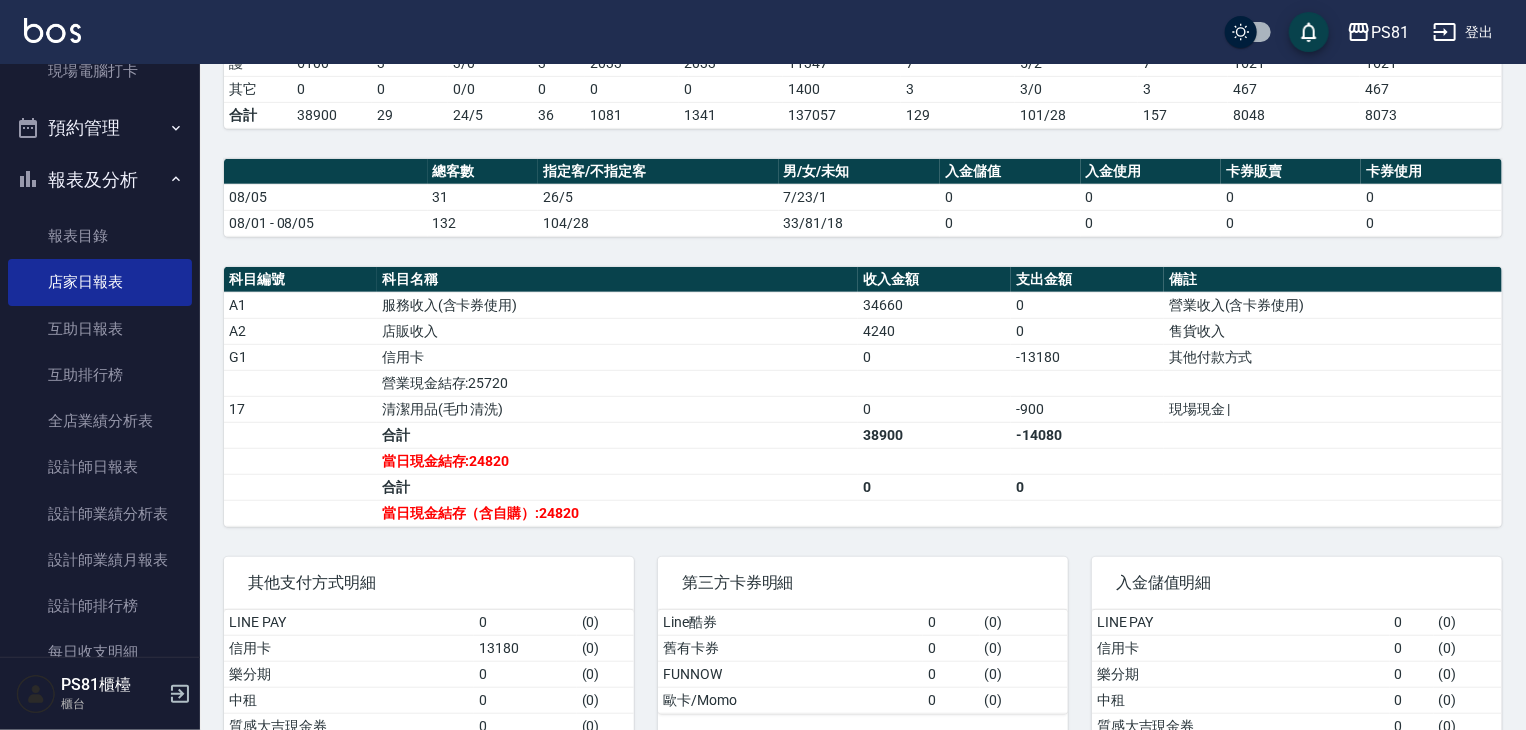 scroll, scrollTop: 400, scrollLeft: 0, axis: vertical 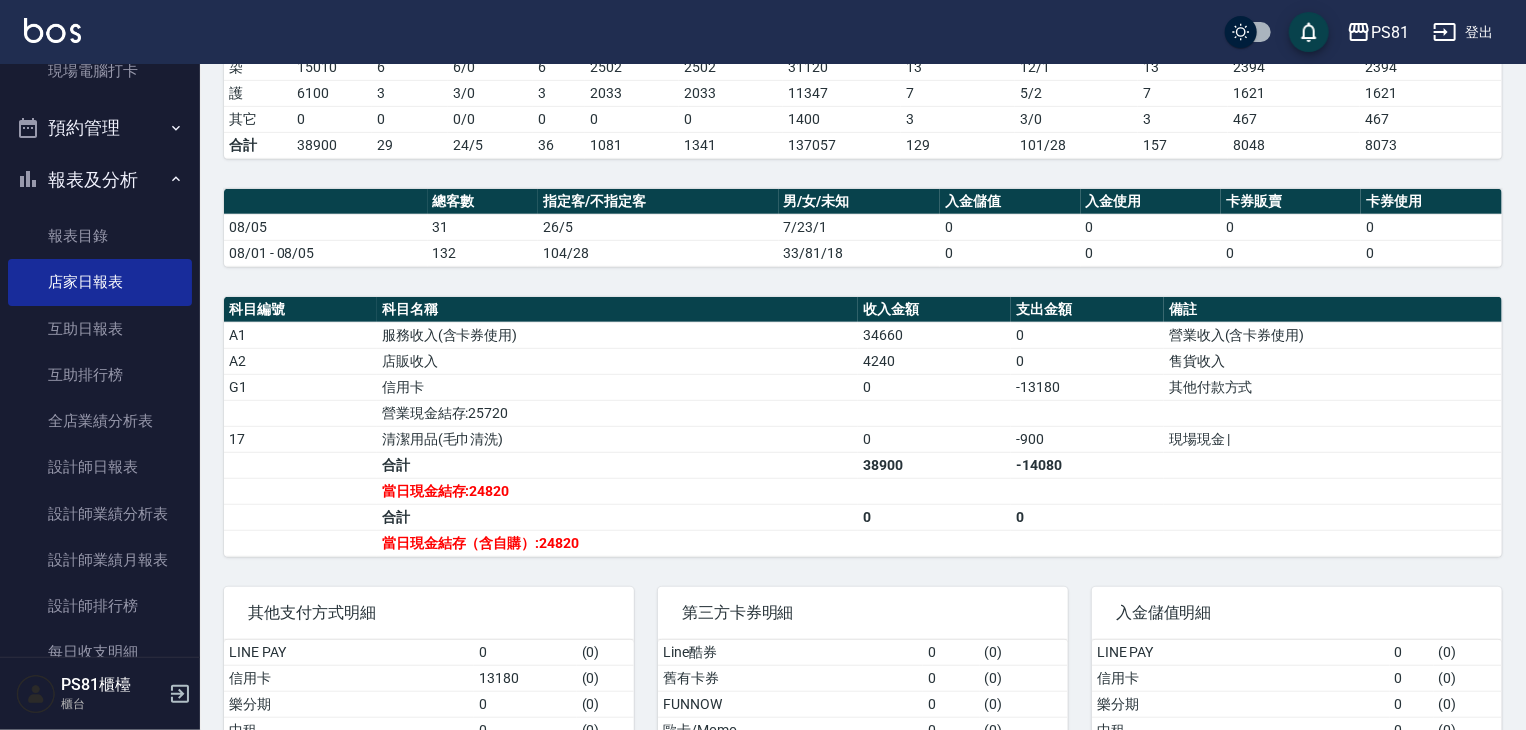 click on "現場現金 |" at bounding box center [1333, 439] 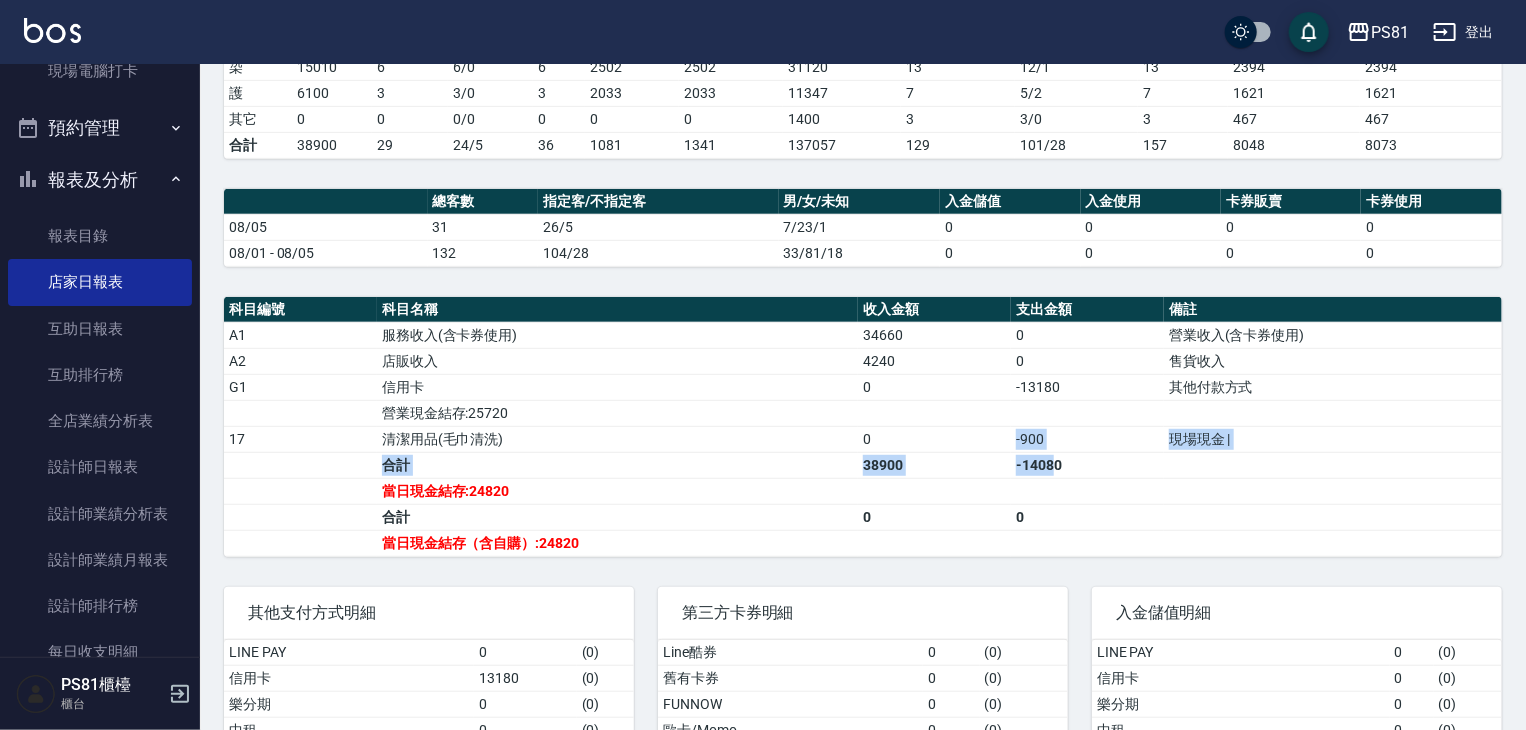 drag, startPoint x: 1052, startPoint y: 460, endPoint x: 965, endPoint y: 419, distance: 96.17692 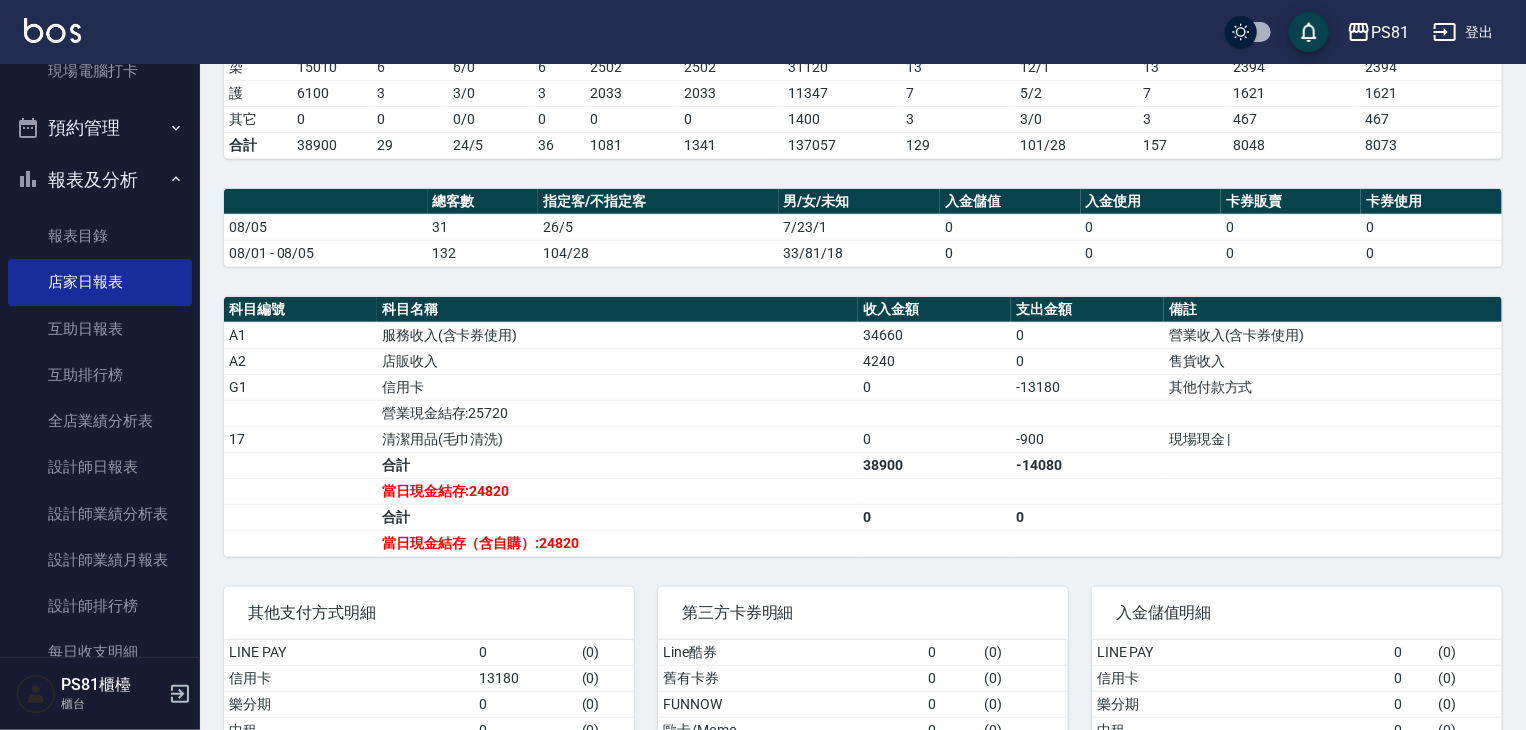 click on "0" at bounding box center [934, 517] 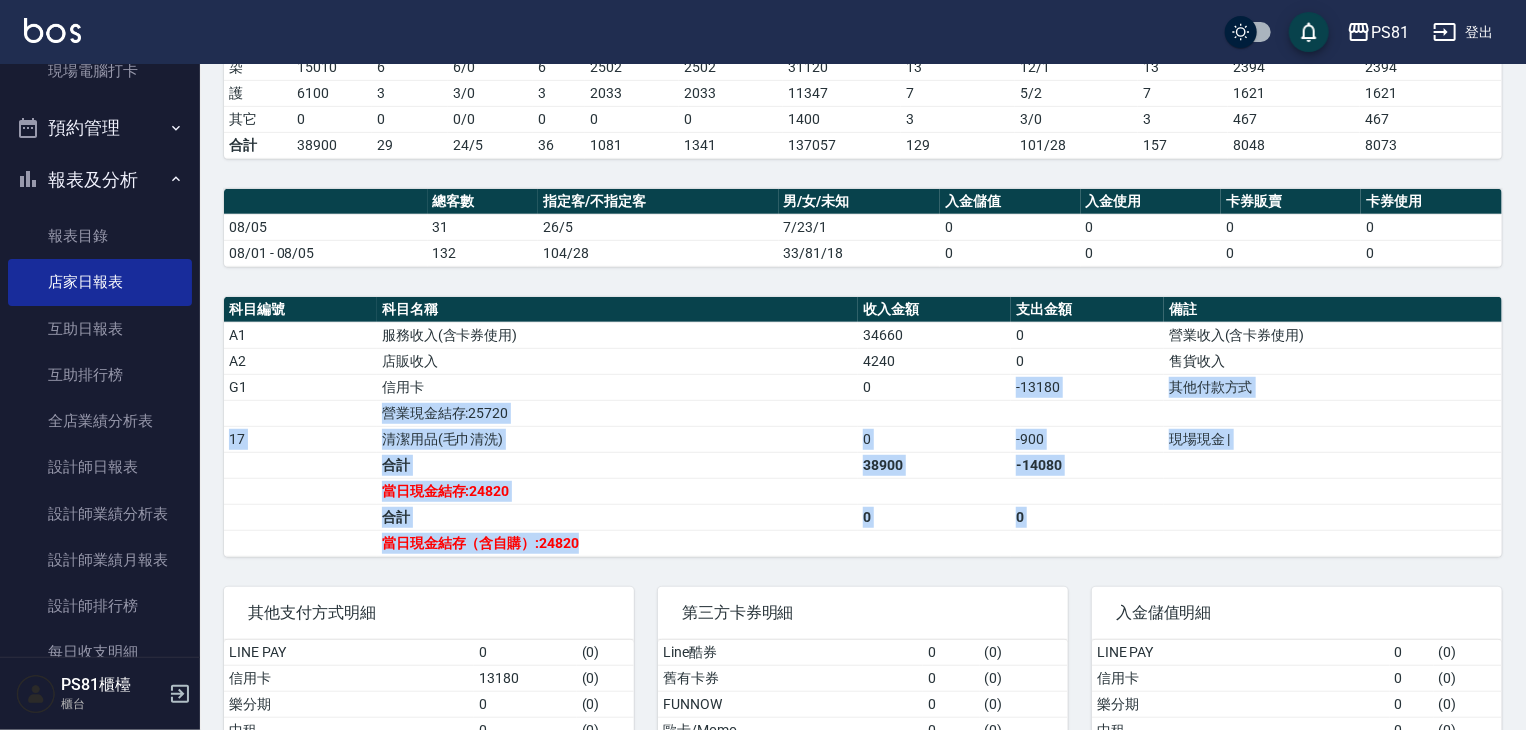 drag, startPoint x: 1132, startPoint y: 546, endPoint x: 908, endPoint y: 403, distance: 265.75363 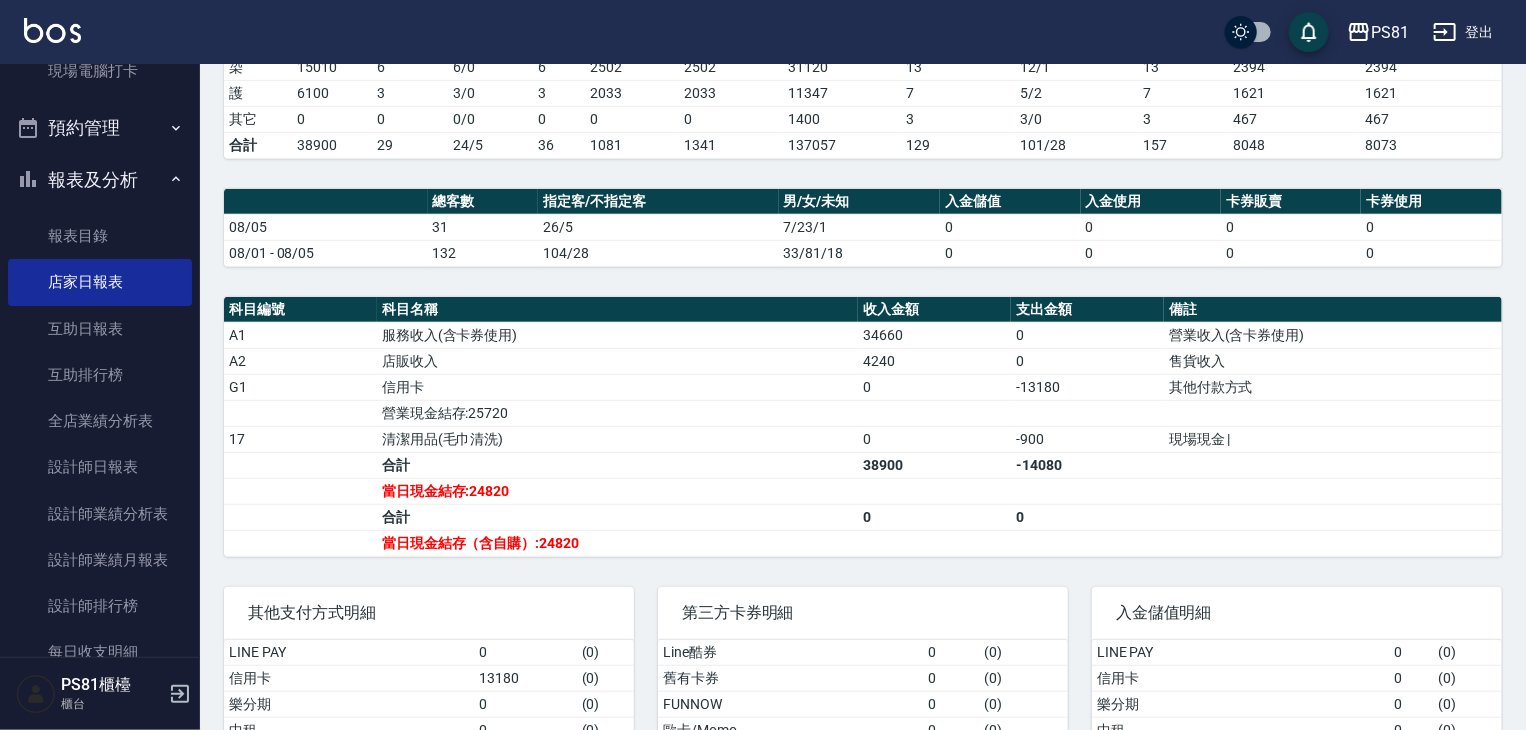 click on "0" at bounding box center [934, 517] 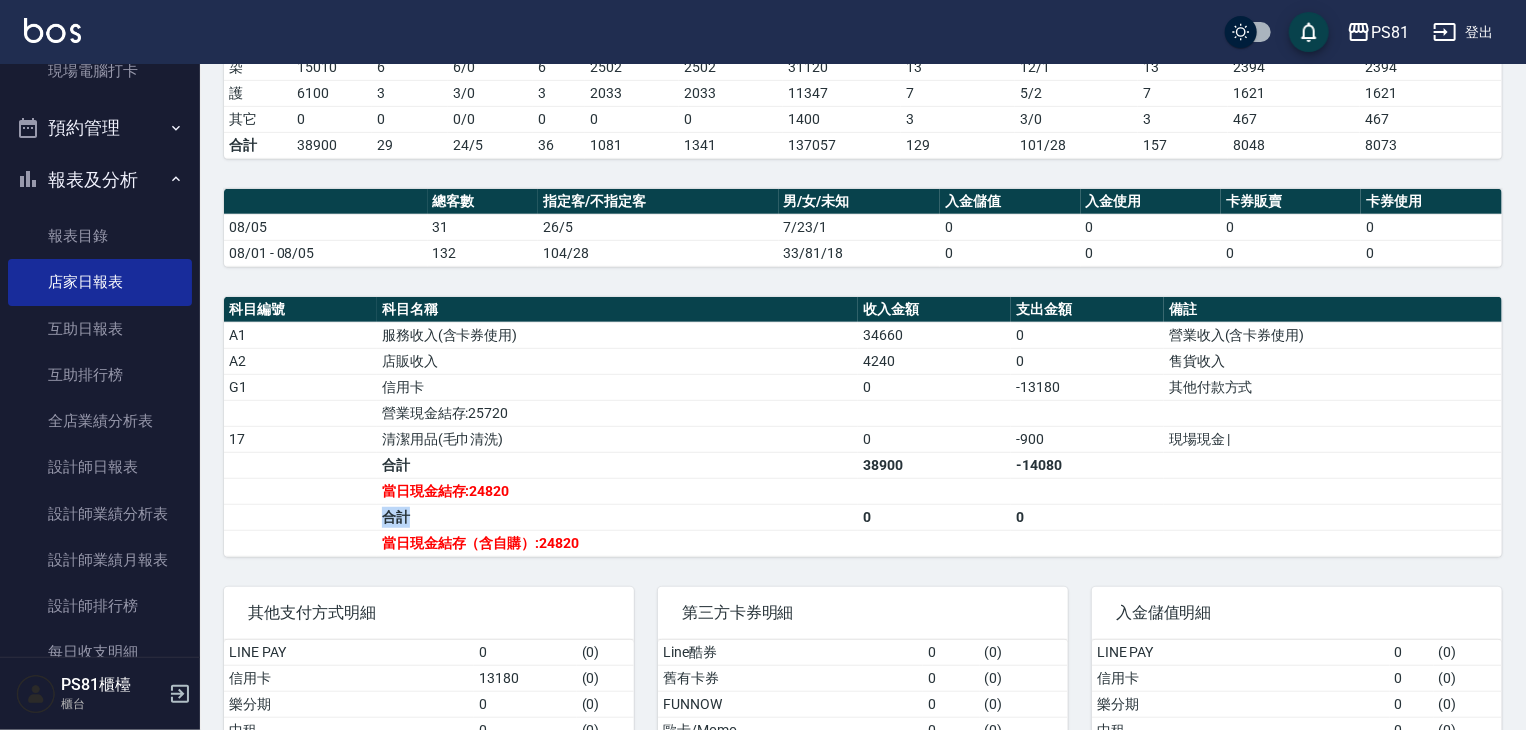 click on "A1 服務收入(含卡券使用) 34660 0 營業收入(含卡券使用) A2 店販收入 4240 0 售貨收入 G1 信用卡 0 -13180 其他付款方式 營業現金結存:25720 17 清潔用品(毛巾清洗) 0 -900 現場現金 |  合計 38900 -14080 當日現金結存:24820 合計 0 0 當日現金結存（含自購）:24820" at bounding box center (863, 439) 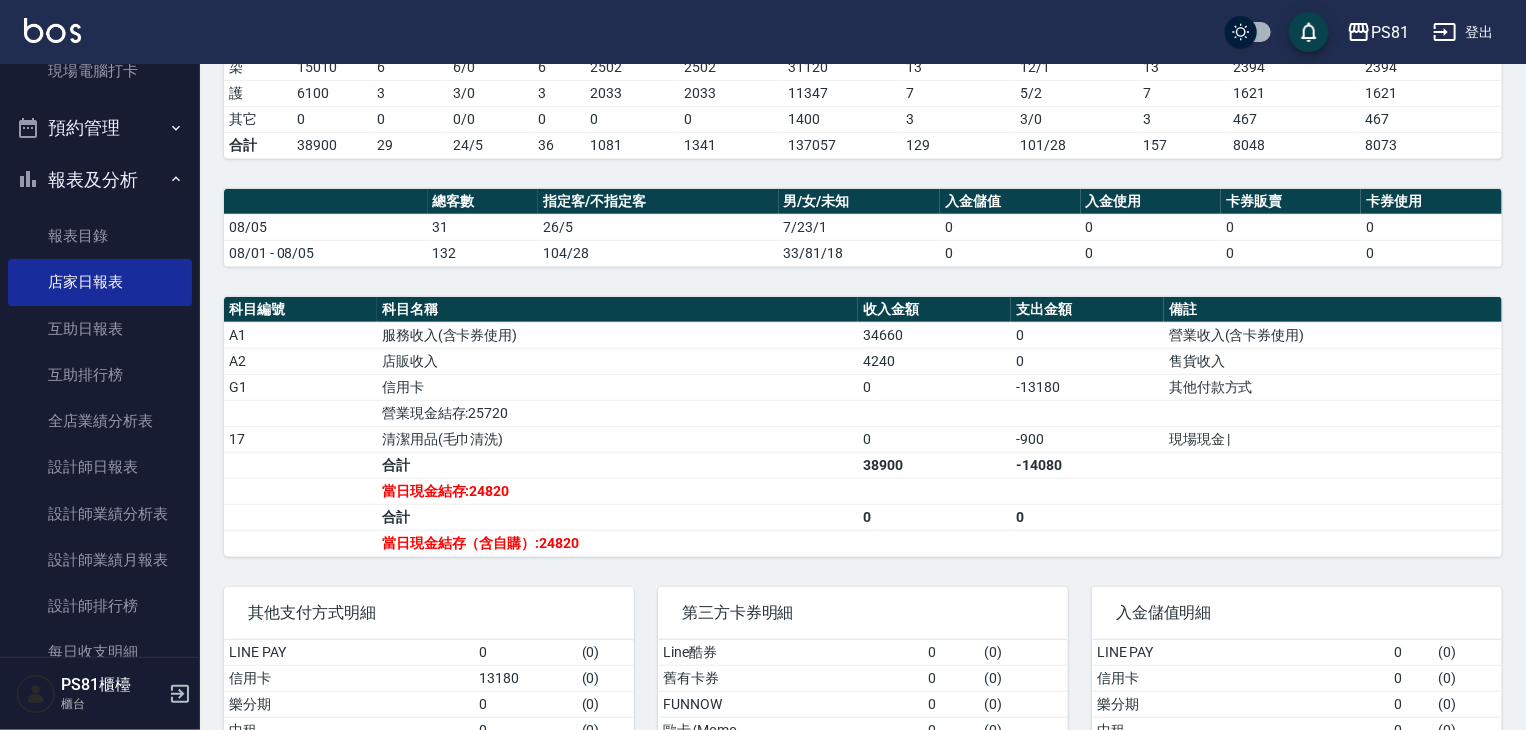 click on "-14080" at bounding box center [1087, 465] 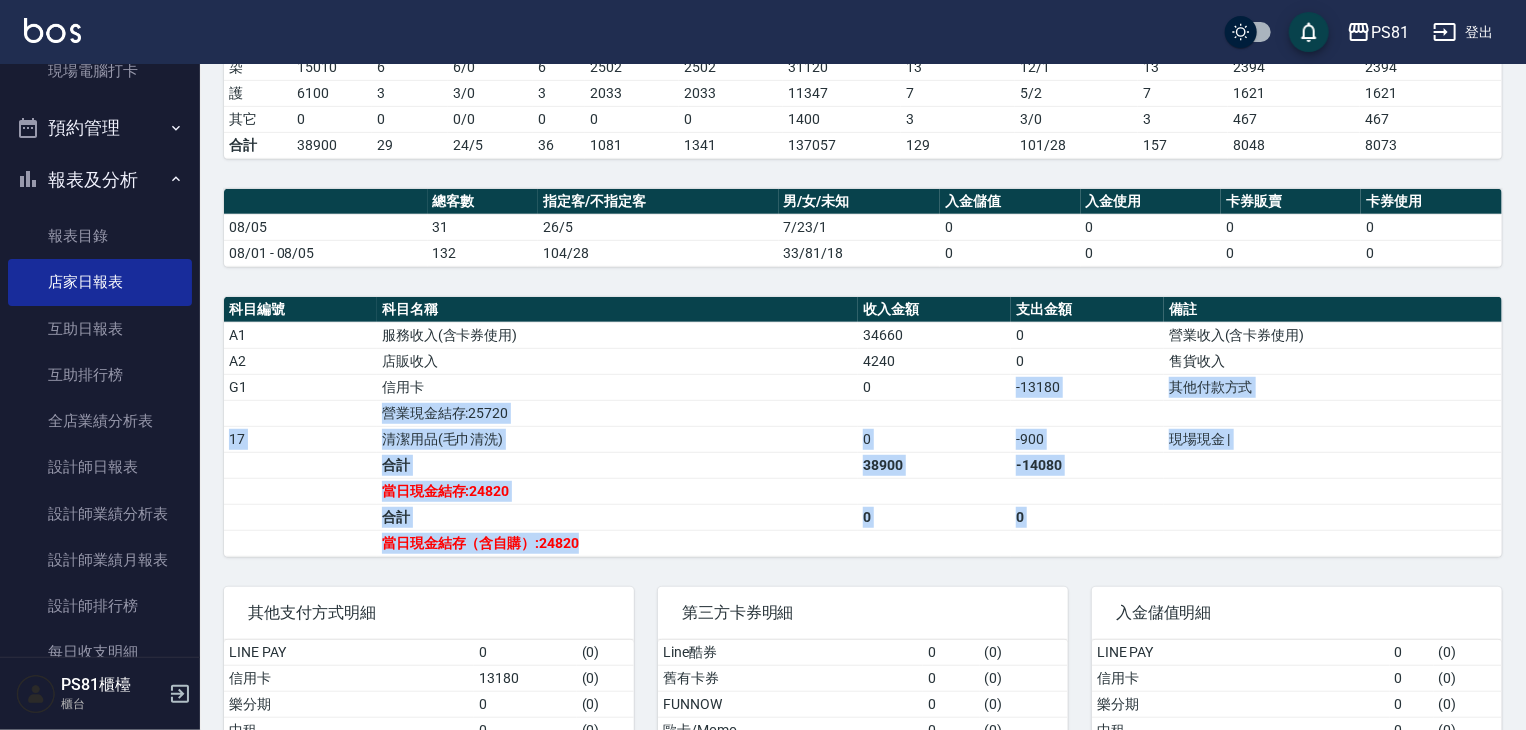 drag, startPoint x: 1091, startPoint y: 546, endPoint x: 964, endPoint y: 392, distance: 199.61212 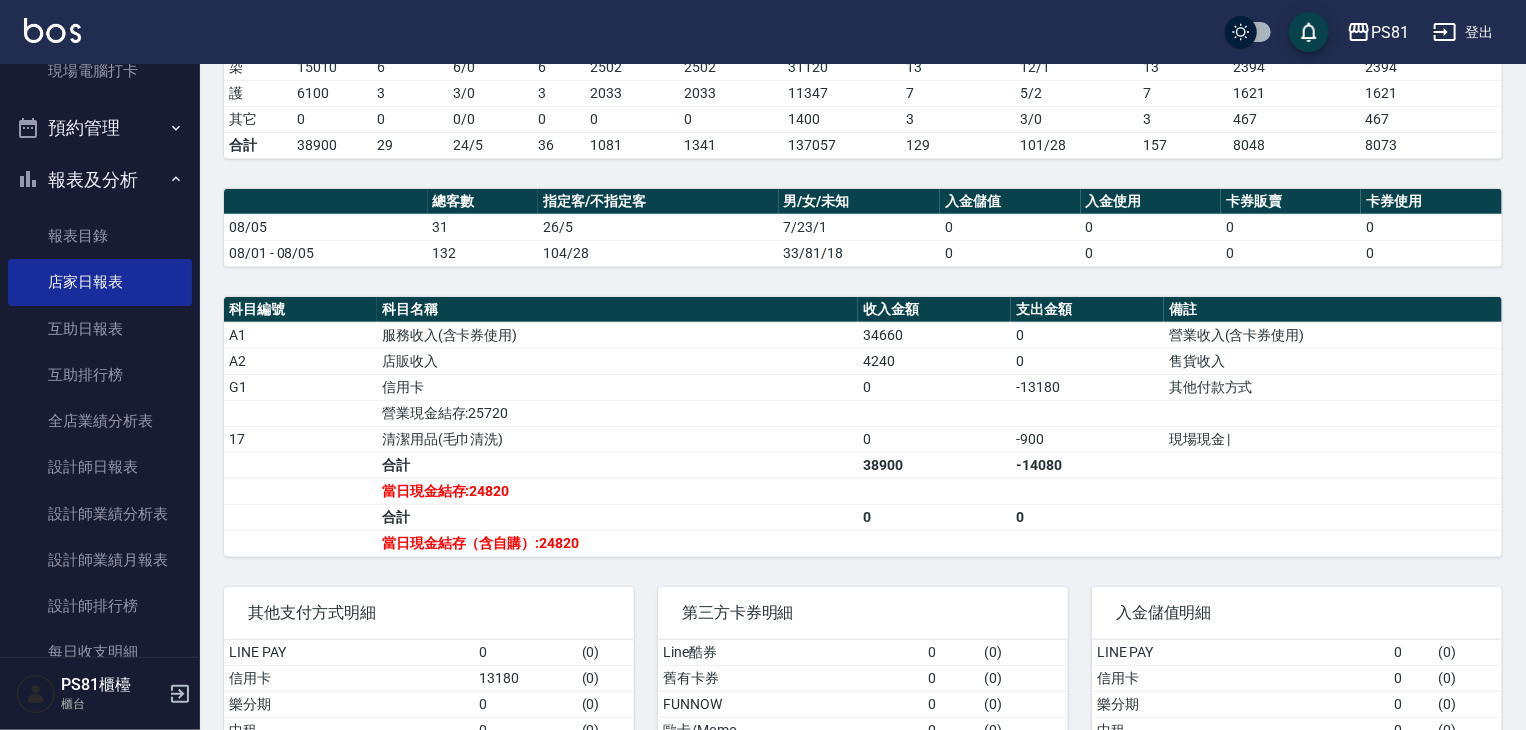 click at bounding box center (934, 491) 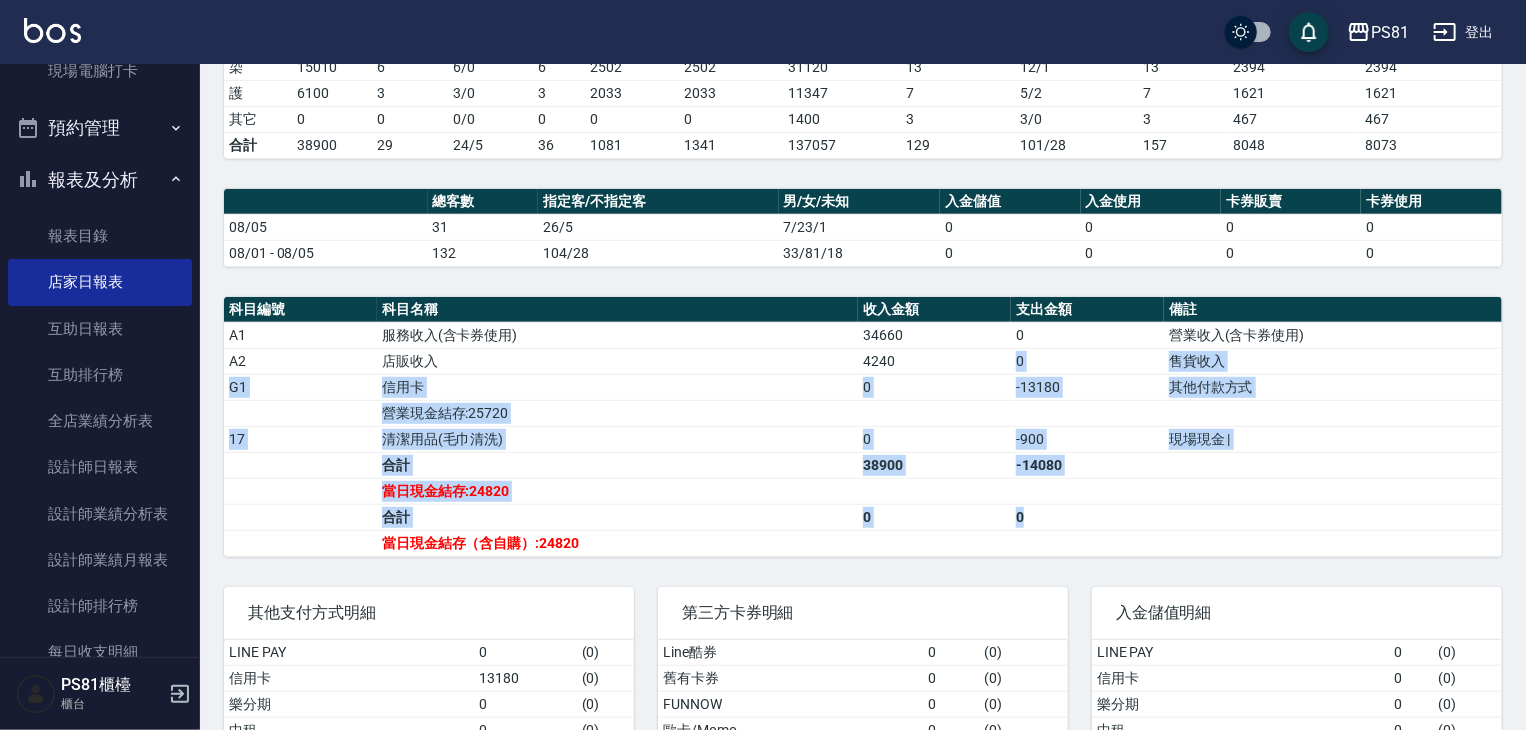drag, startPoint x: 1060, startPoint y: 503, endPoint x: 967, endPoint y: 422, distance: 123.32883 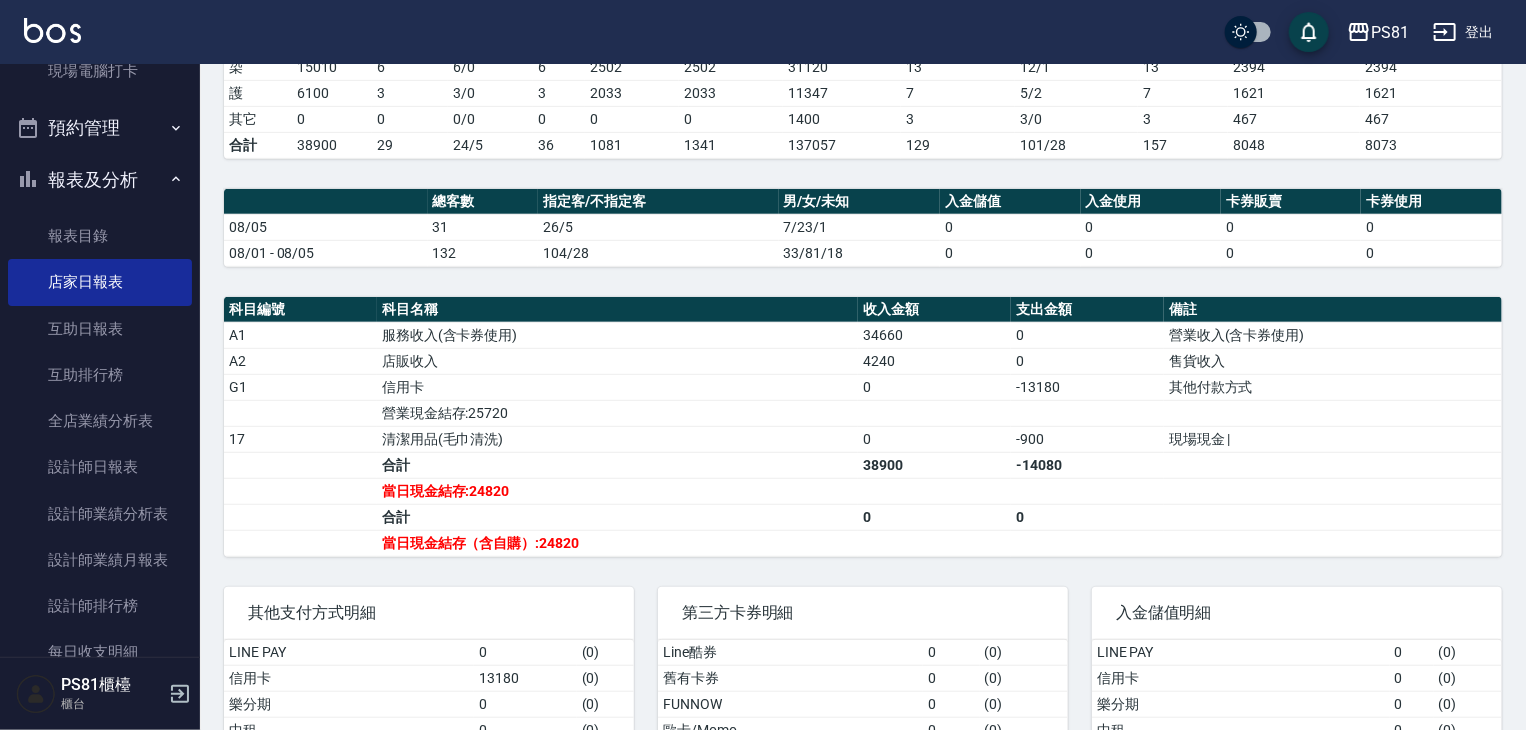 click at bounding box center [934, 543] 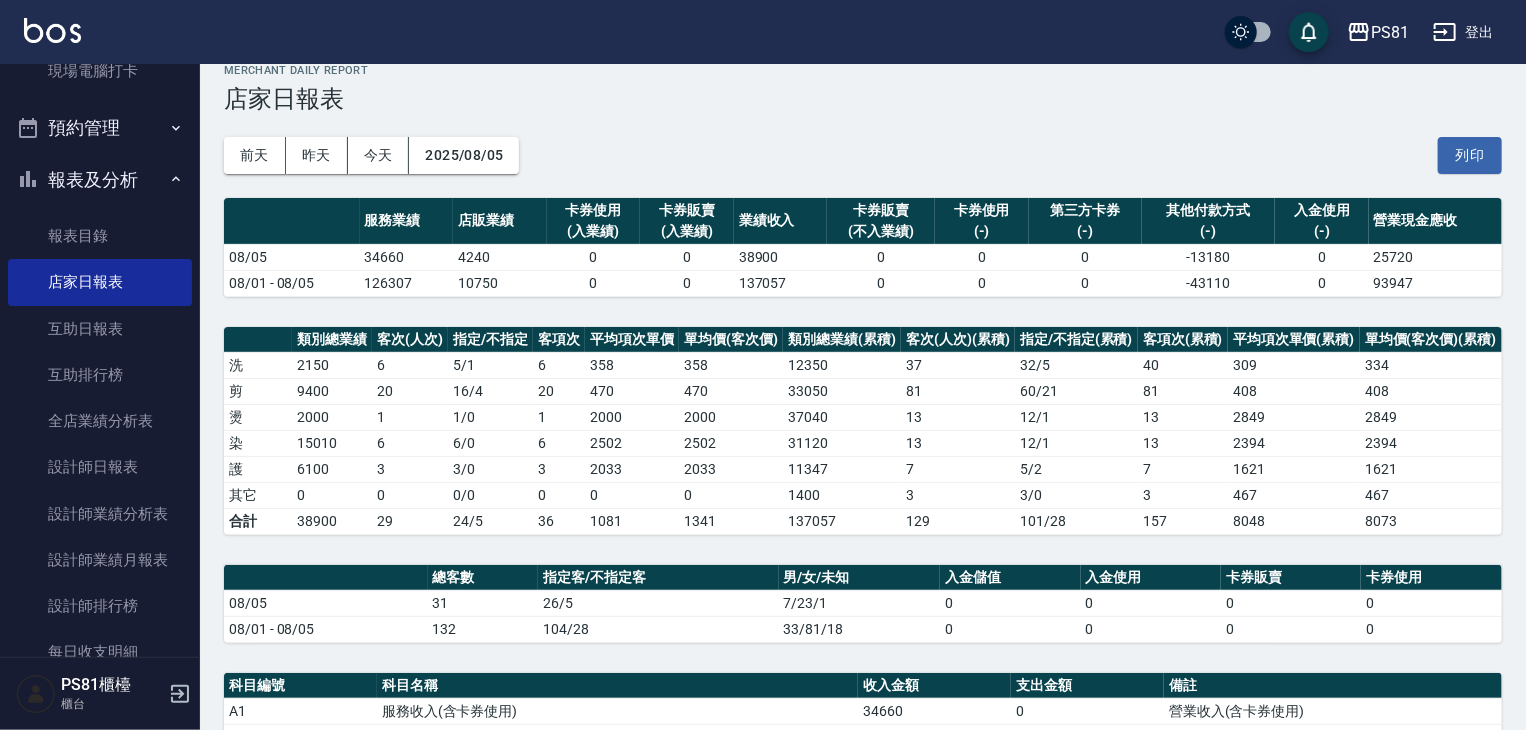 scroll, scrollTop: 0, scrollLeft: 0, axis: both 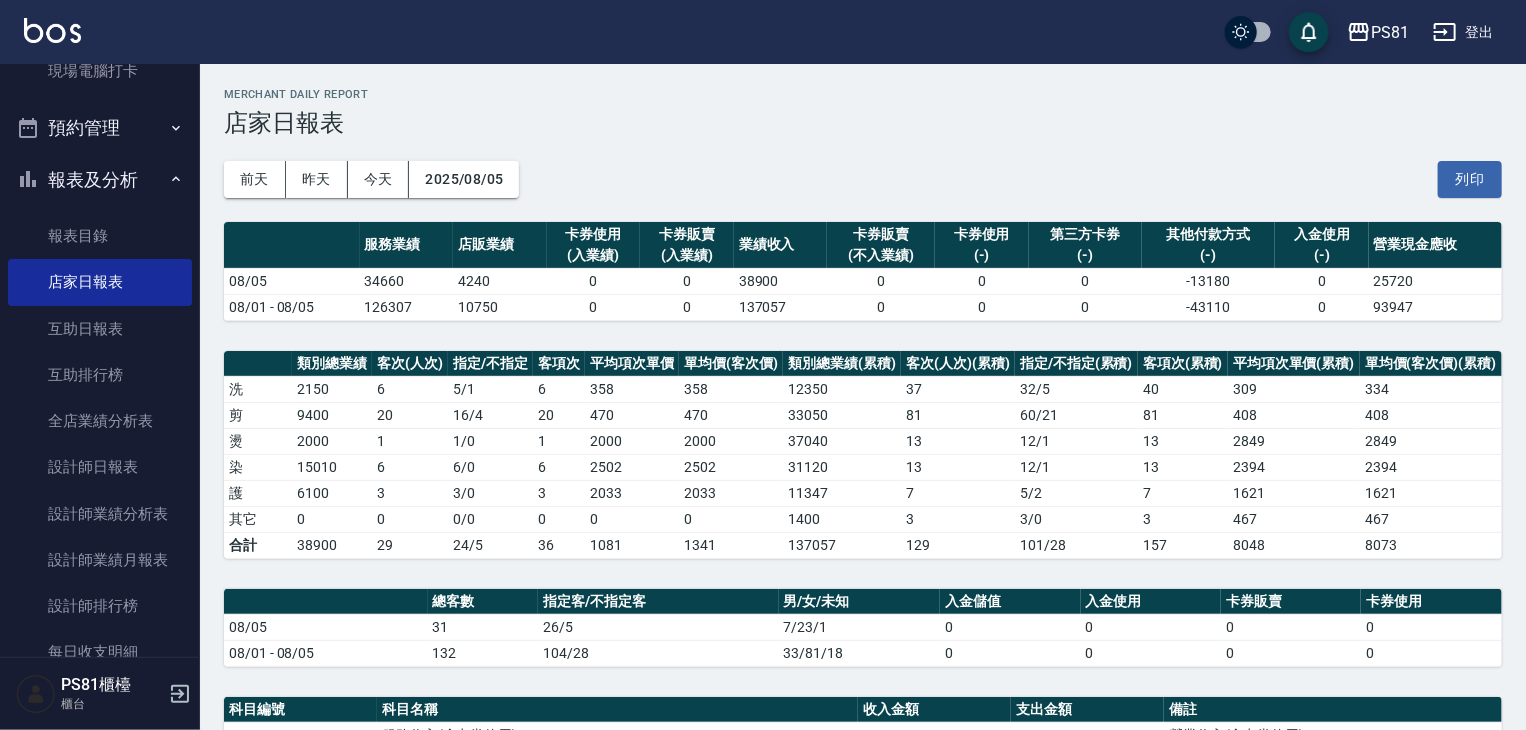 click on "33050" at bounding box center [842, 415] 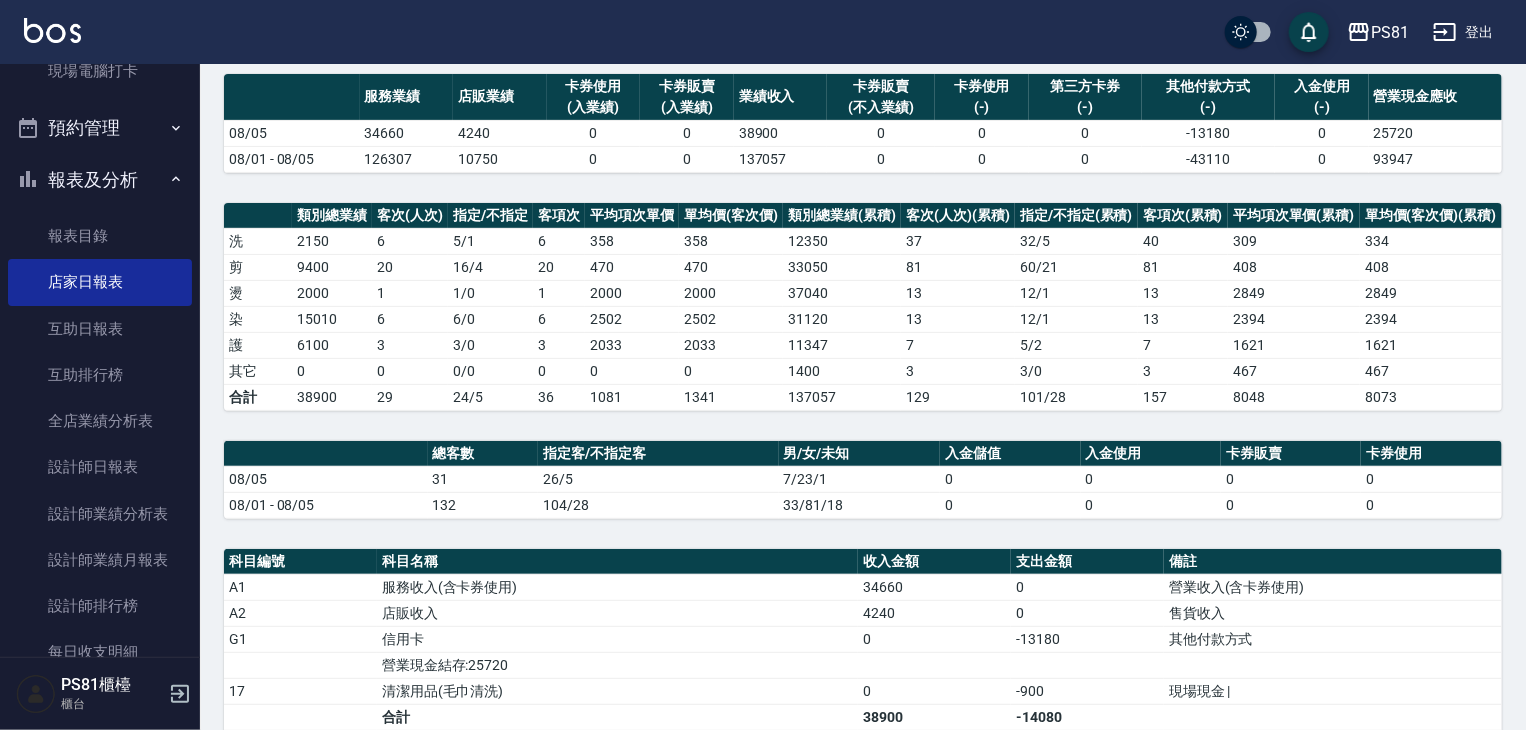 scroll, scrollTop: 0, scrollLeft: 0, axis: both 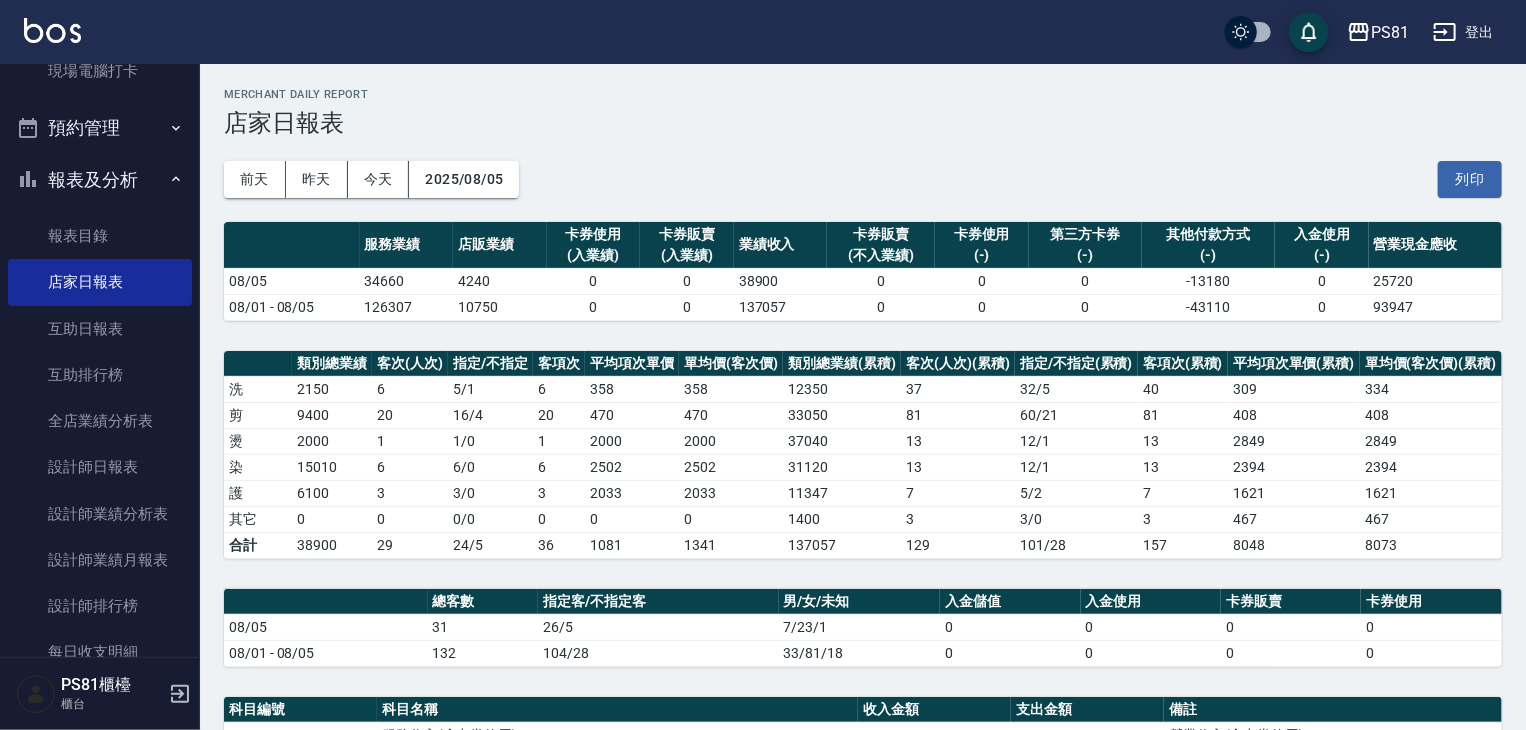 click on "33050" at bounding box center (842, 415) 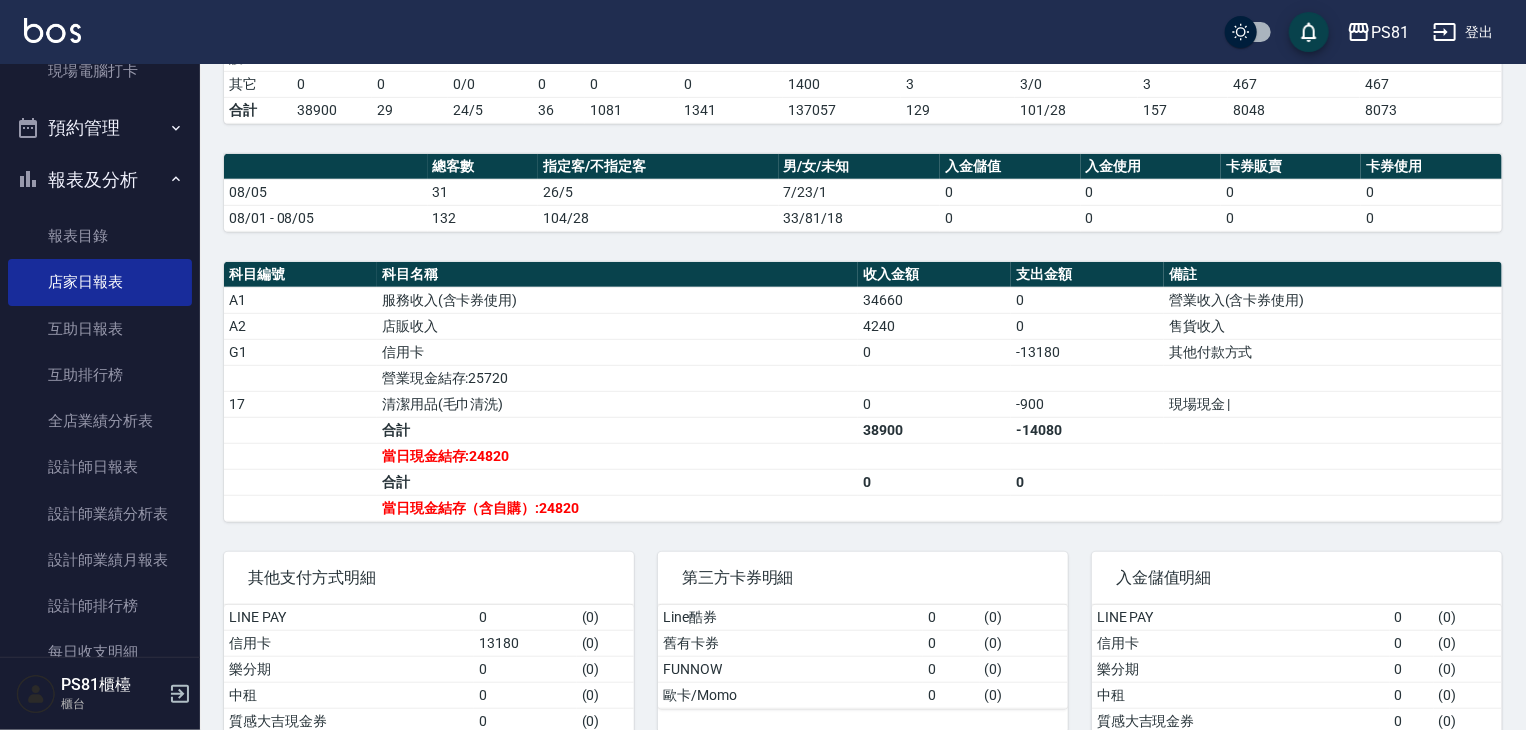 scroll, scrollTop: 400, scrollLeft: 0, axis: vertical 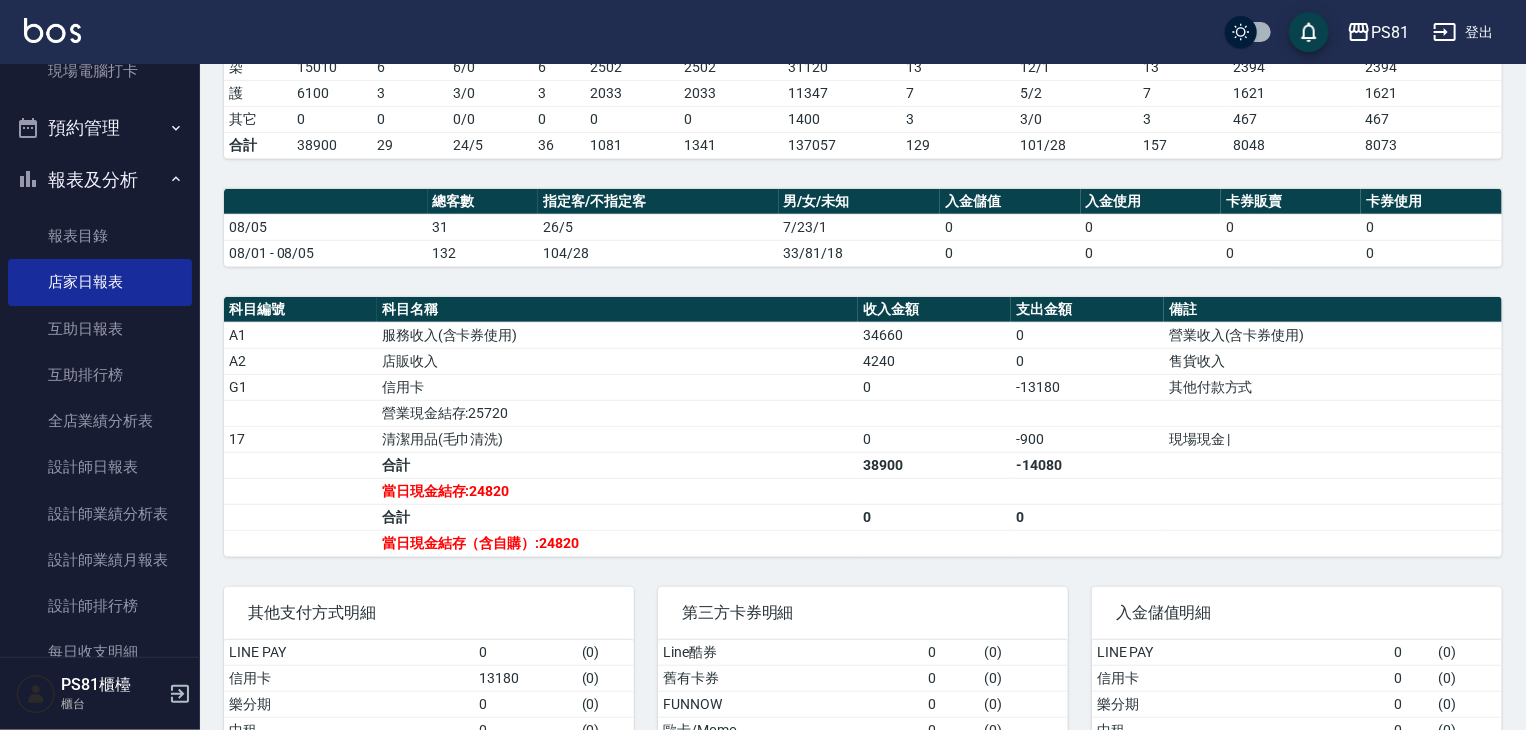 click on "0" at bounding box center (934, 439) 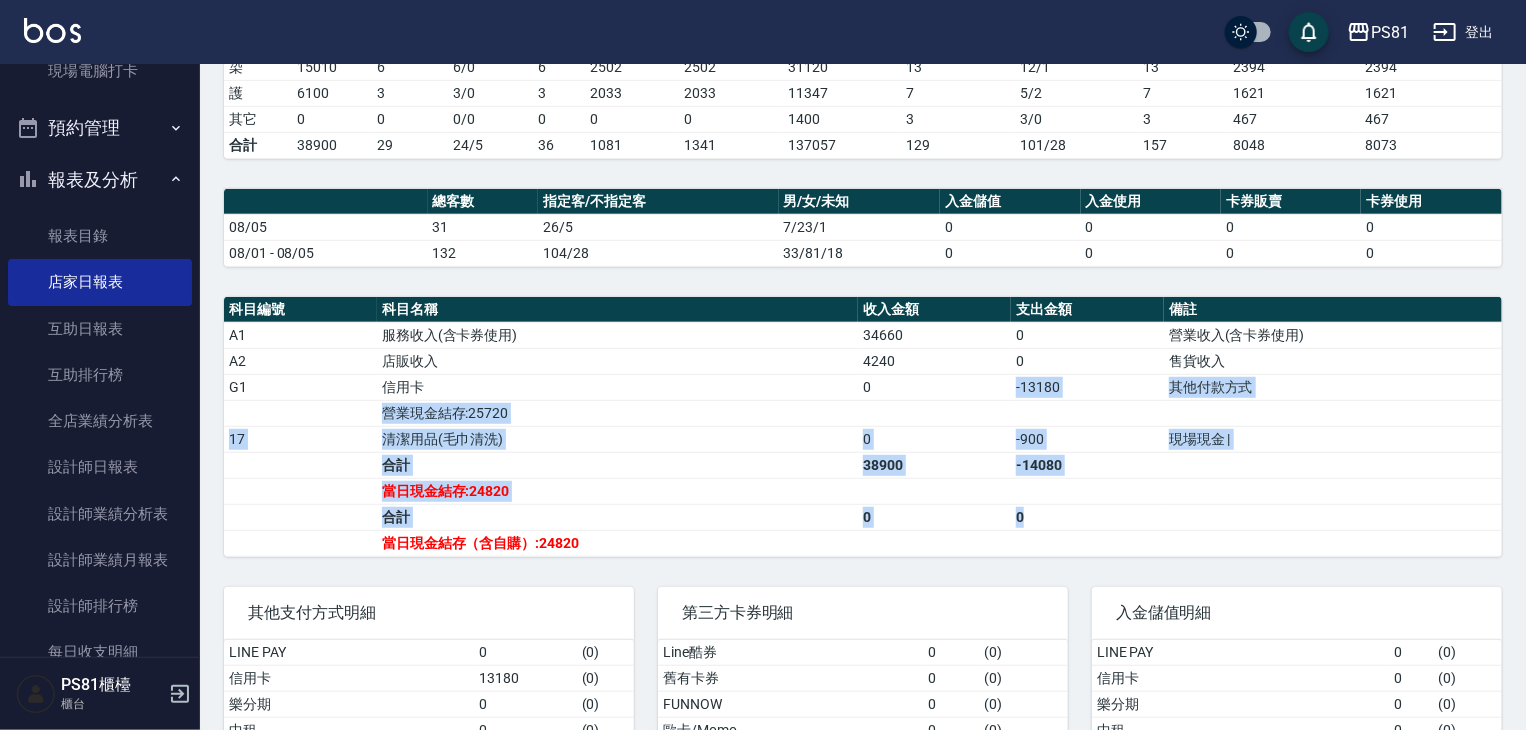drag, startPoint x: 1063, startPoint y: 507, endPoint x: 963, endPoint y: 412, distance: 137.93114 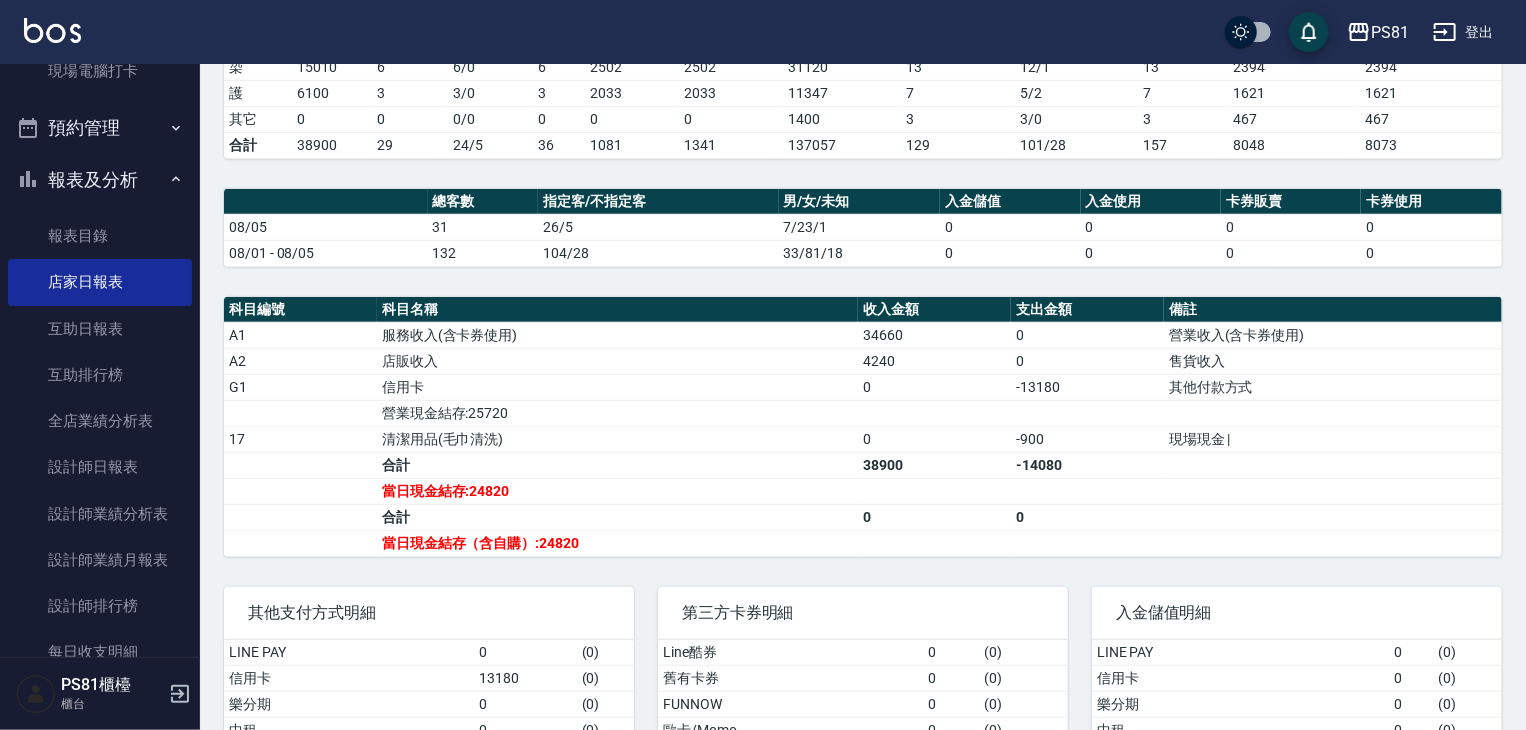 click at bounding box center [934, 543] 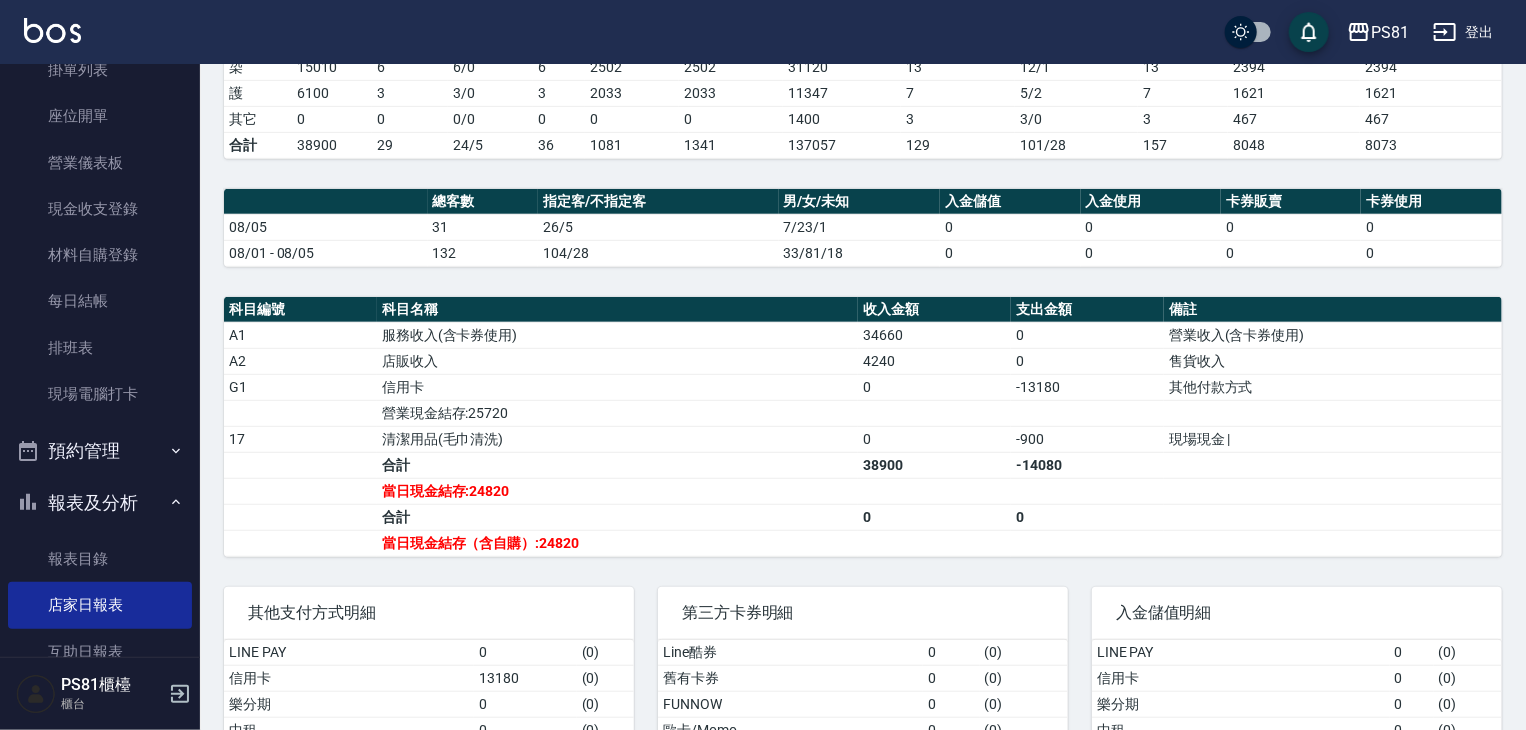 scroll, scrollTop: 0, scrollLeft: 0, axis: both 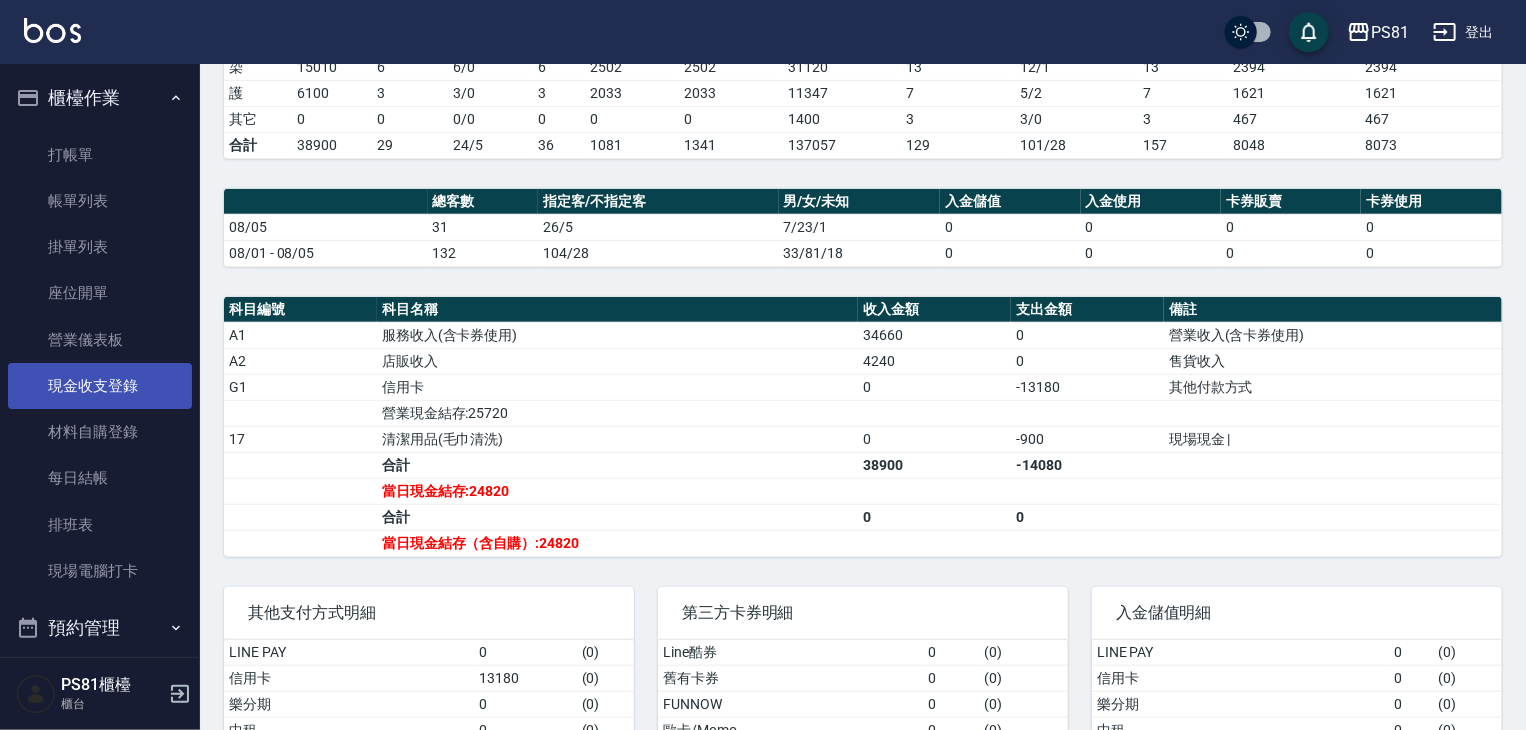 click on "現金收支登錄" at bounding box center (100, 386) 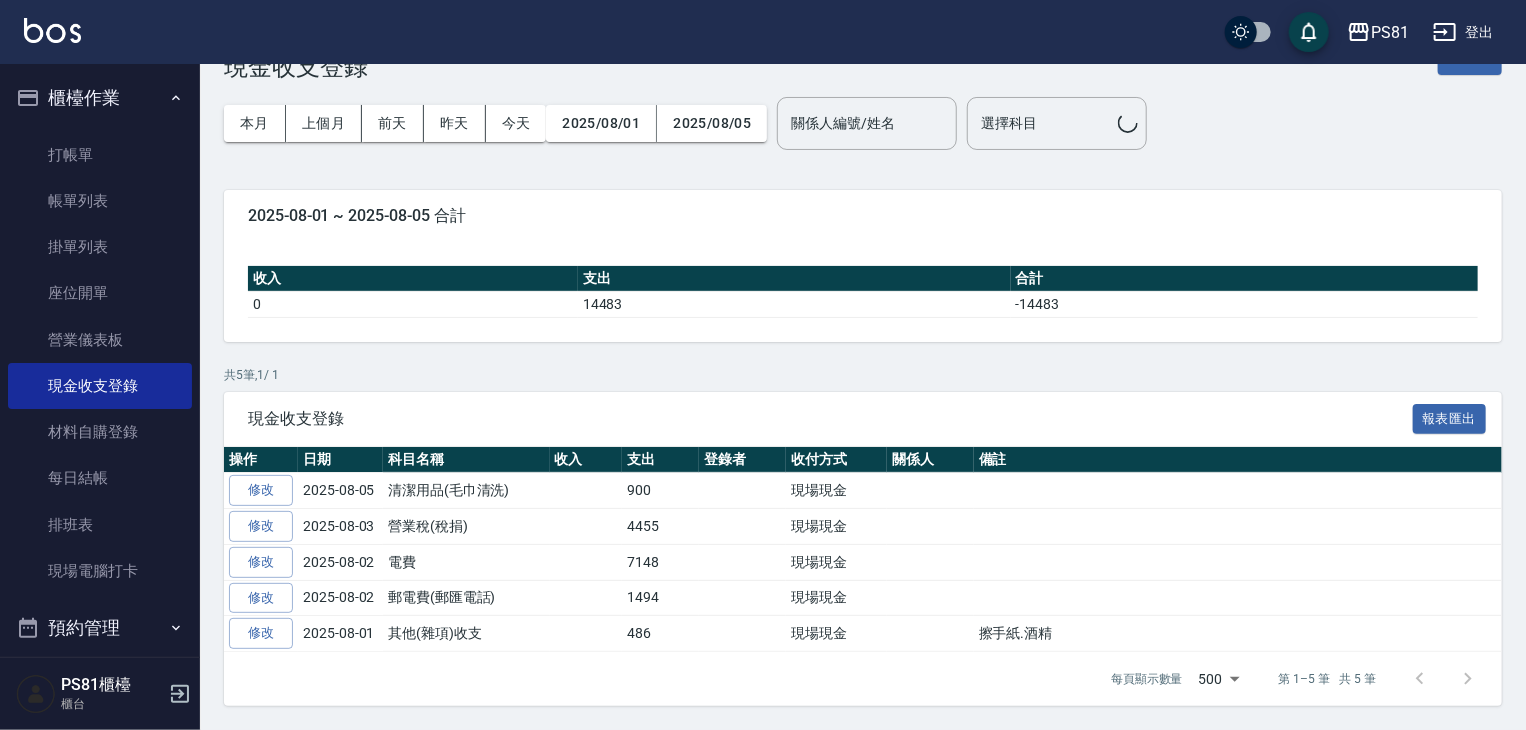 scroll, scrollTop: 0, scrollLeft: 0, axis: both 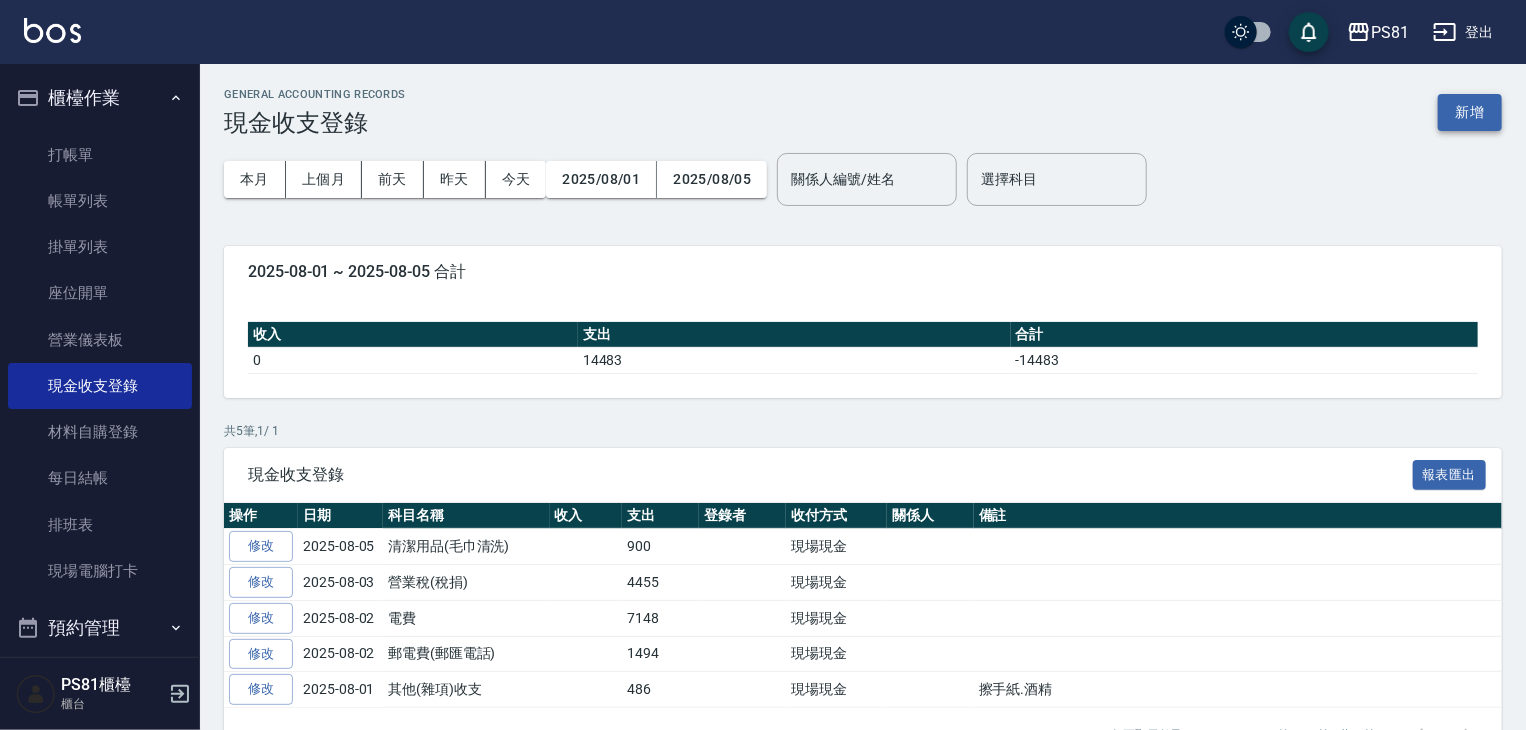 click on "新增" at bounding box center [1470, 112] 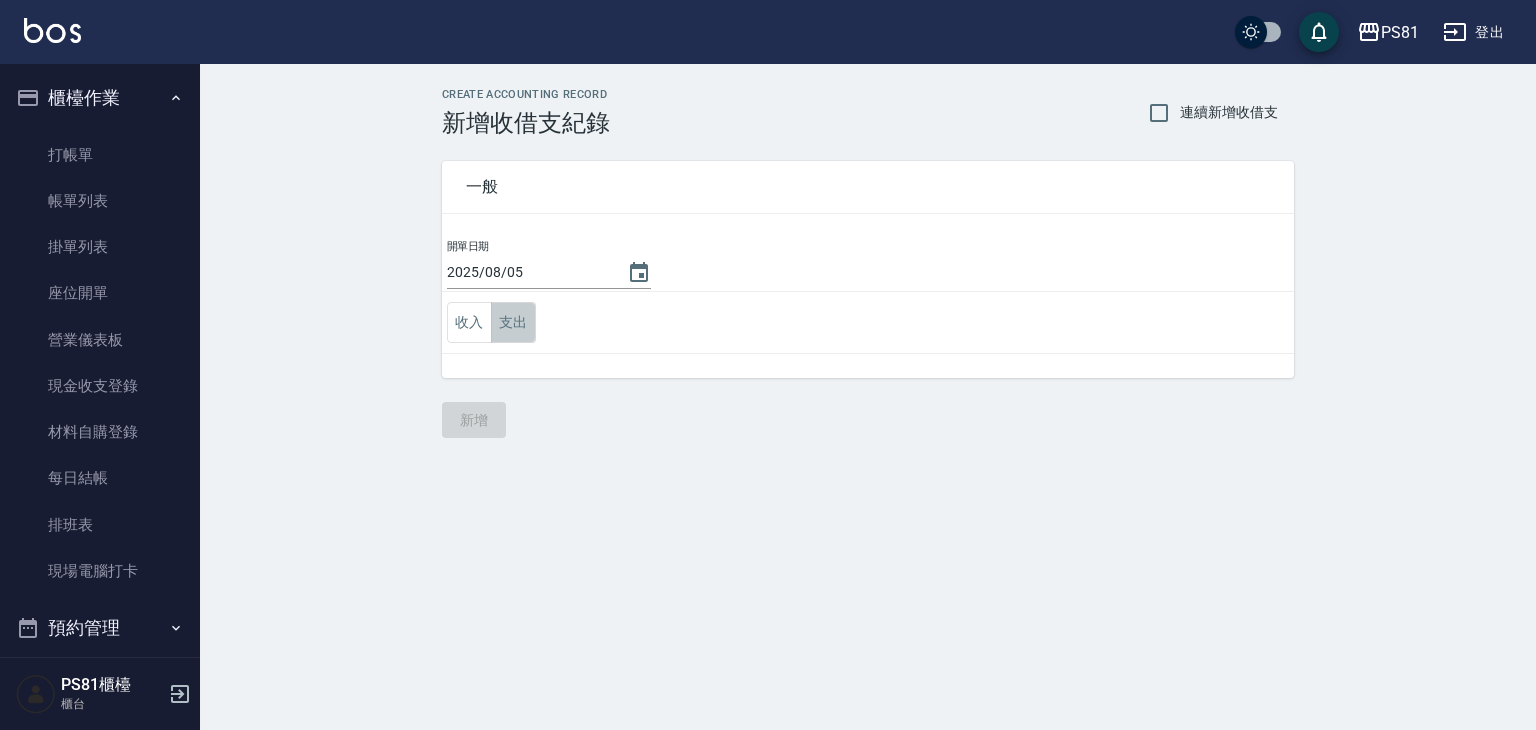 click on "支出" at bounding box center (513, 322) 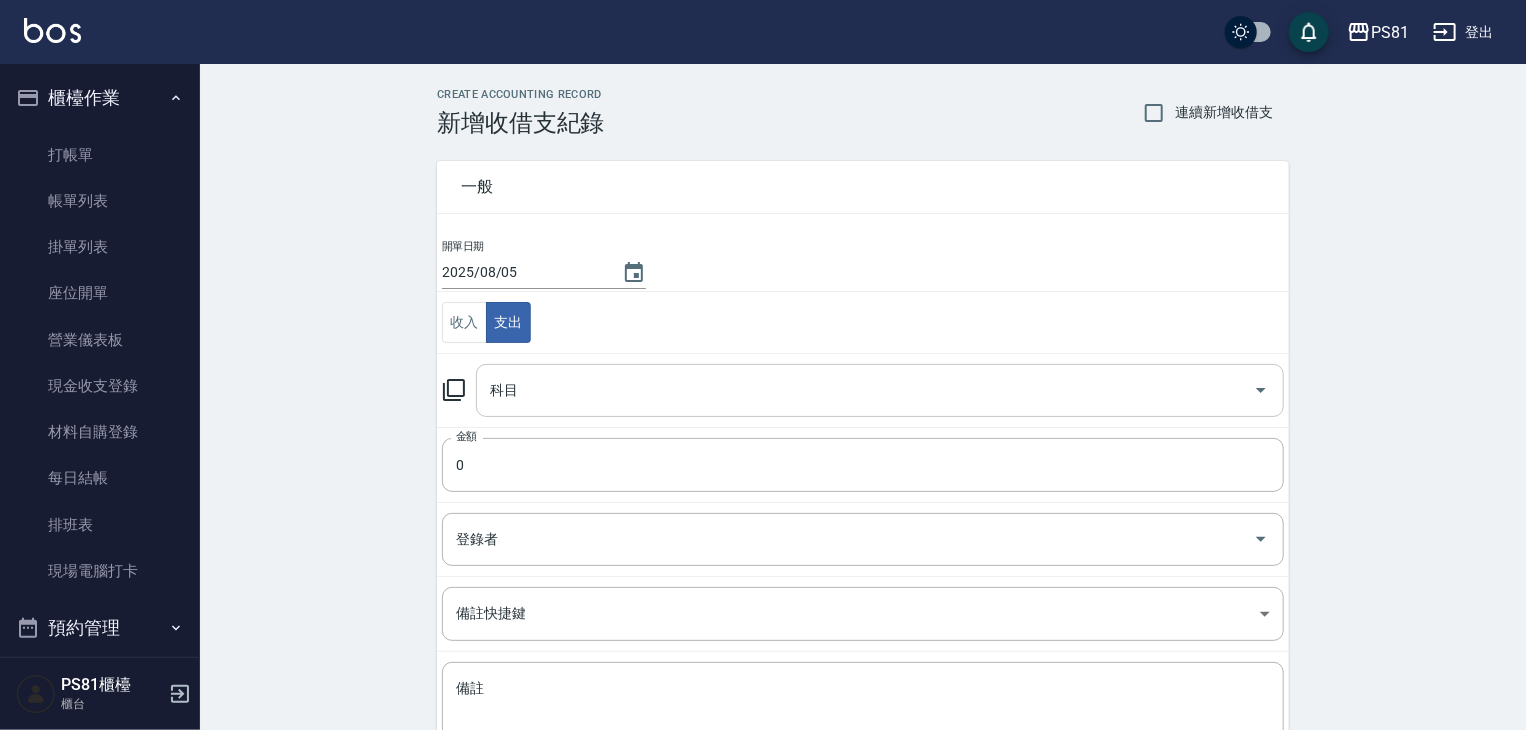 click on "科目" at bounding box center [880, 390] 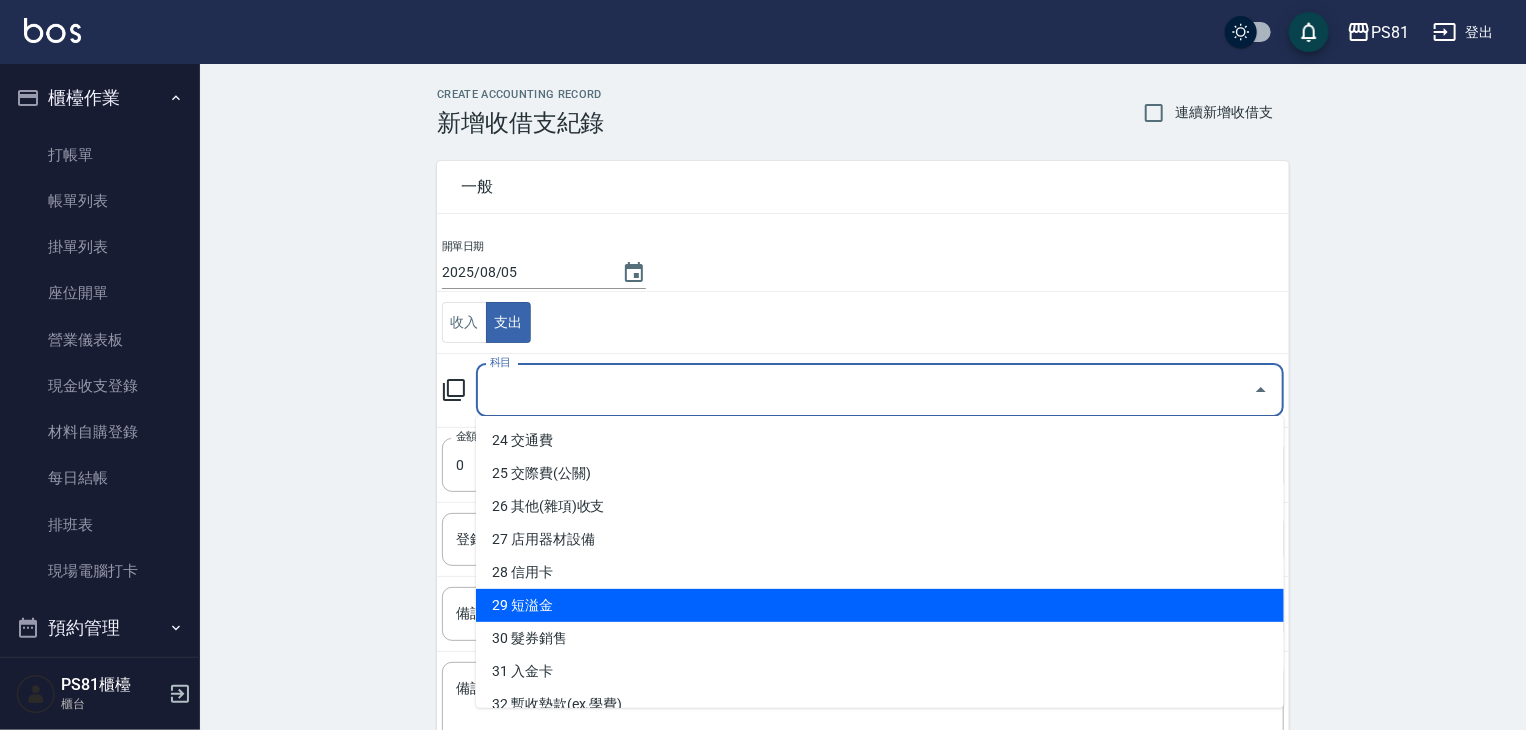 scroll, scrollTop: 800, scrollLeft: 0, axis: vertical 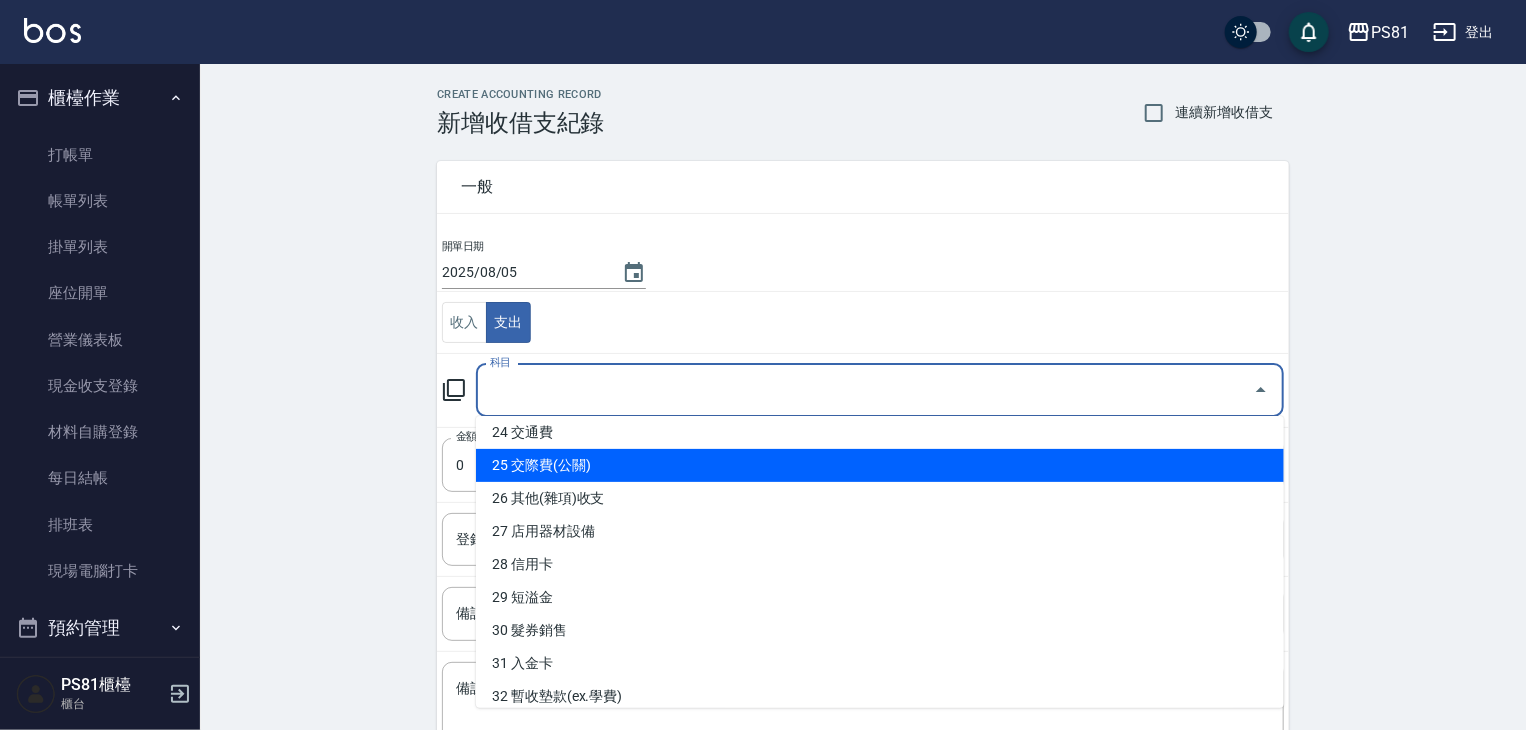 click on "CREATE ACCOUNTING RECORD 新增收借支紀錄 連續新增收借支 一般 開單日期 2025/08/05 收入 支出 科目 科目 金額 0 金額 登錄者 登錄者 備註快捷鍵 ​ 備註快捷鍵 備註 x 備註 新增" at bounding box center (863, 473) 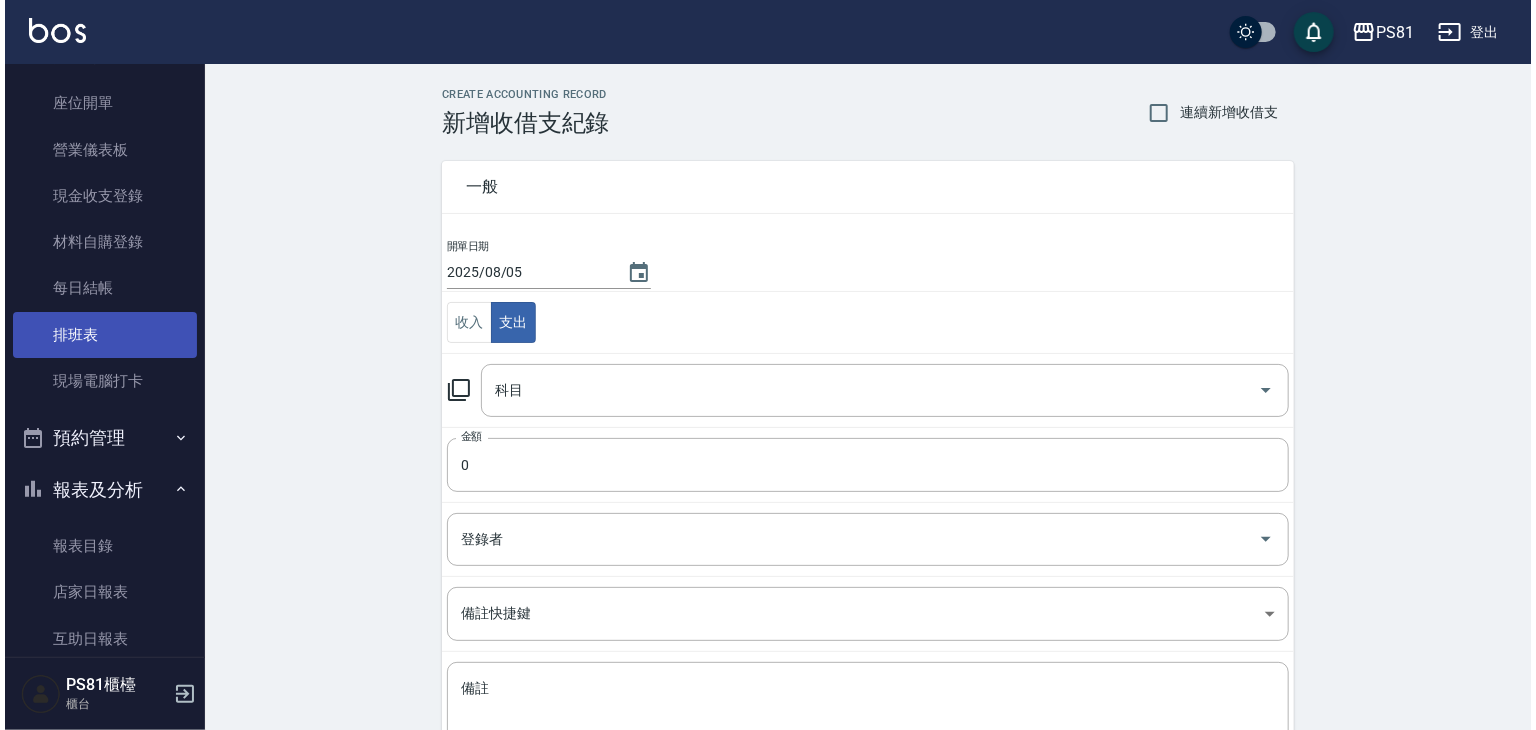 scroll, scrollTop: 200, scrollLeft: 0, axis: vertical 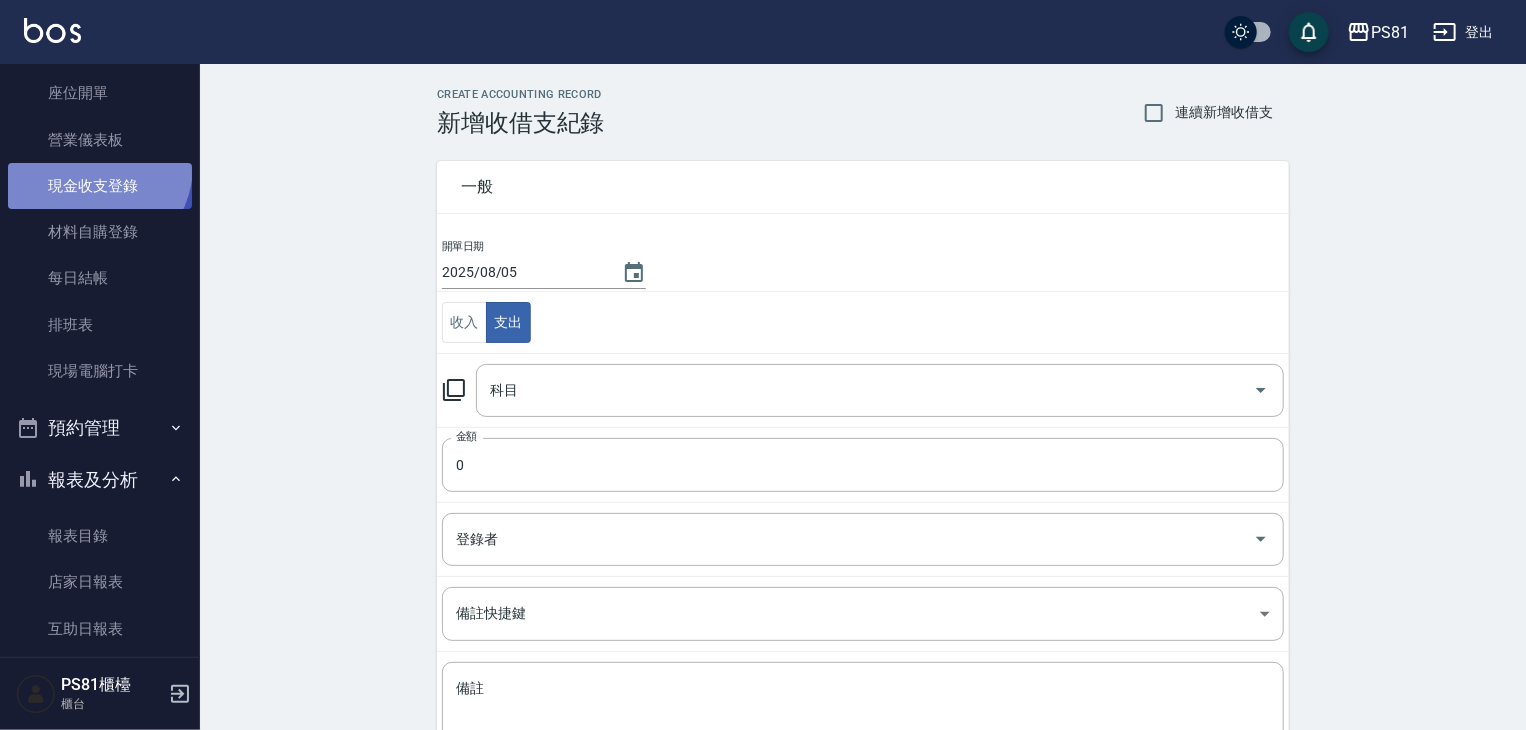 click on "現金收支登錄" at bounding box center (100, 186) 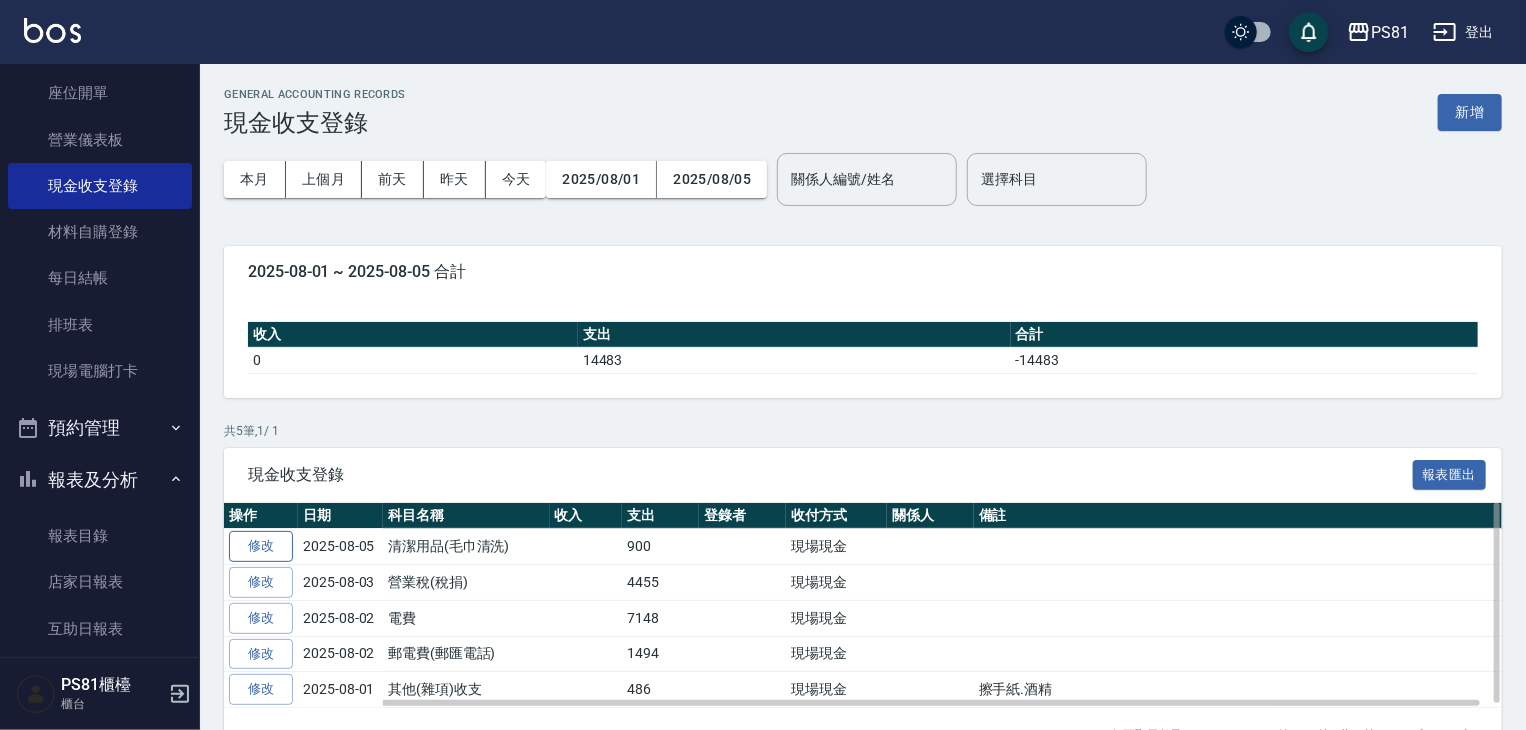 click on "修改" at bounding box center [261, 546] 